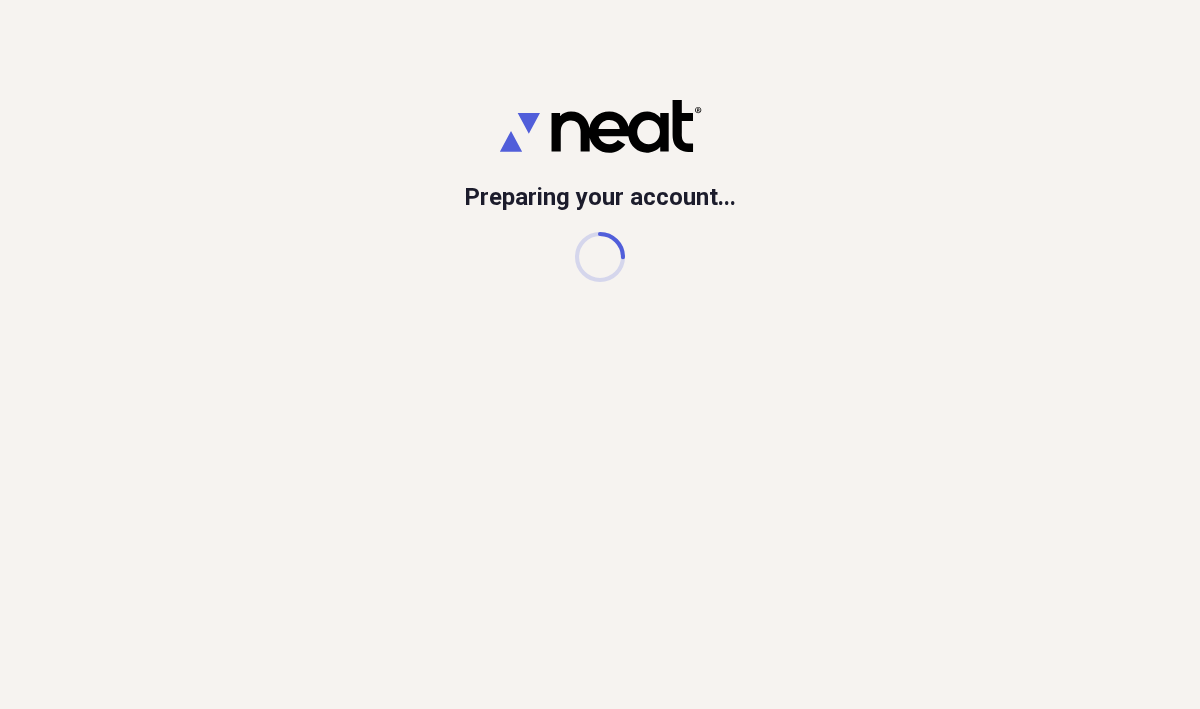 scroll, scrollTop: 0, scrollLeft: 0, axis: both 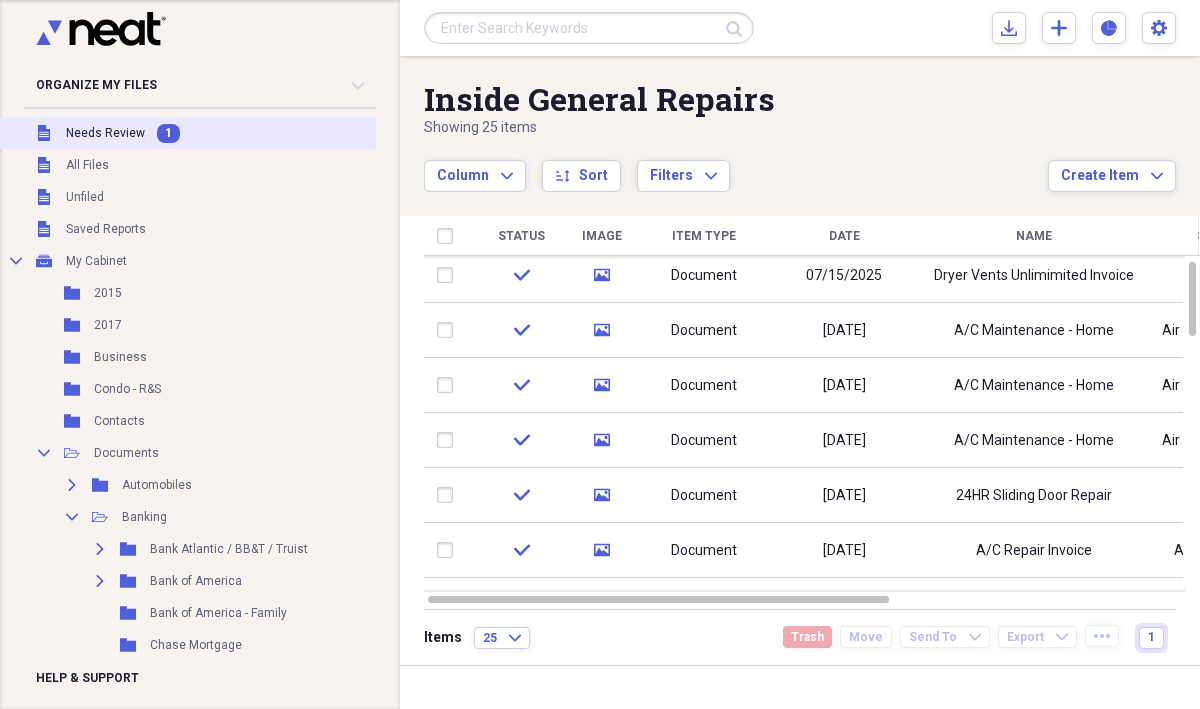 click on "Needs Review" at bounding box center [105, 133] 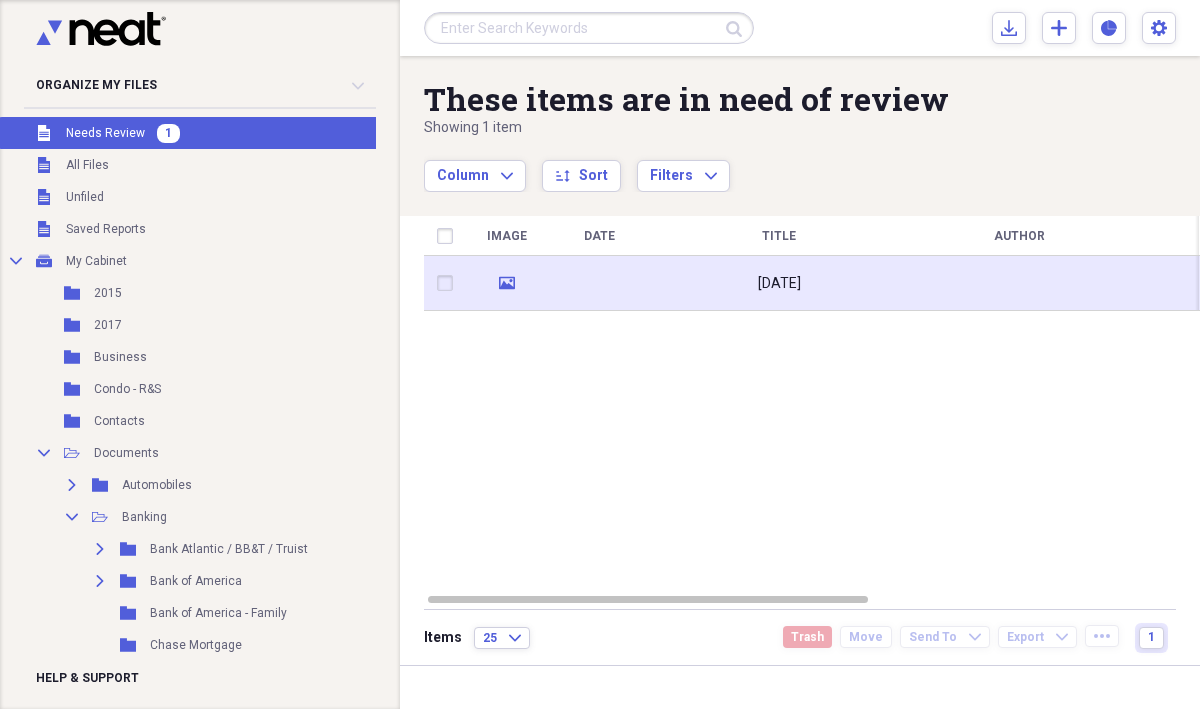 click on "media" at bounding box center (507, 283) 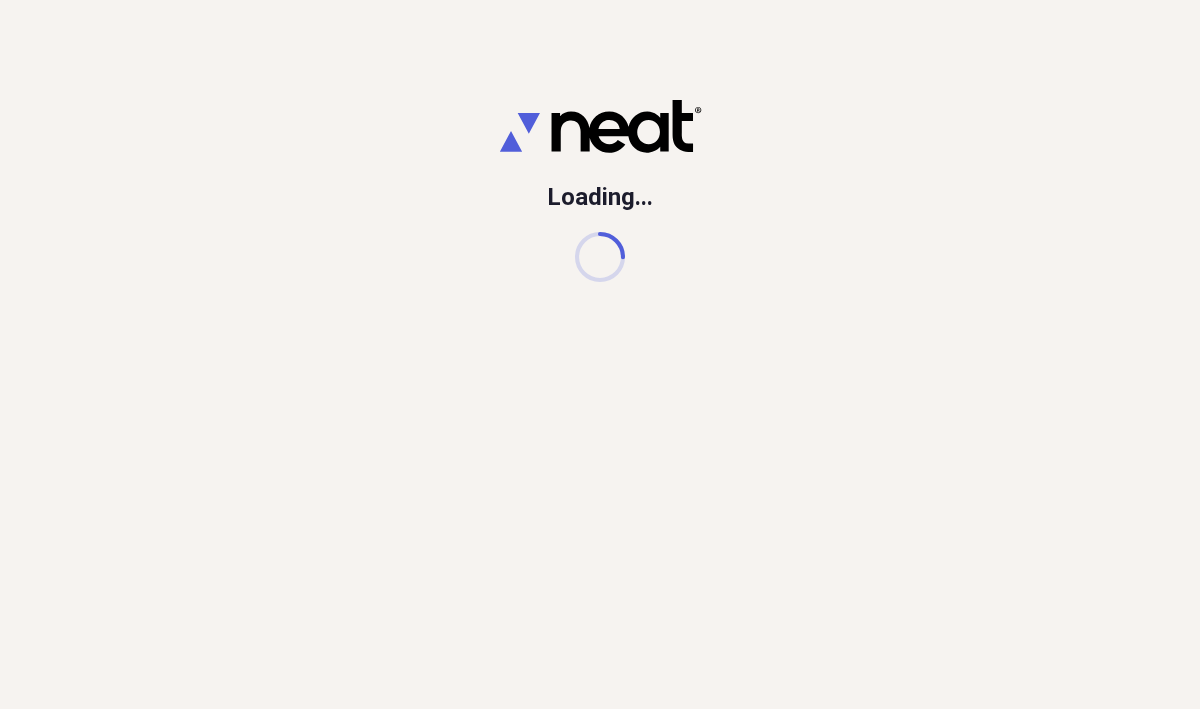 scroll, scrollTop: 0, scrollLeft: 0, axis: both 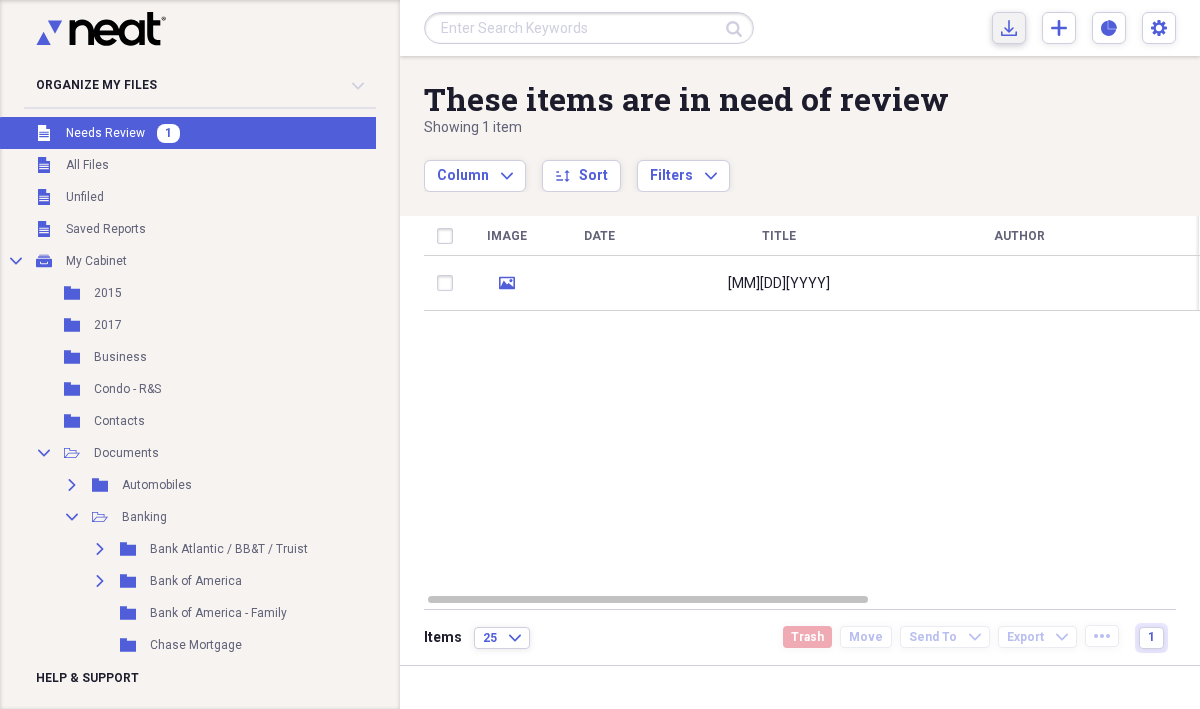 click on "Import" 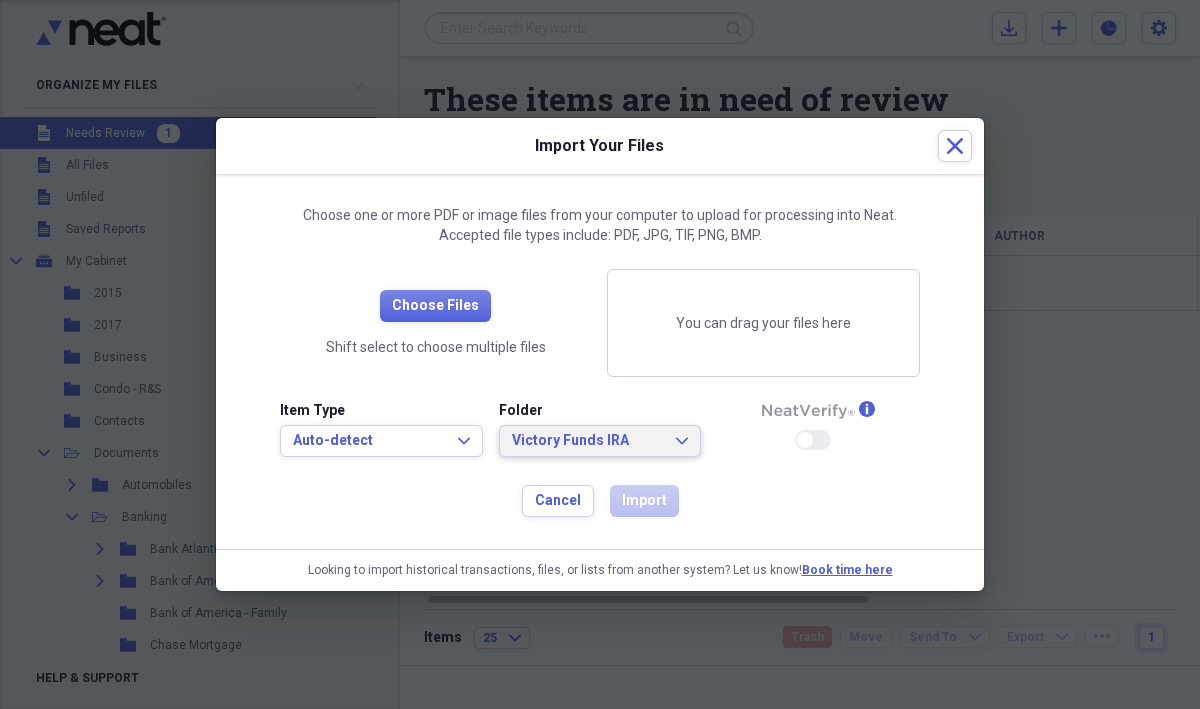 click on "Expand" 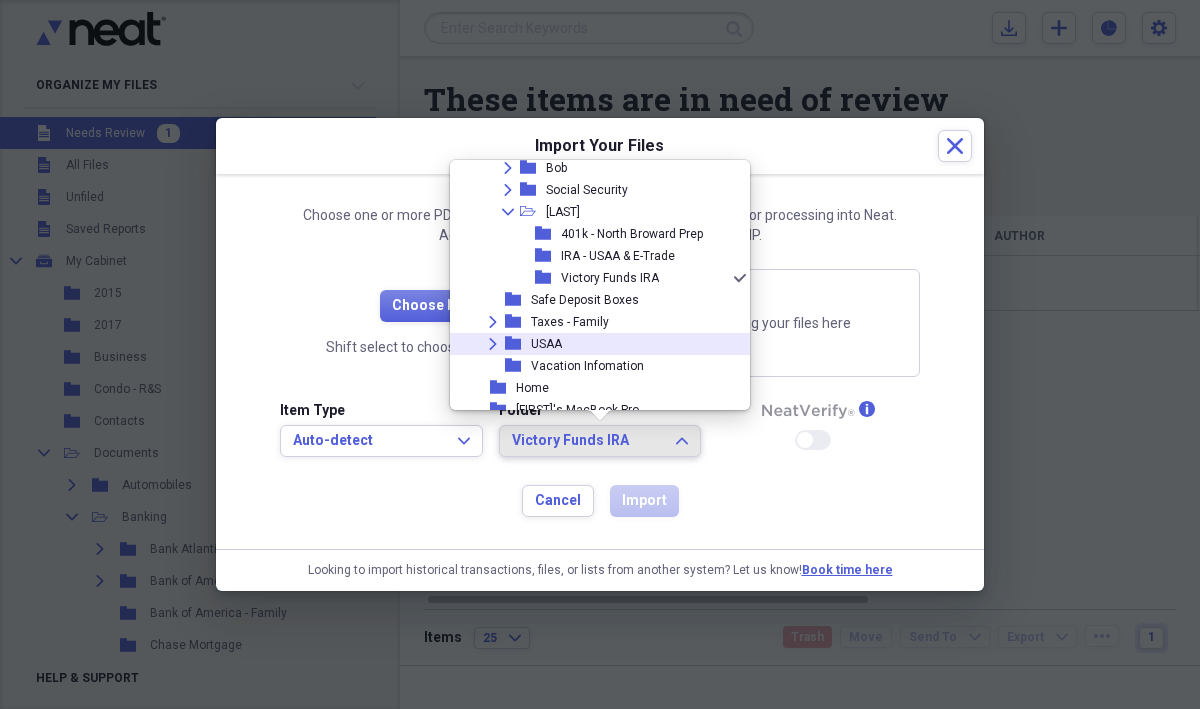 scroll, scrollTop: 1371, scrollLeft: 0, axis: vertical 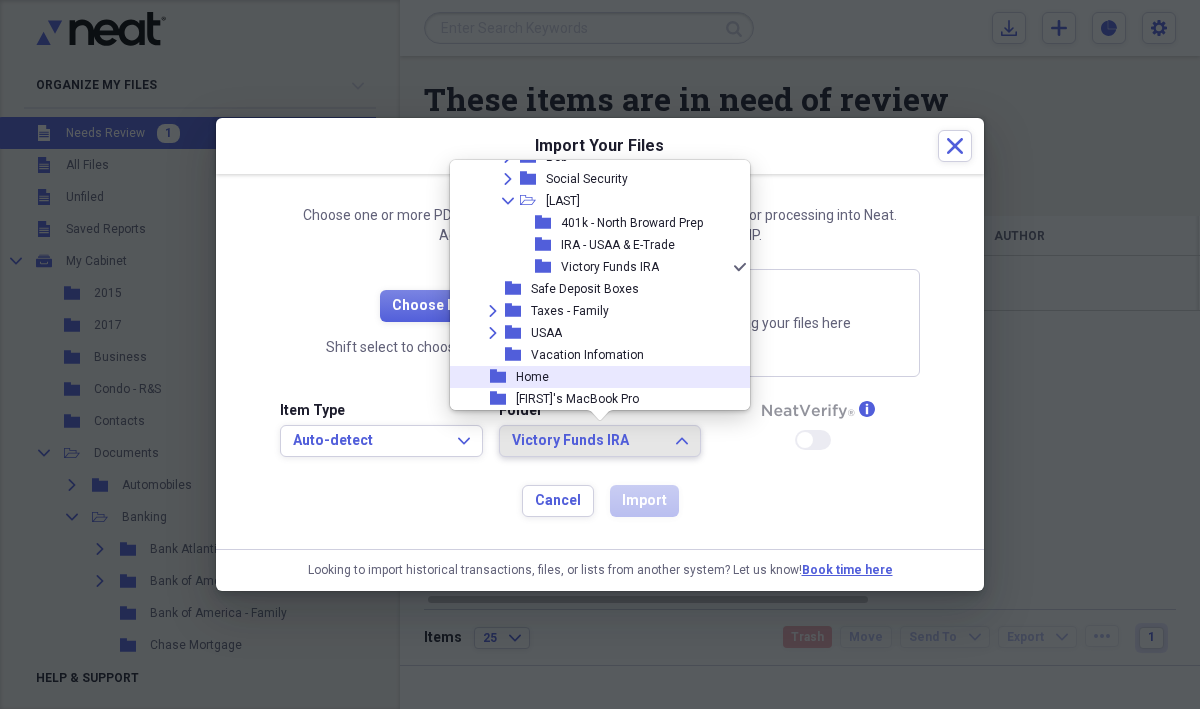 click on "Home" at bounding box center (532, 377) 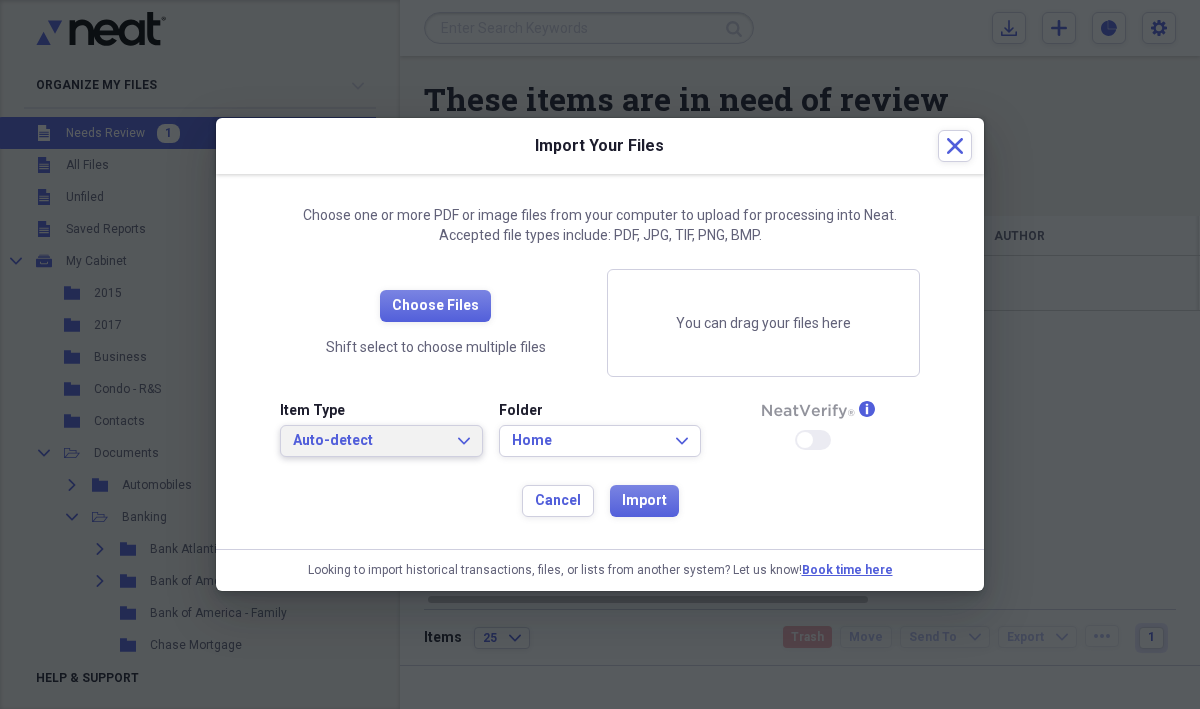 click on "Expand" 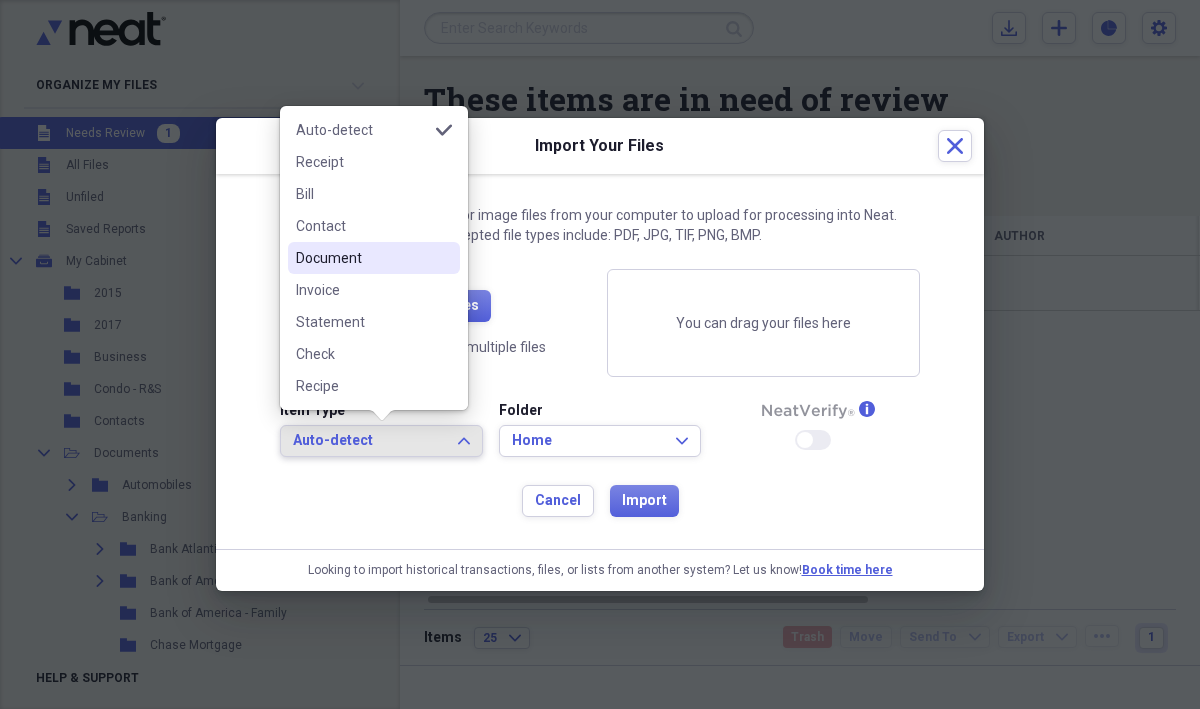 click on "Document" at bounding box center [362, 258] 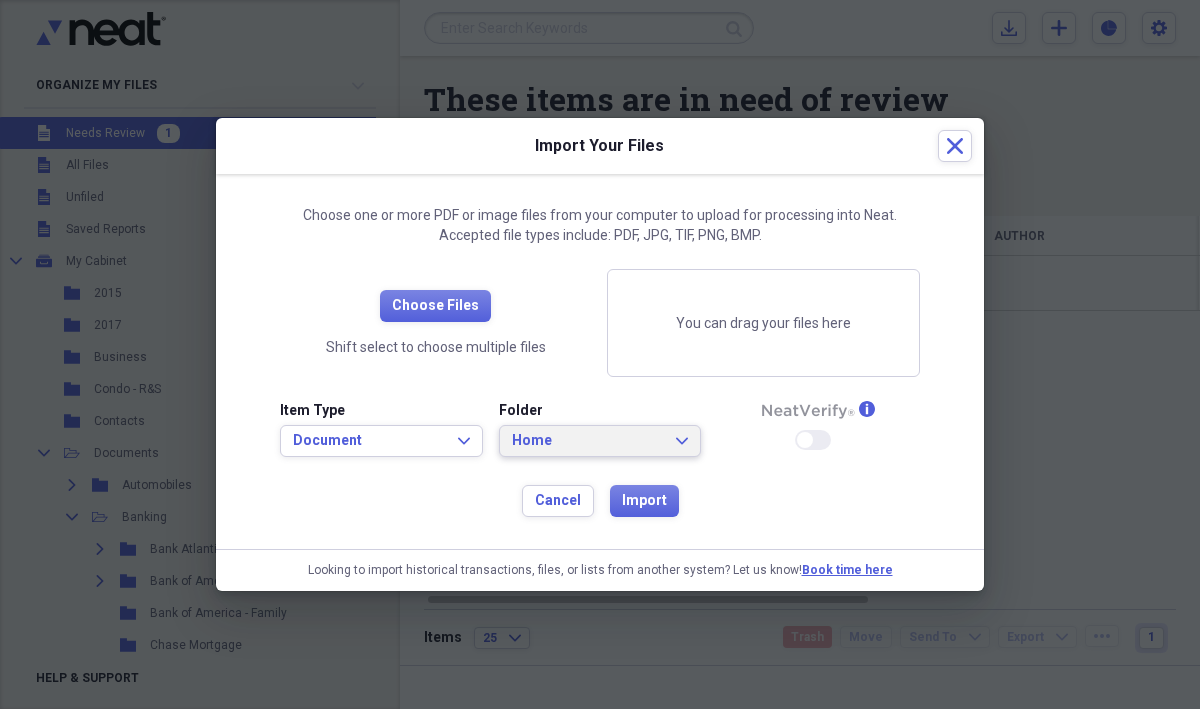 click on "Expand" 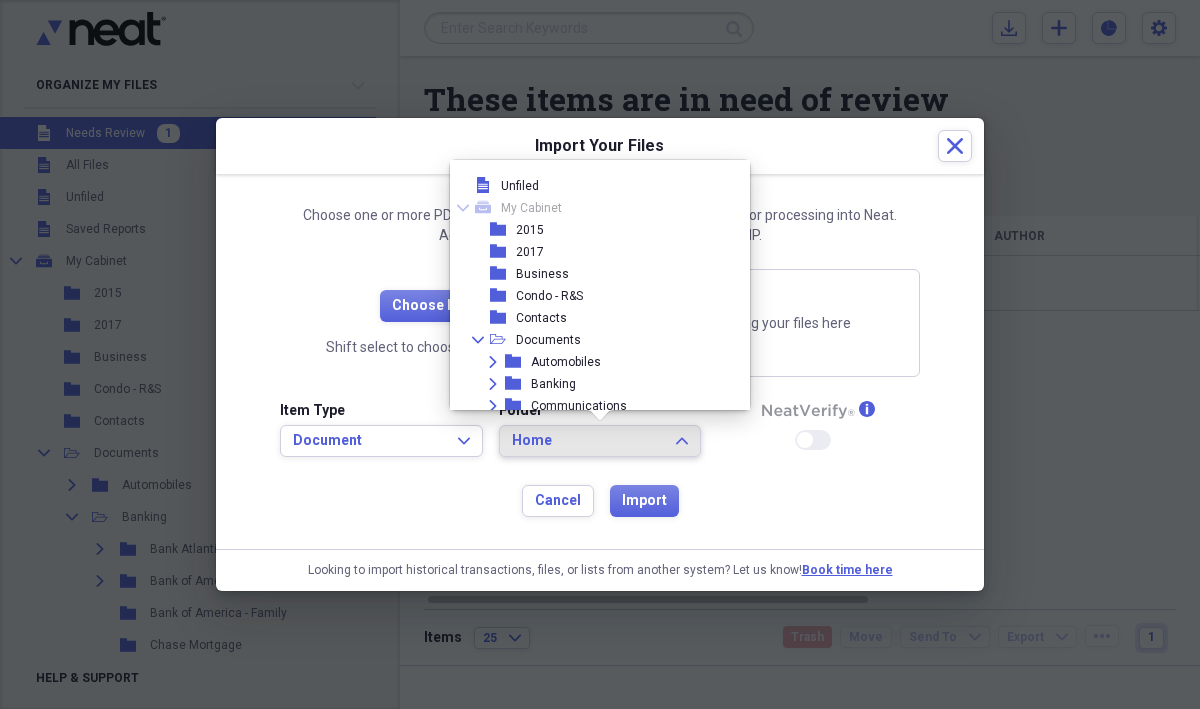 scroll, scrollTop: 1371, scrollLeft: 0, axis: vertical 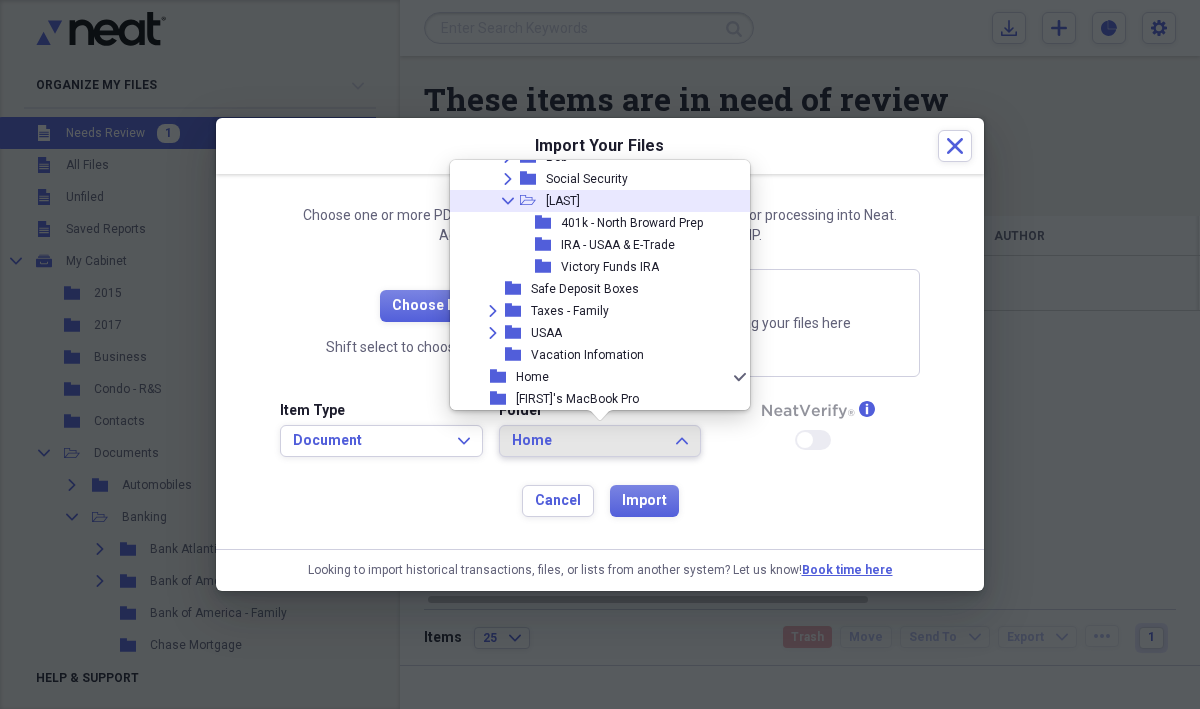 click on "Collapse open-folder [NAME]" at bounding box center [592, 201] 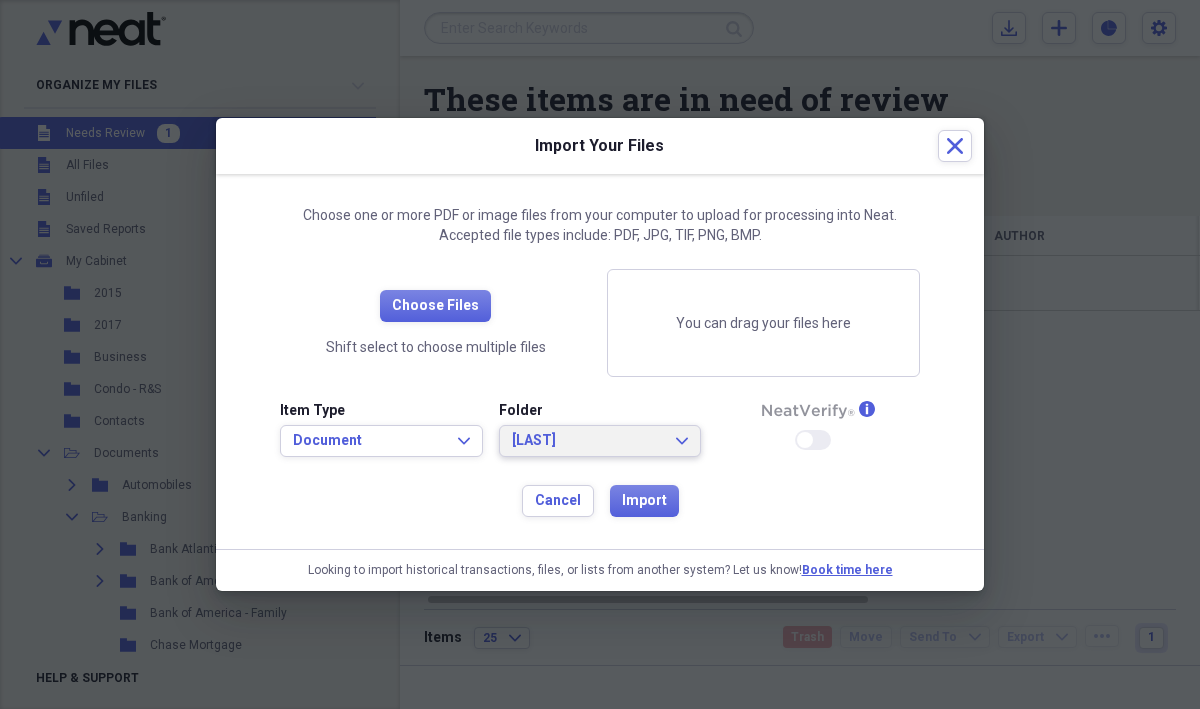 click on "Expand" 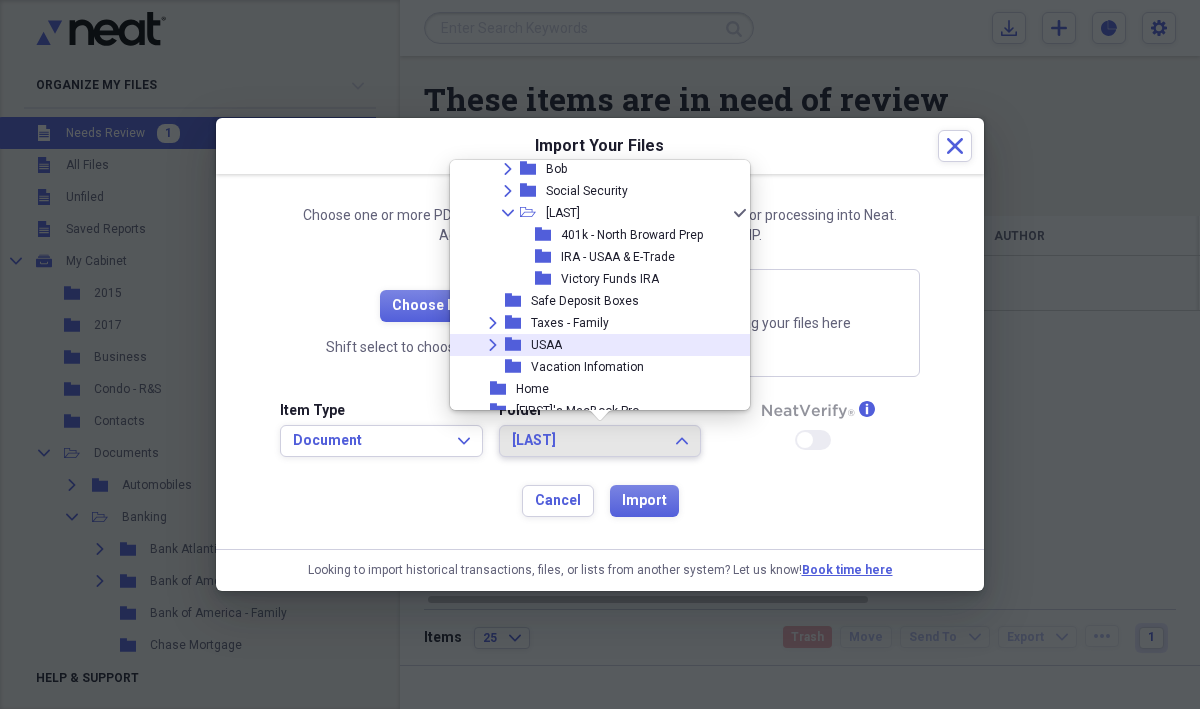 scroll, scrollTop: 1371, scrollLeft: 0, axis: vertical 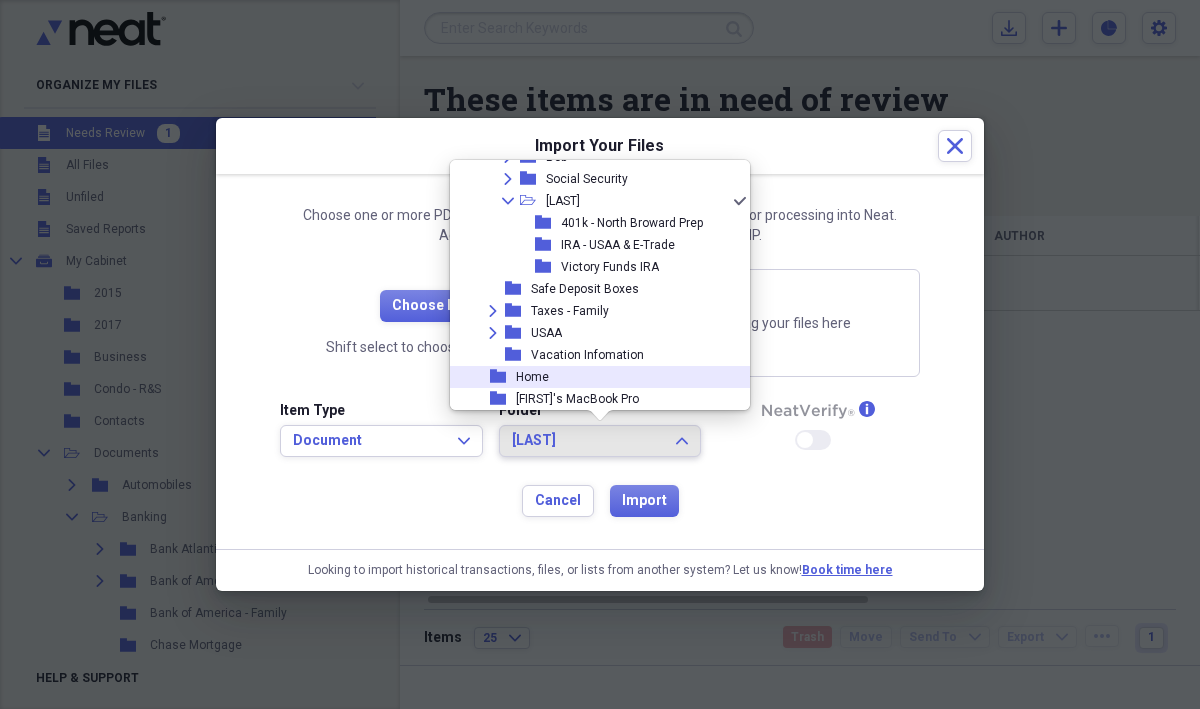 click on "folder" at bounding box center [503, 377] 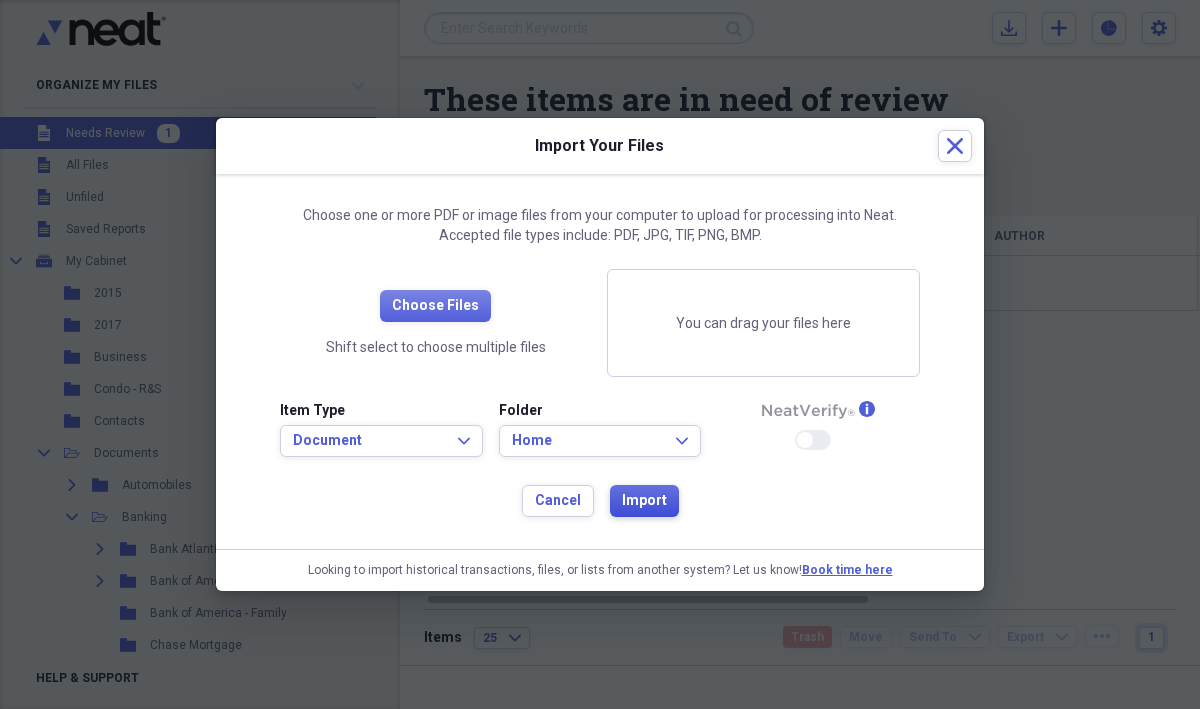 click on "Import" at bounding box center (644, 501) 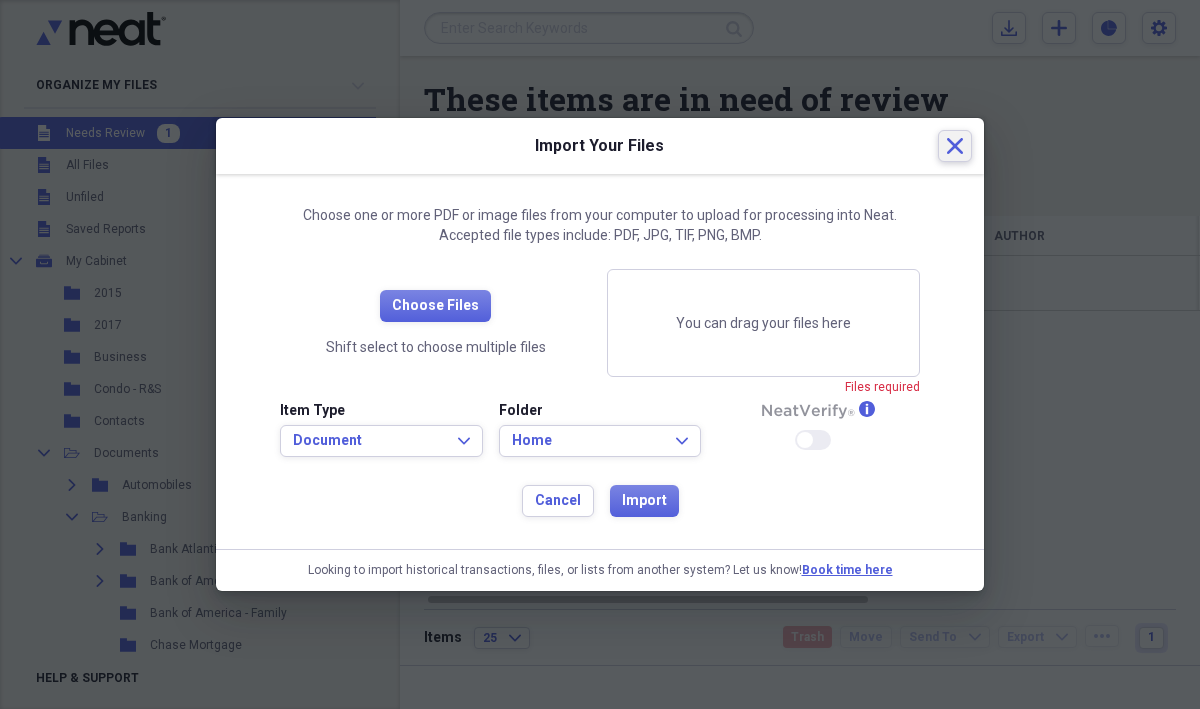 click on "Close" at bounding box center (955, 146) 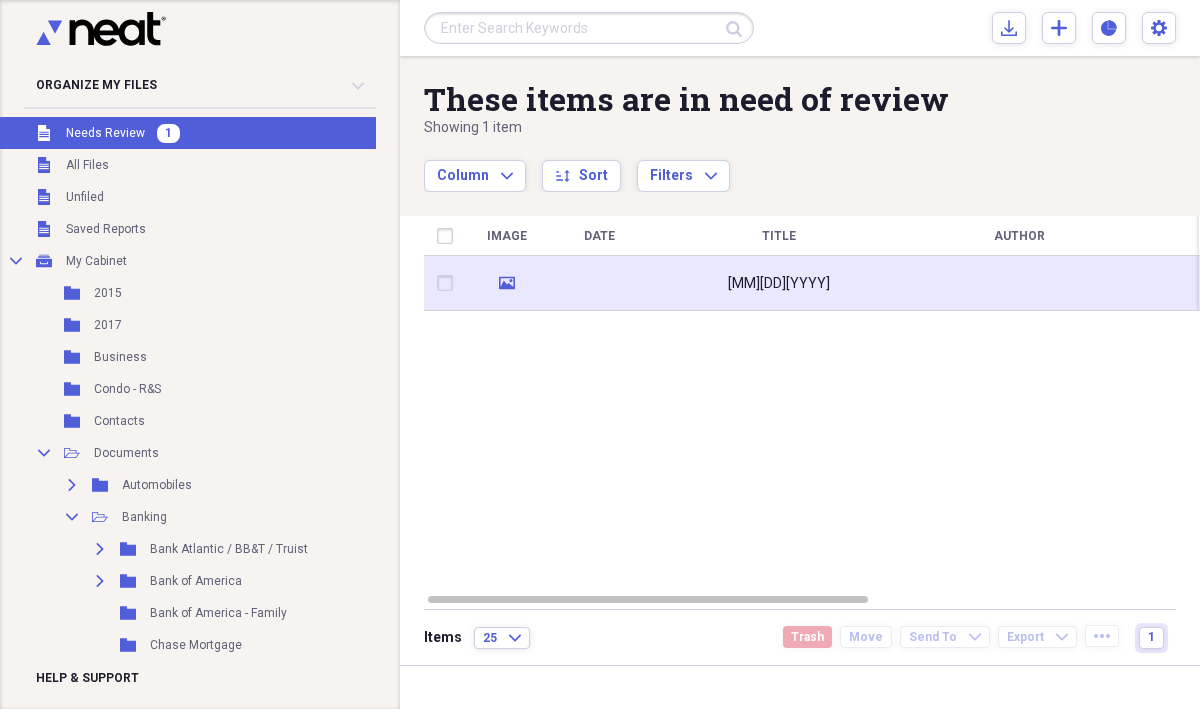 click on "media" at bounding box center (506, 283) 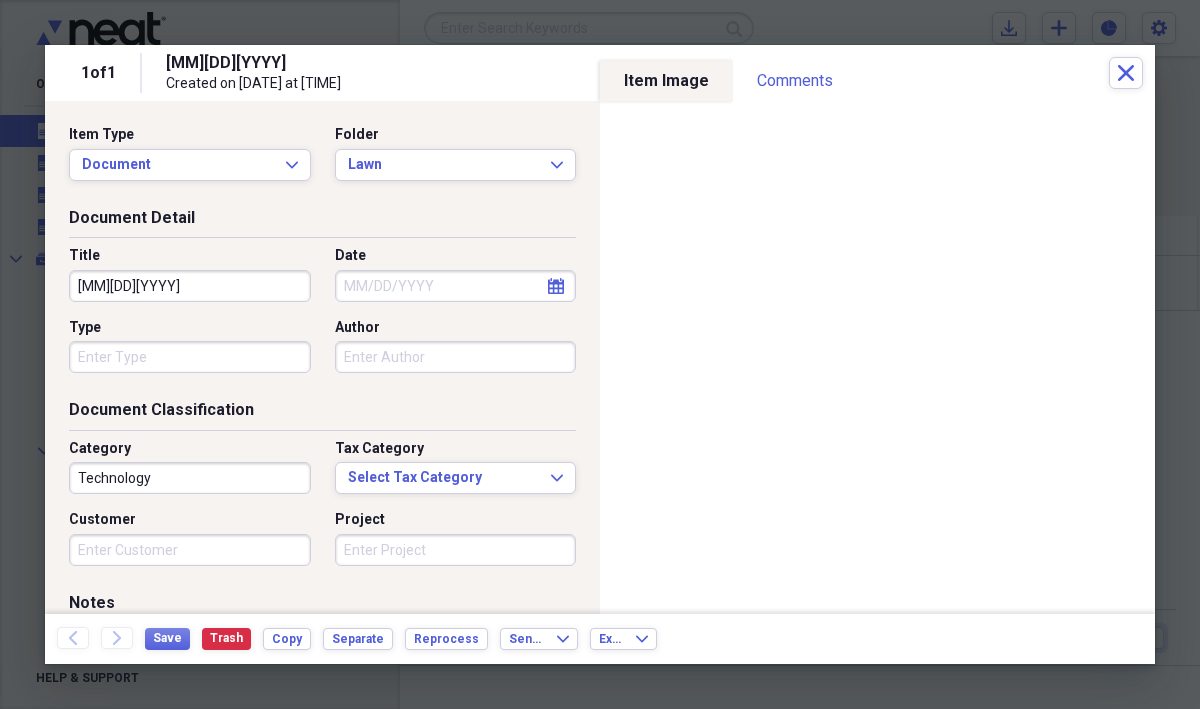 click on "[MM][DD][YYYY]" at bounding box center [190, 286] 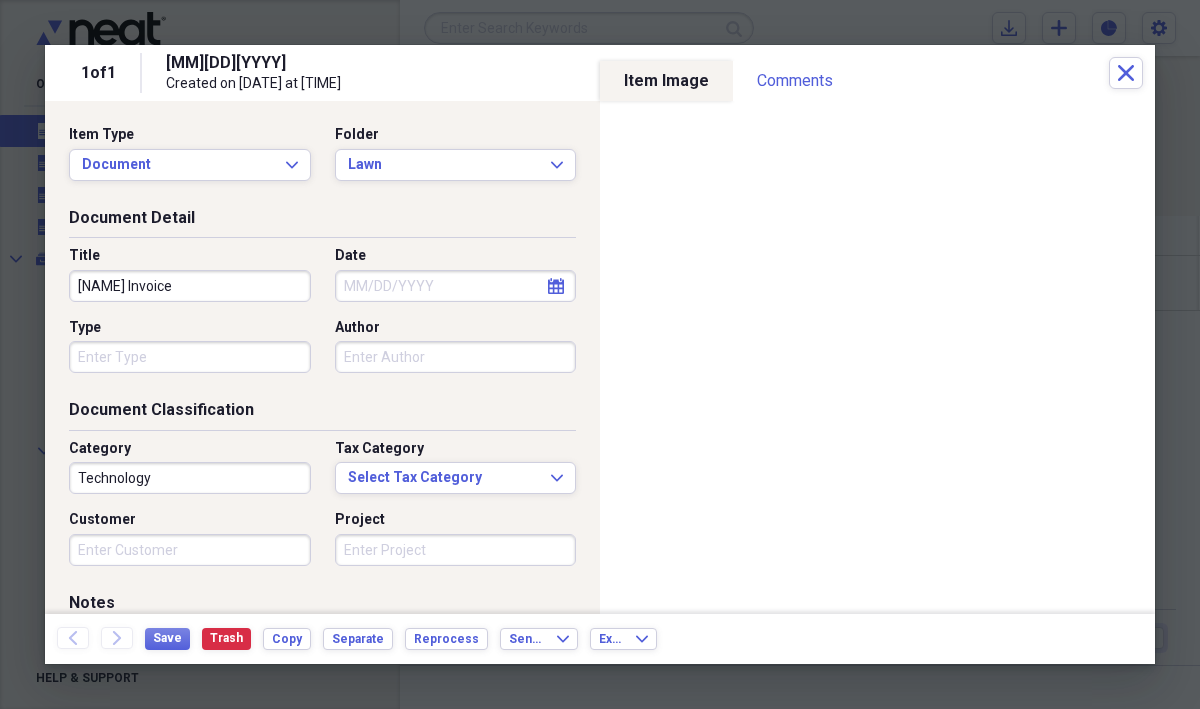 type on "[NAME] Invoice" 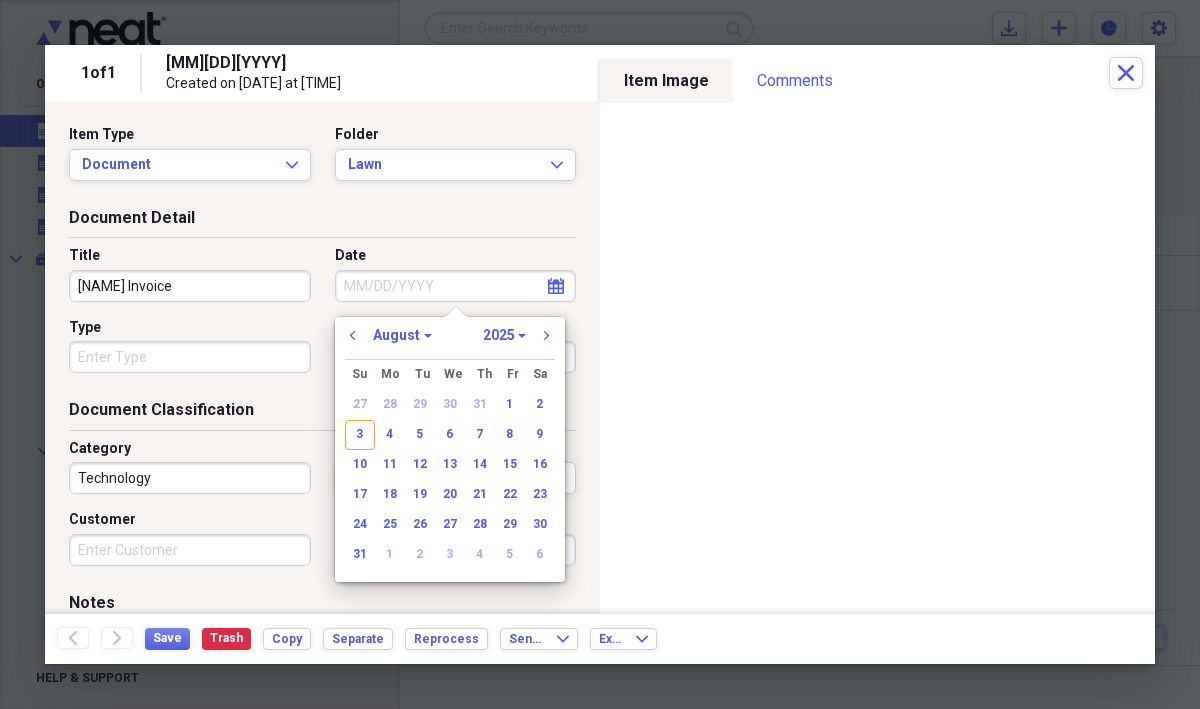 click on "Date" at bounding box center [456, 286] 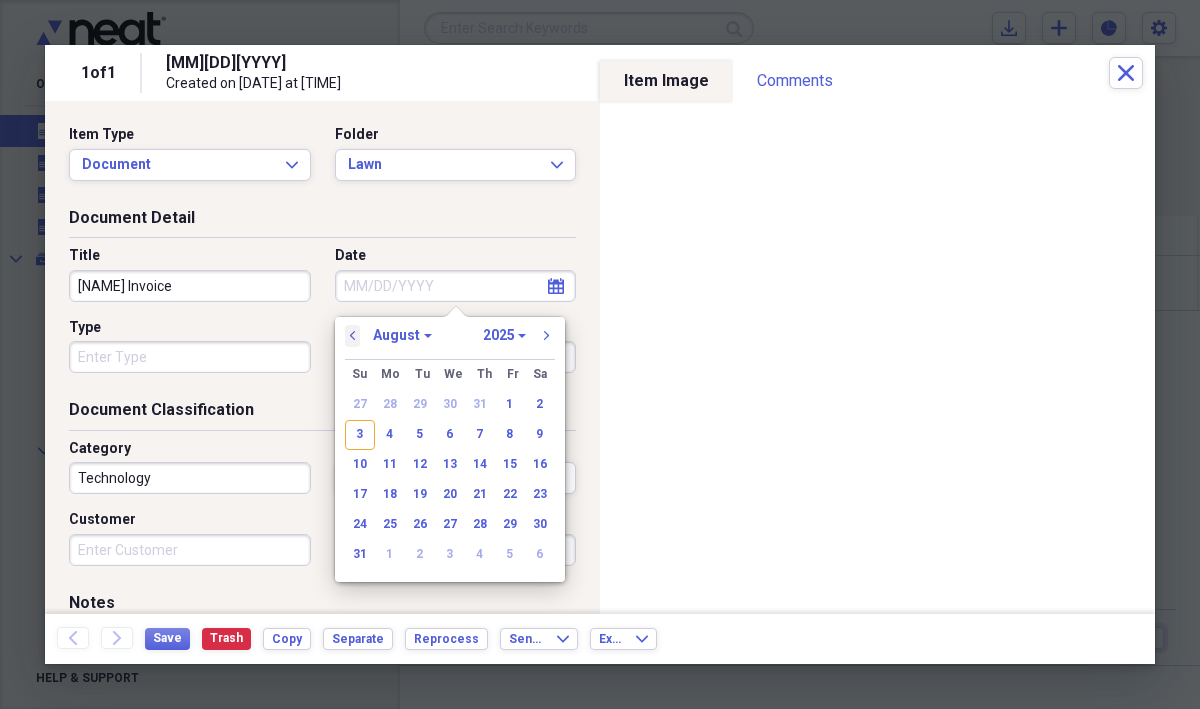 click on "previous" at bounding box center (353, 336) 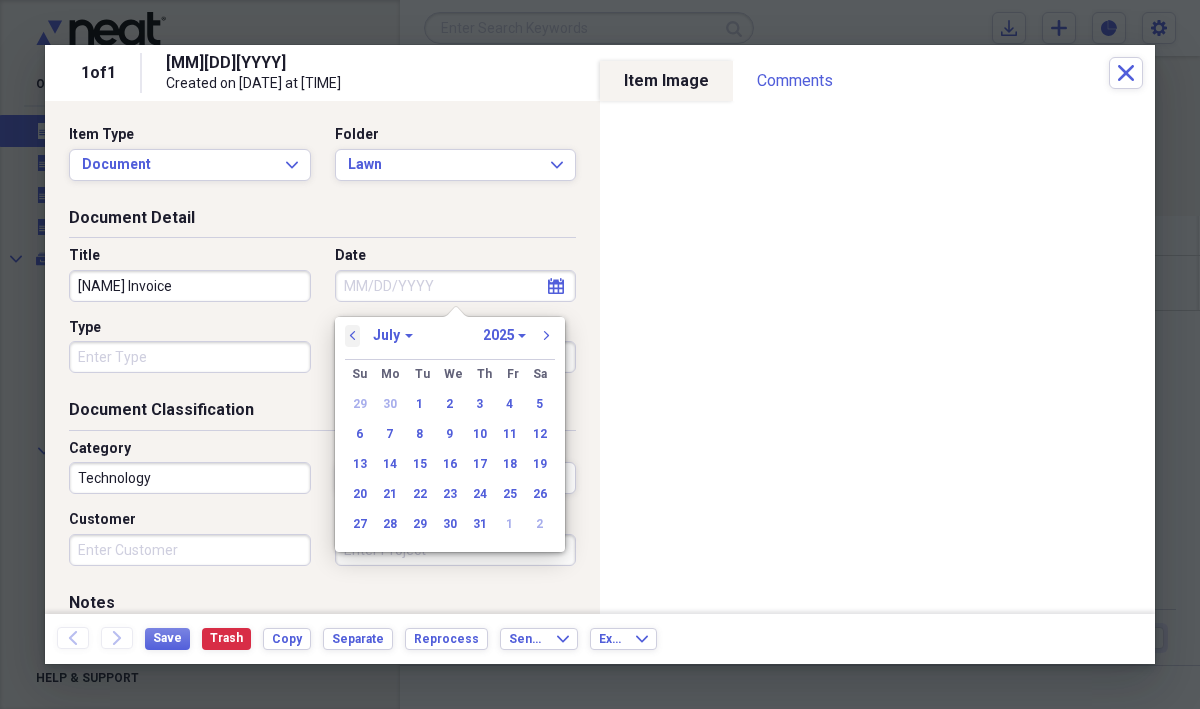 click on "previous" at bounding box center (353, 336) 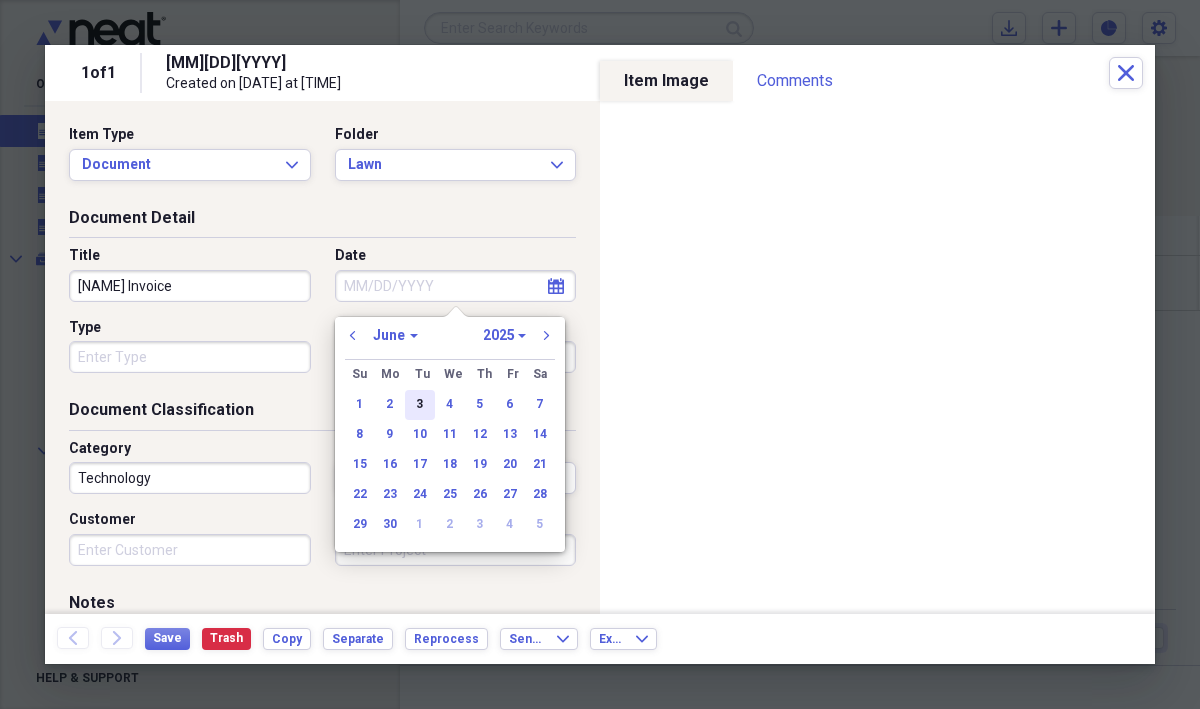click on "3" at bounding box center [420, 405] 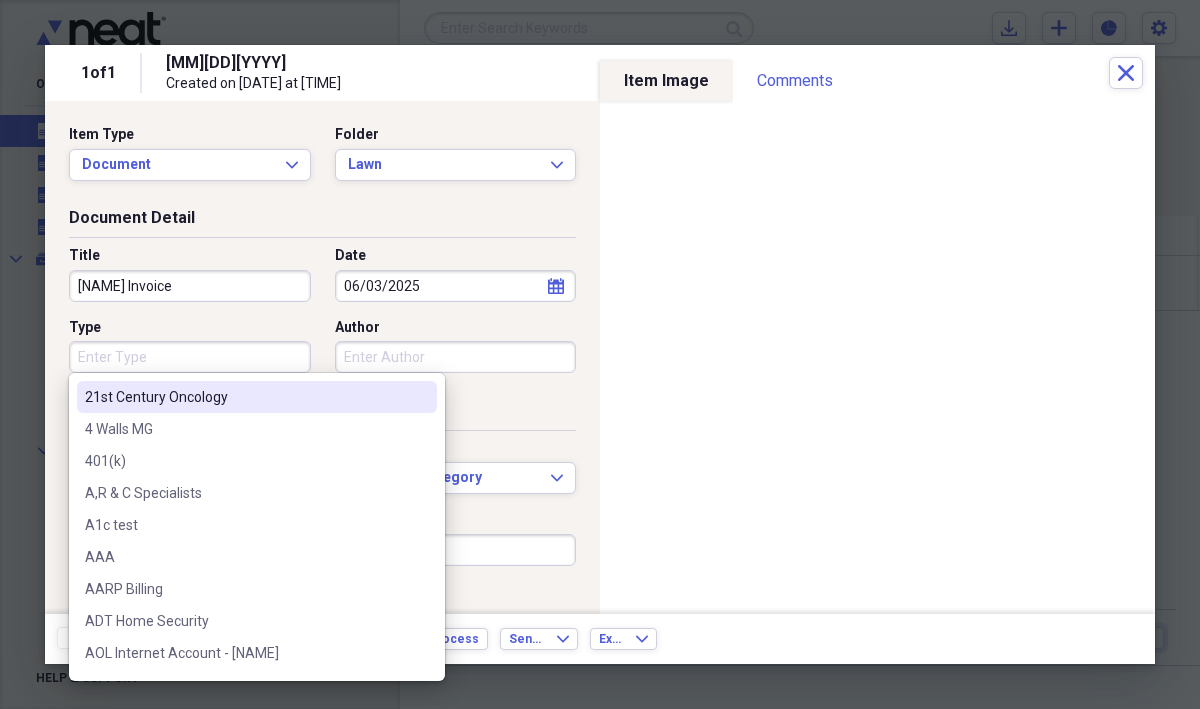 click on "Type" at bounding box center (190, 357) 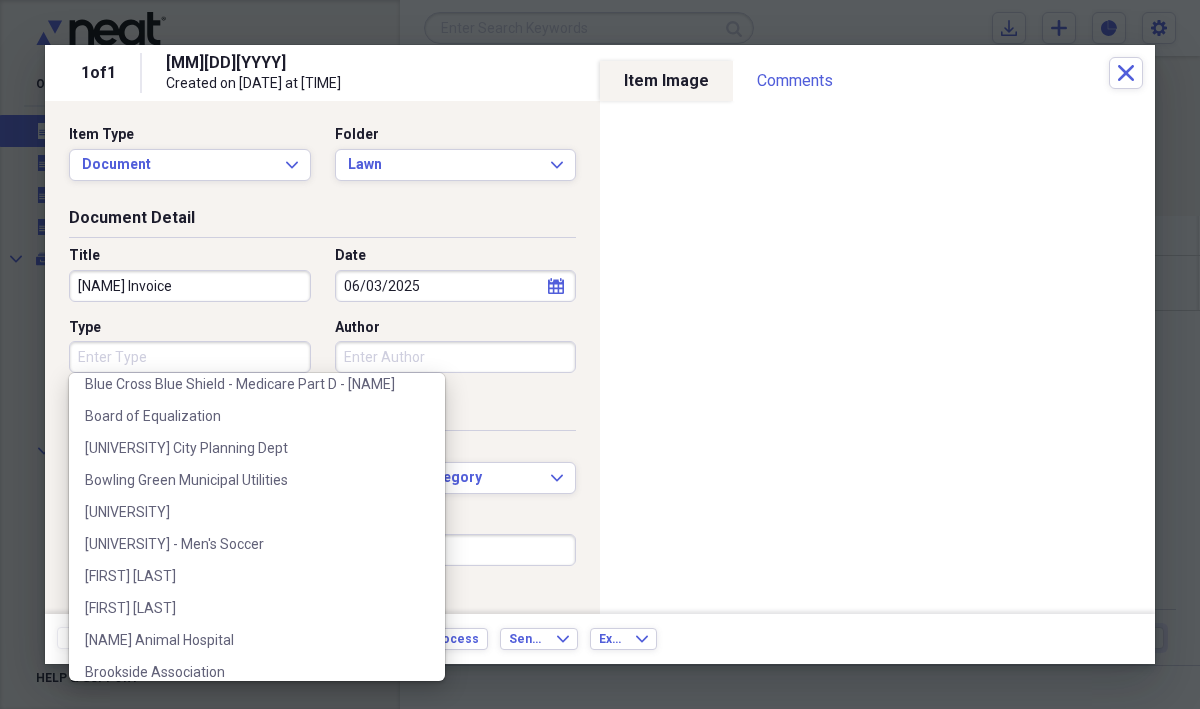 scroll, scrollTop: 1682, scrollLeft: 0, axis: vertical 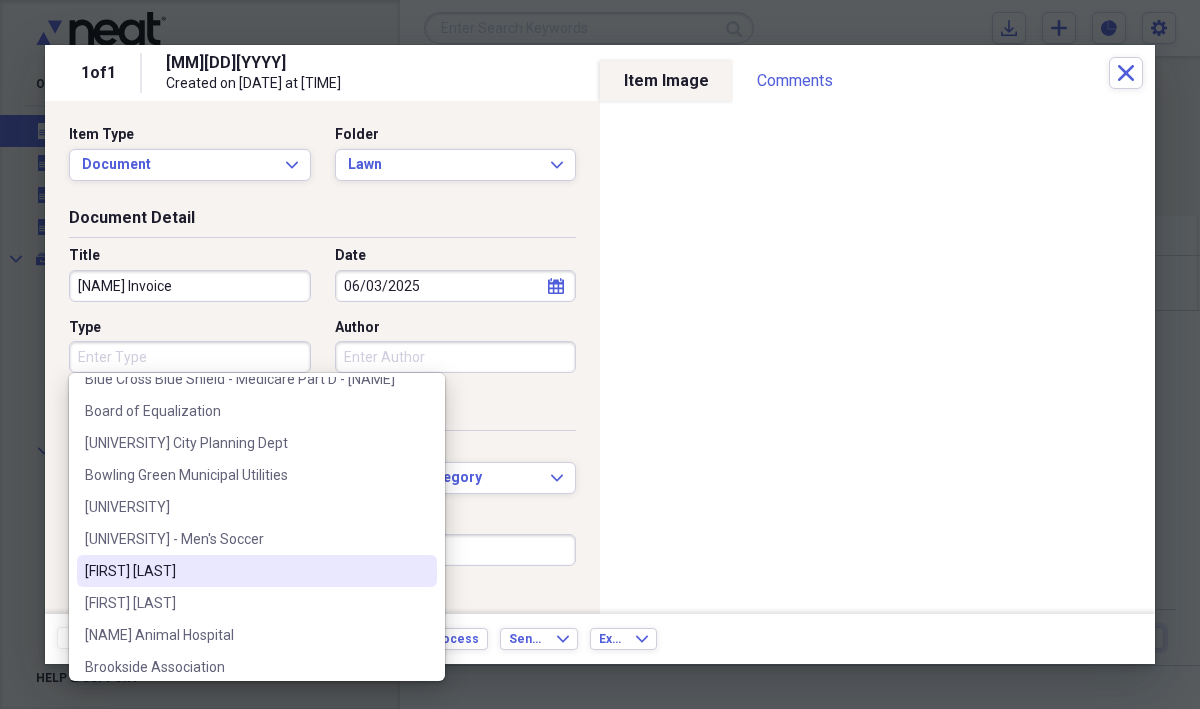 click on "[FIRST] [LAST]" at bounding box center (245, 571) 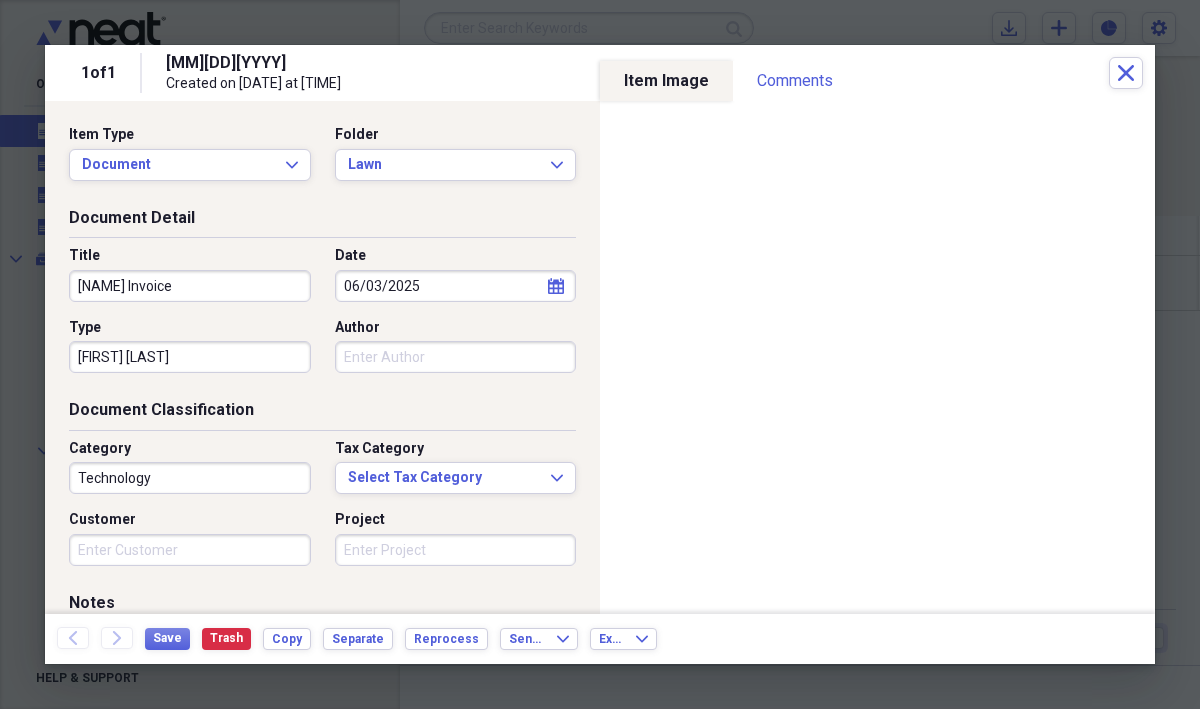click on "Technology" at bounding box center (190, 478) 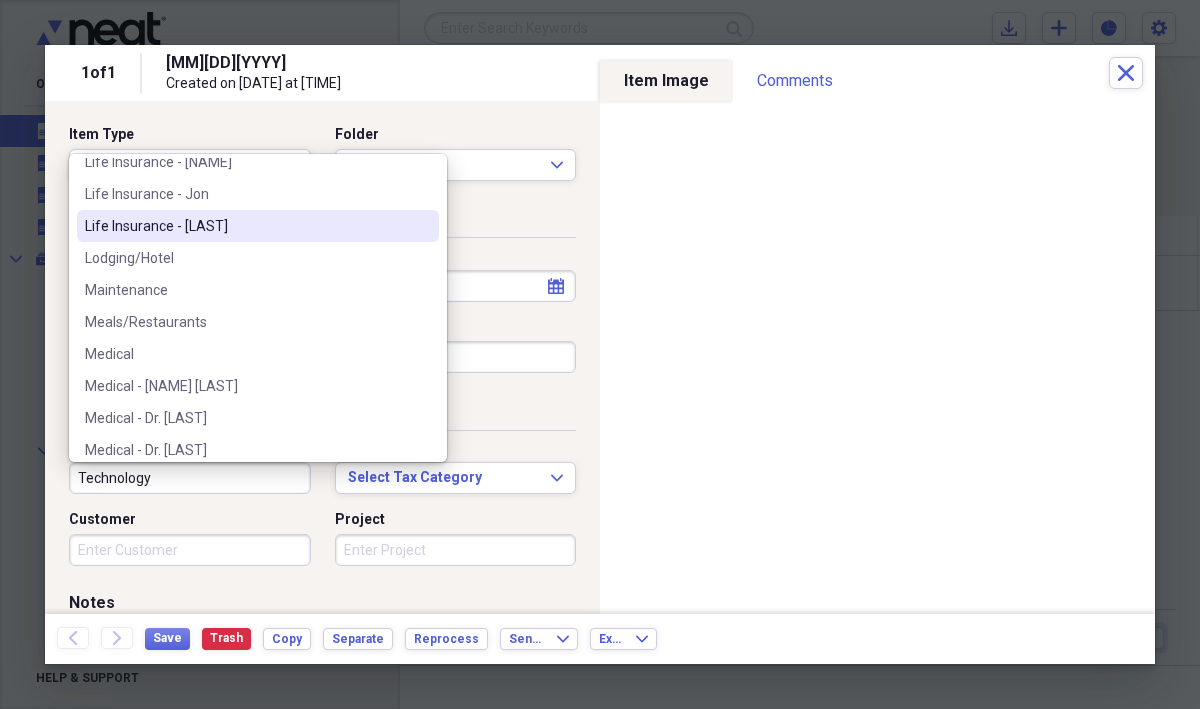 scroll, scrollTop: 2333, scrollLeft: 0, axis: vertical 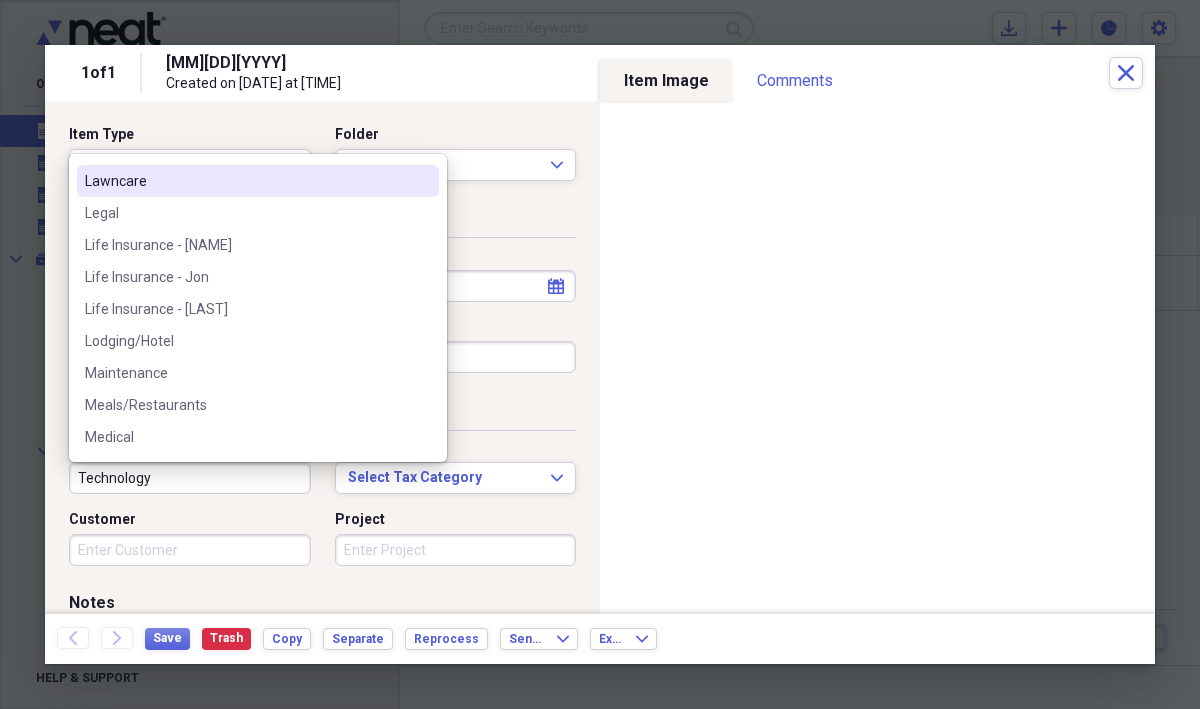 click on "Lawncare" at bounding box center (246, 181) 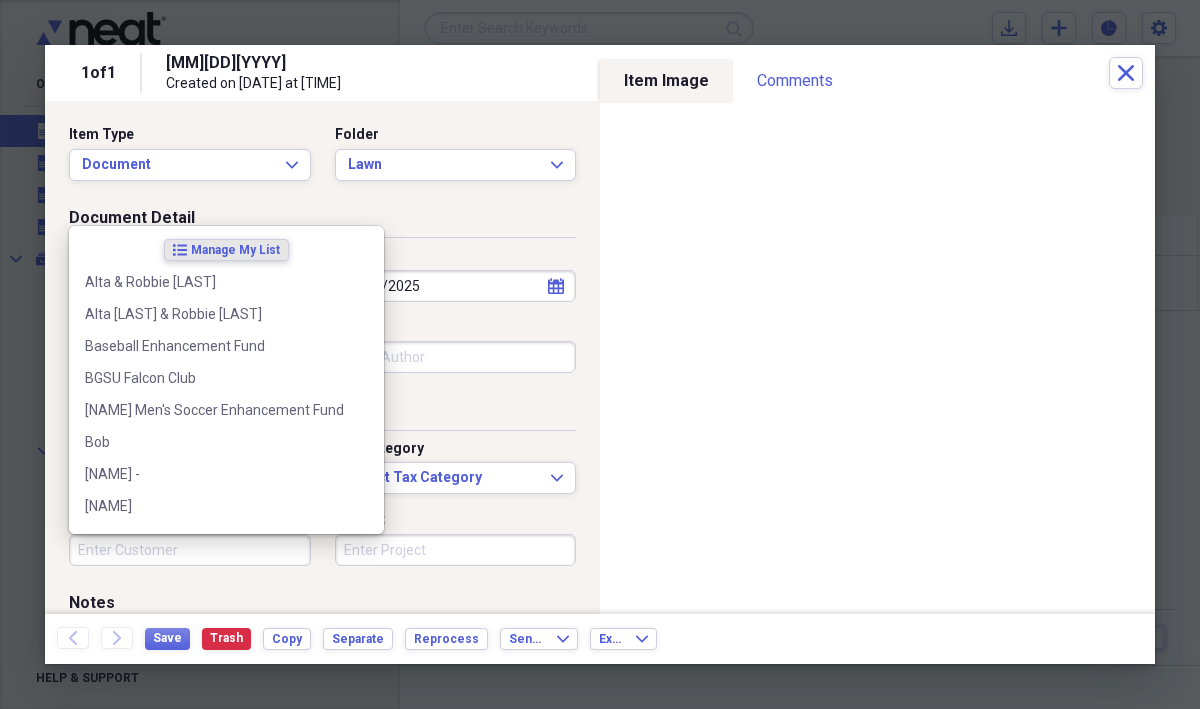 click on "Customer" at bounding box center (190, 550) 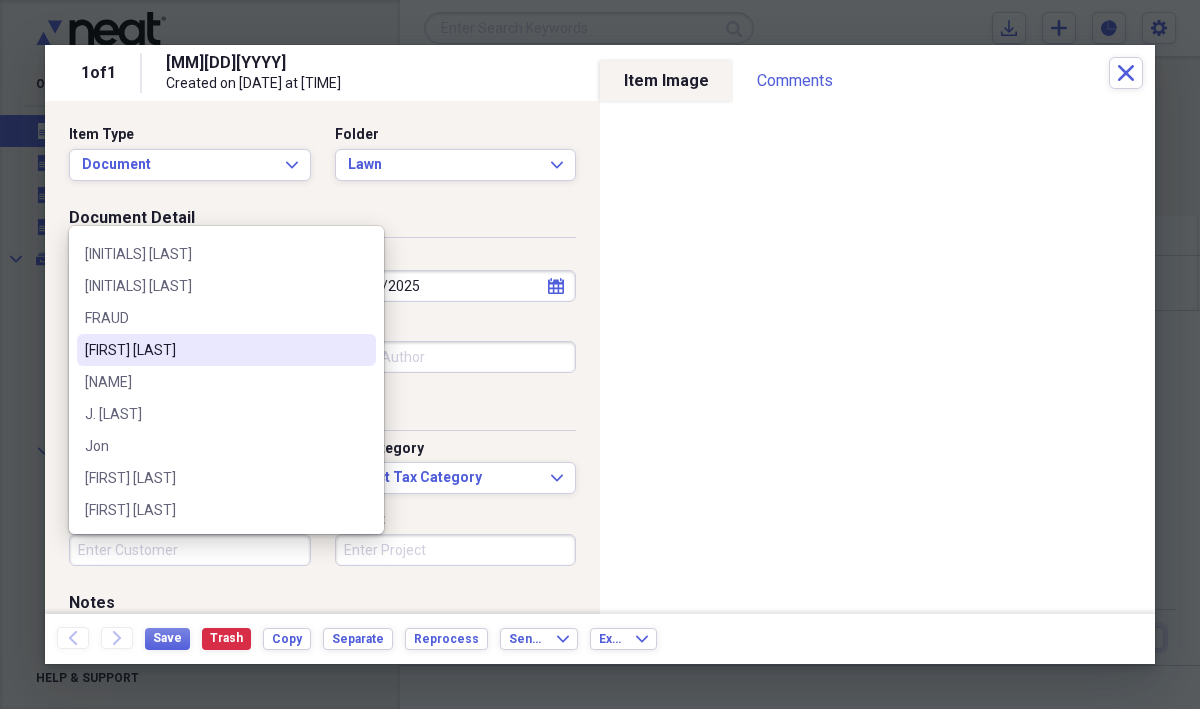 scroll, scrollTop: 695, scrollLeft: 0, axis: vertical 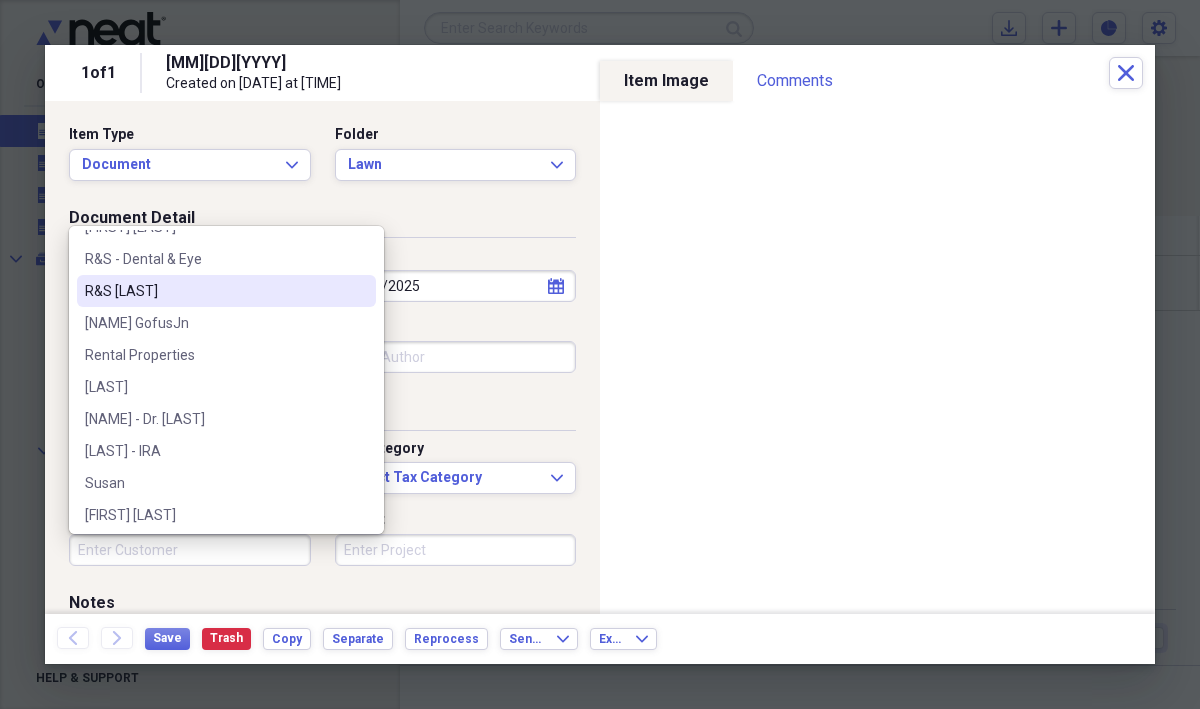 click on "R&S [LAST]" at bounding box center [214, 291] 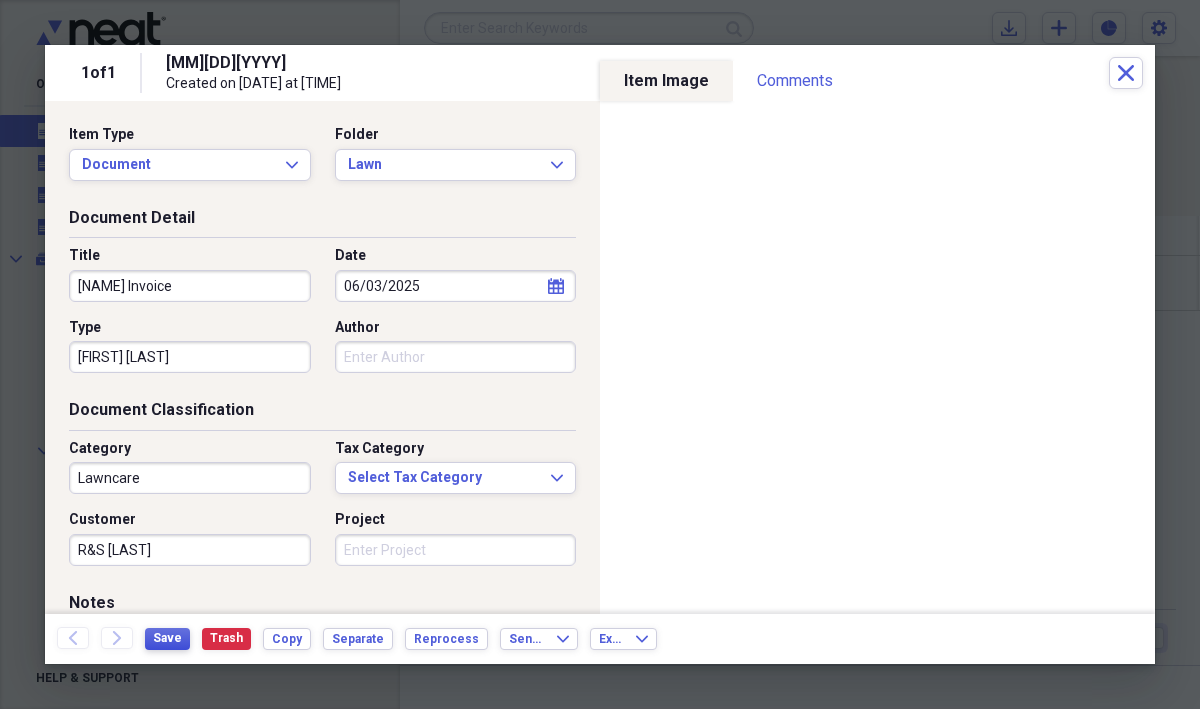 click on "Save" at bounding box center (167, 638) 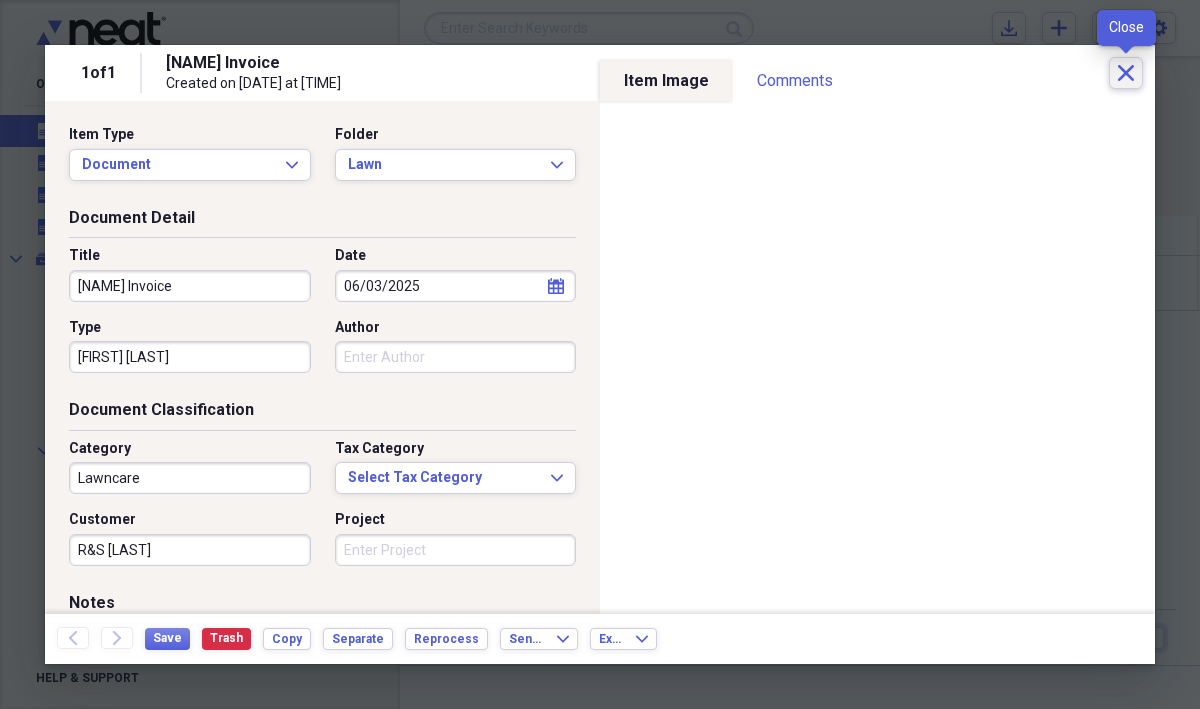 click 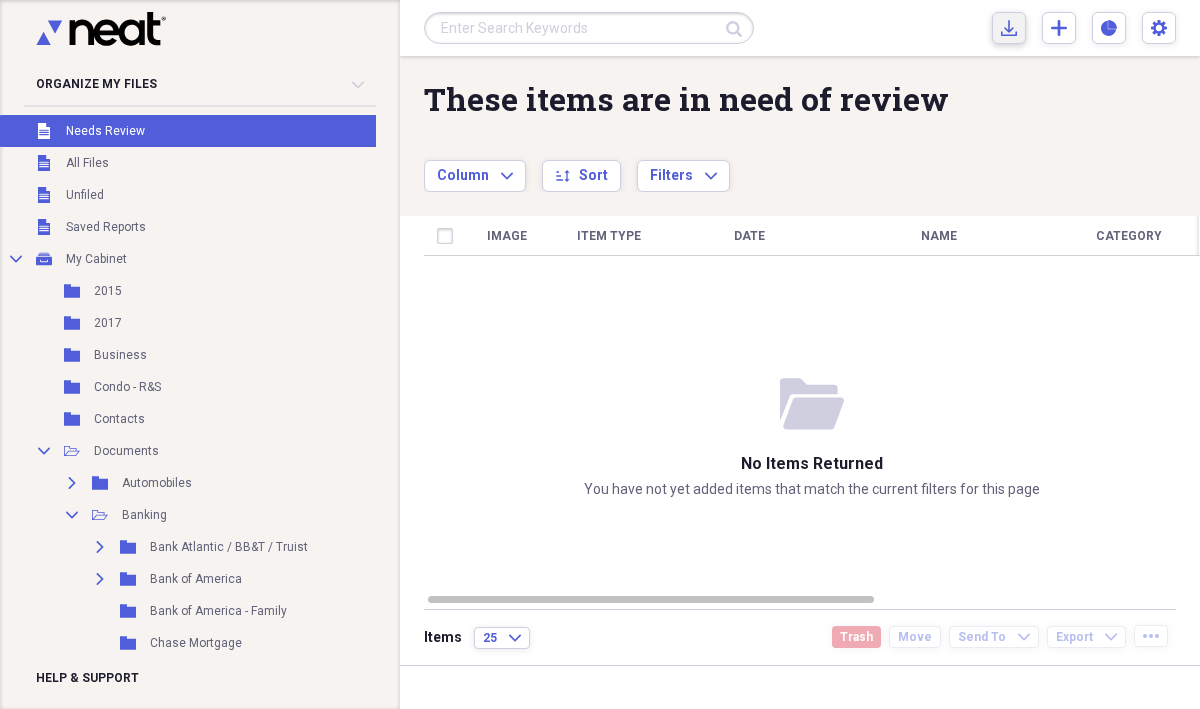 click on "Import" 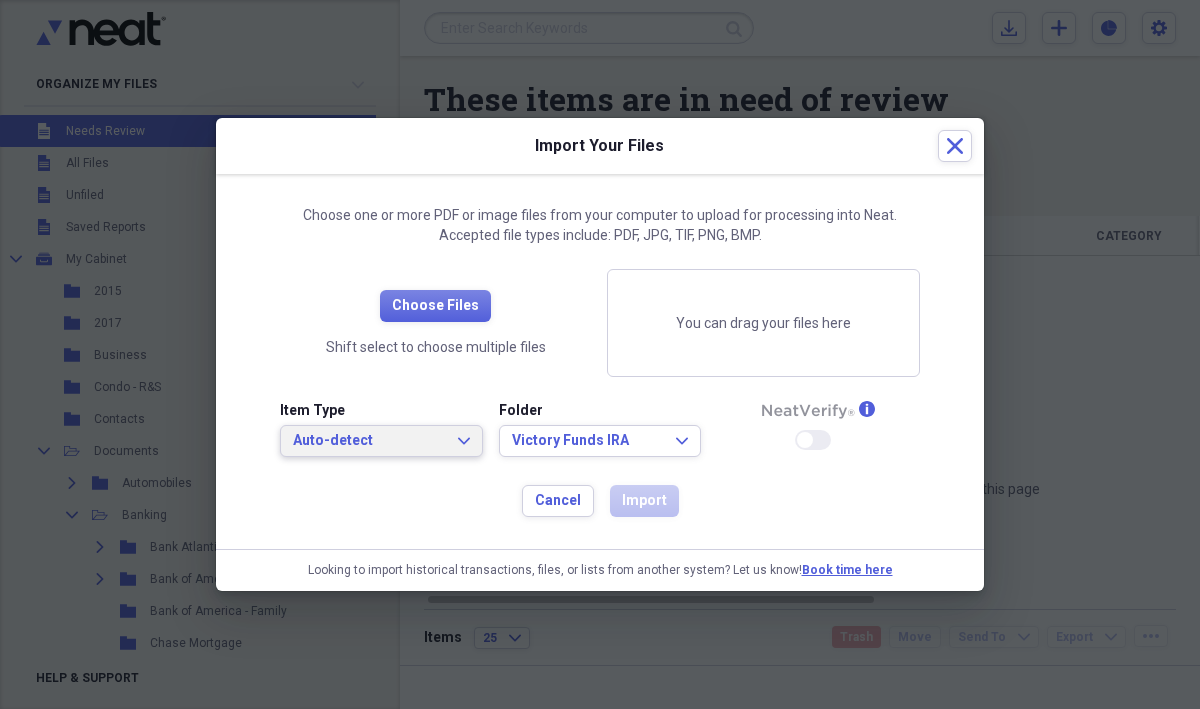 click on "Auto-detect" at bounding box center (369, 441) 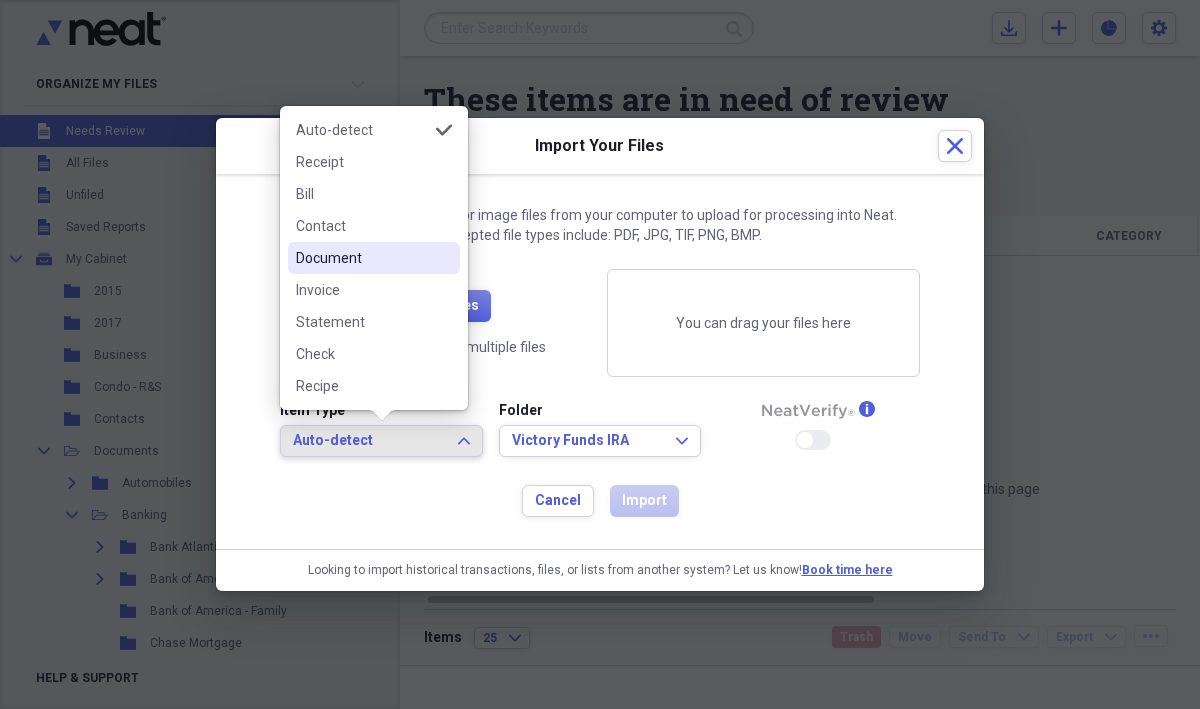 click on "Document" at bounding box center [362, 258] 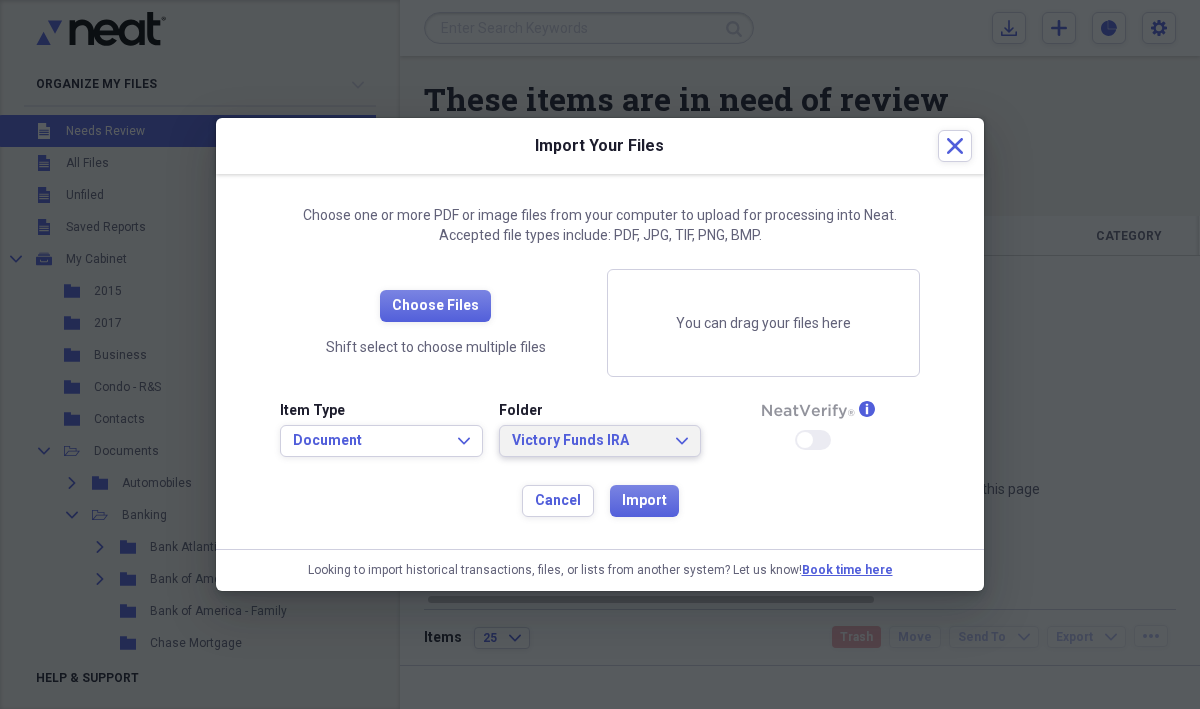 click on "Victory Funds IRA Expand" at bounding box center (600, 441) 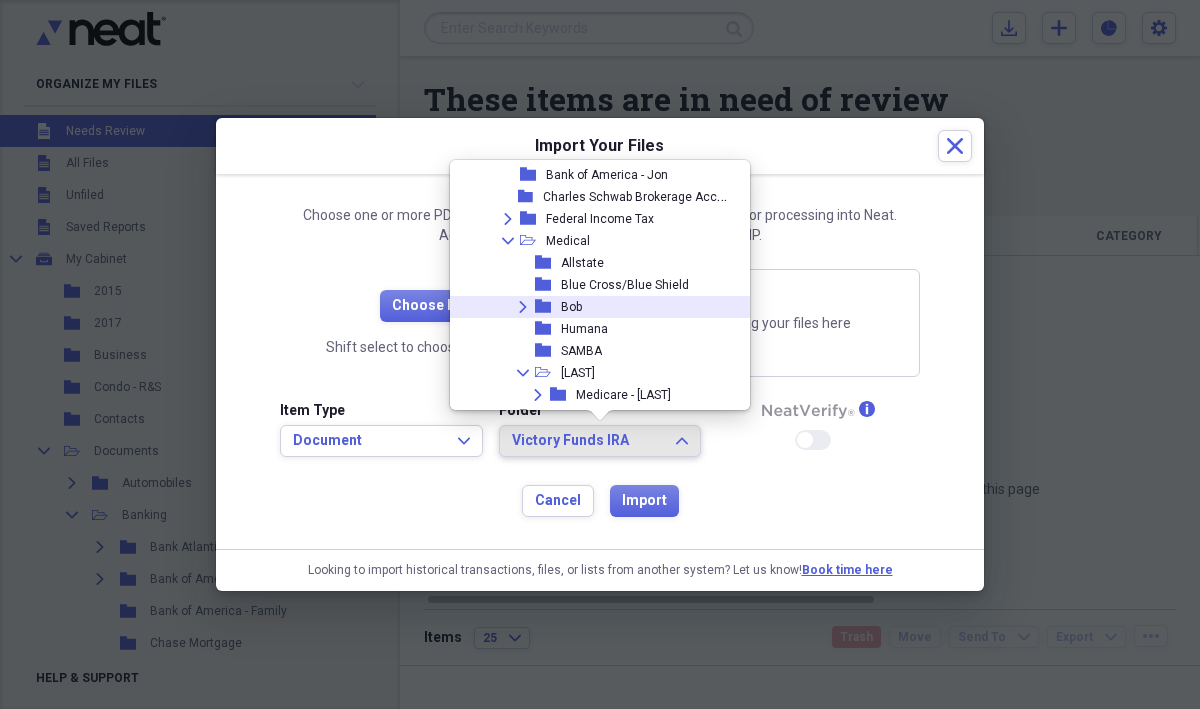 scroll, scrollTop: 760, scrollLeft: 0, axis: vertical 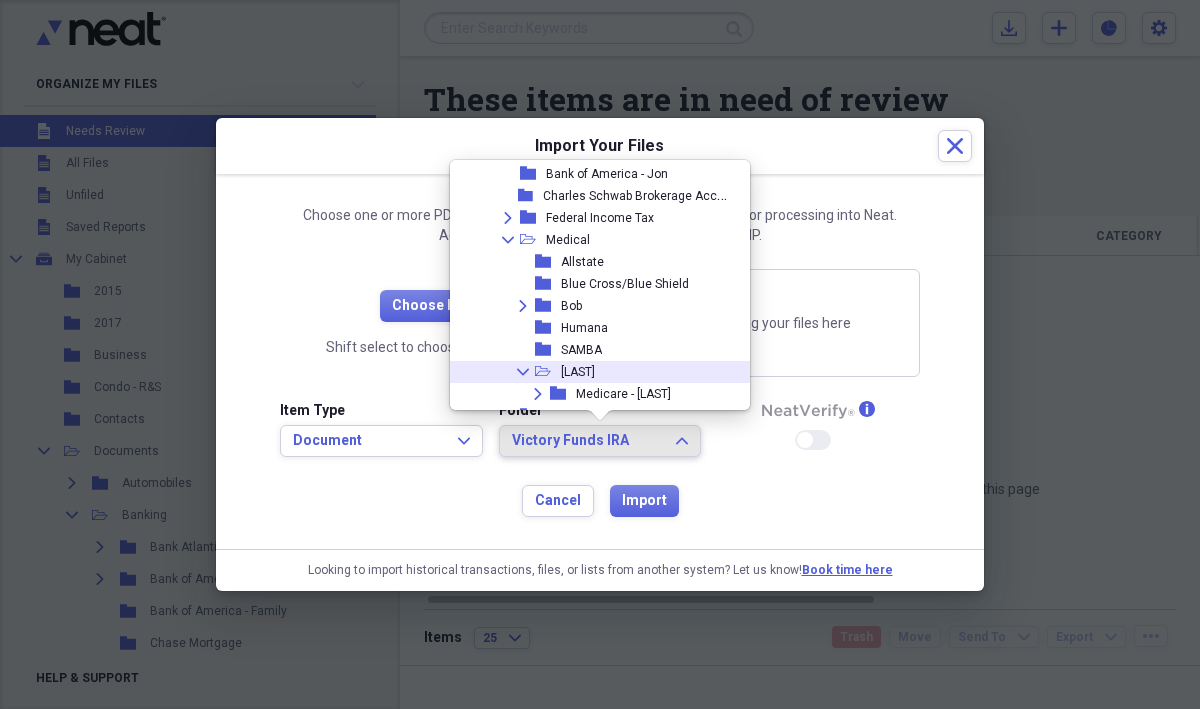 click on "Collapse" at bounding box center (523, 372) 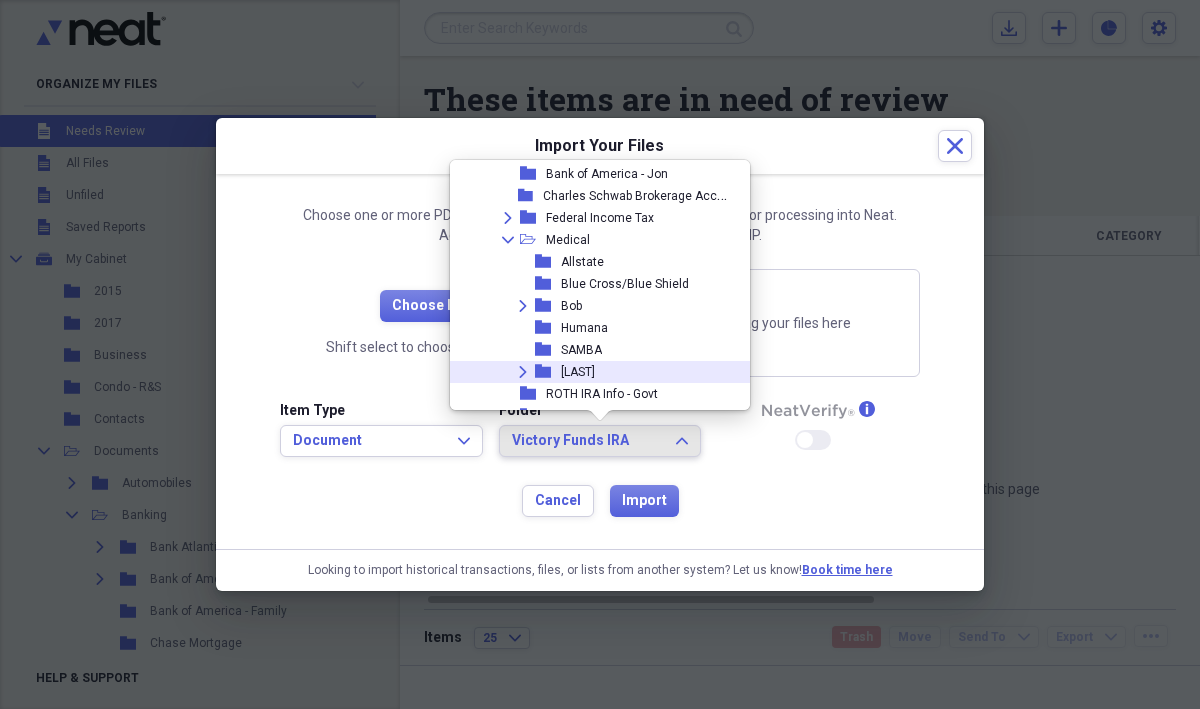 click on "Expand folder Sue" at bounding box center (592, 372) 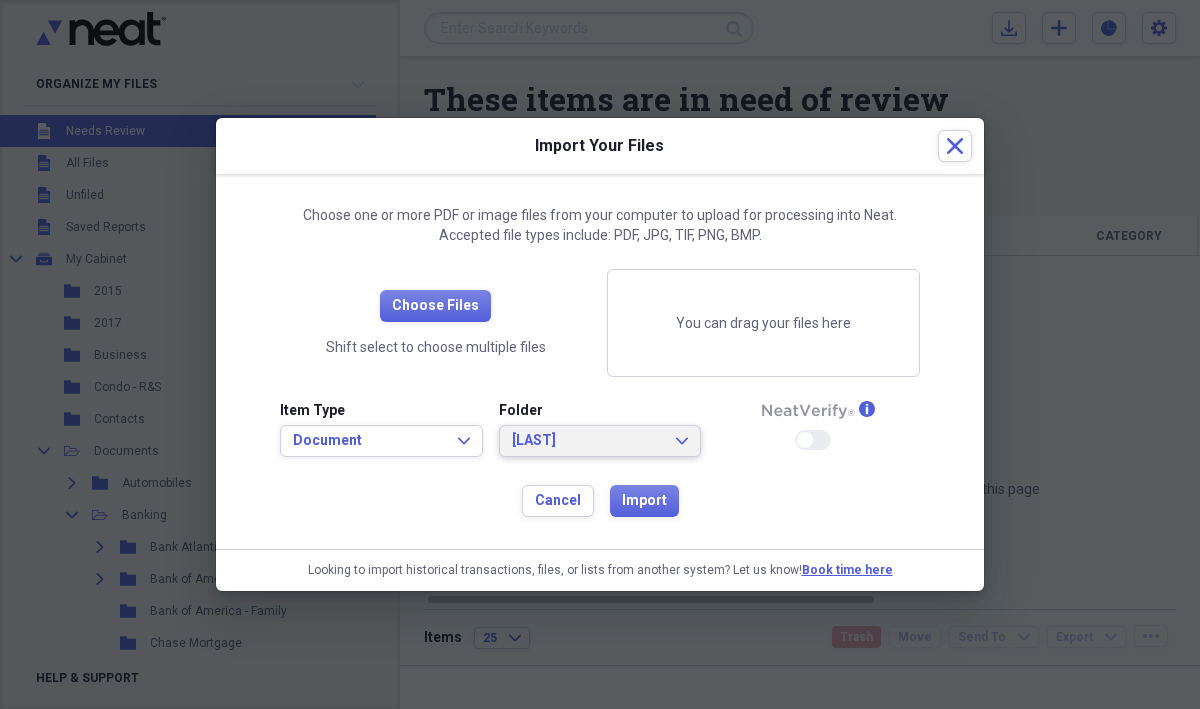 click on "[LAST] Expand" at bounding box center [600, 441] 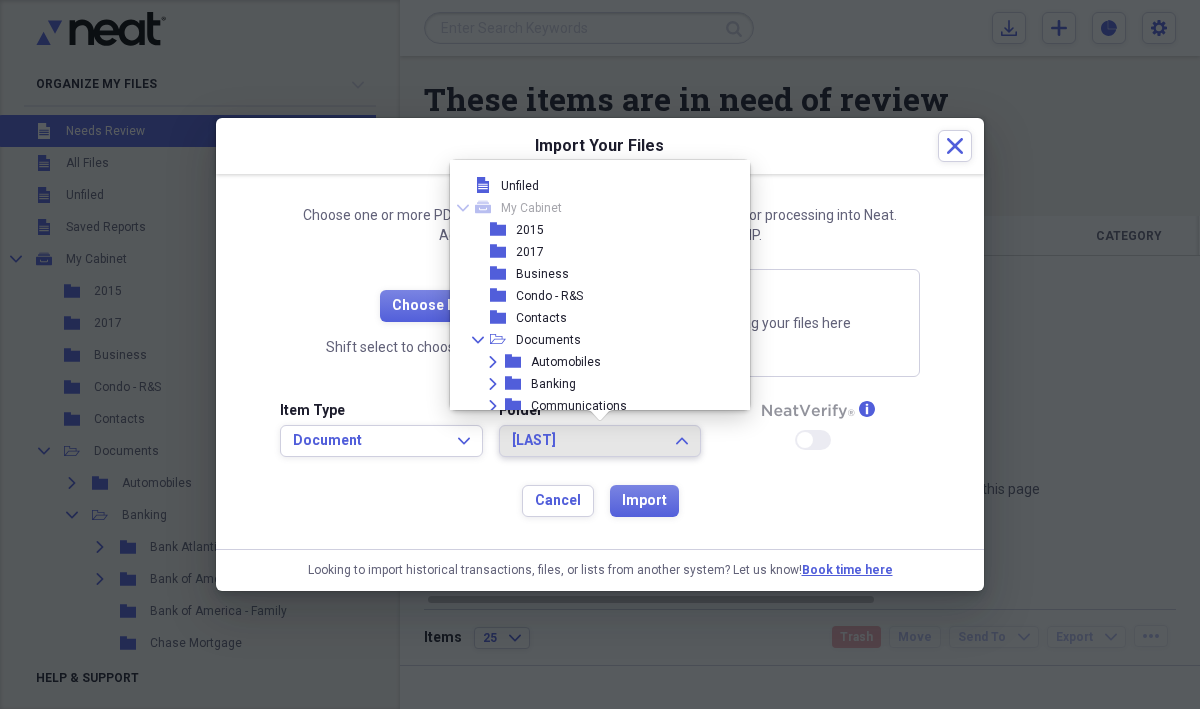 scroll, scrollTop: 847, scrollLeft: 0, axis: vertical 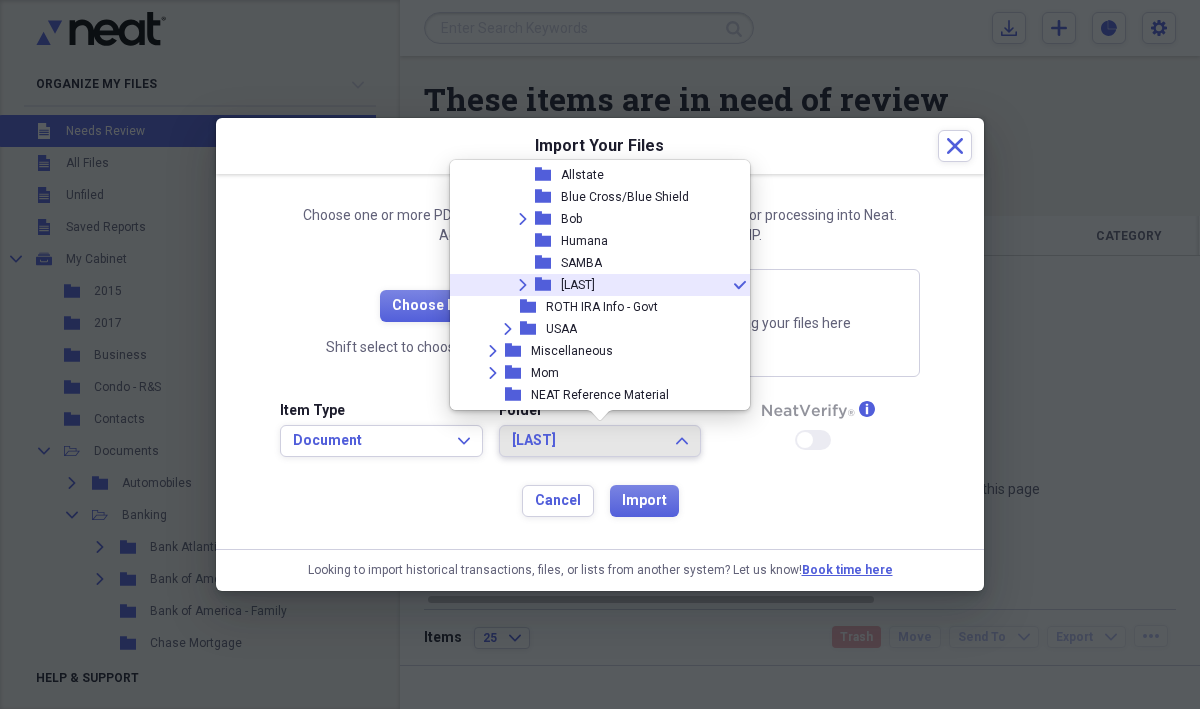 click on "Expand" 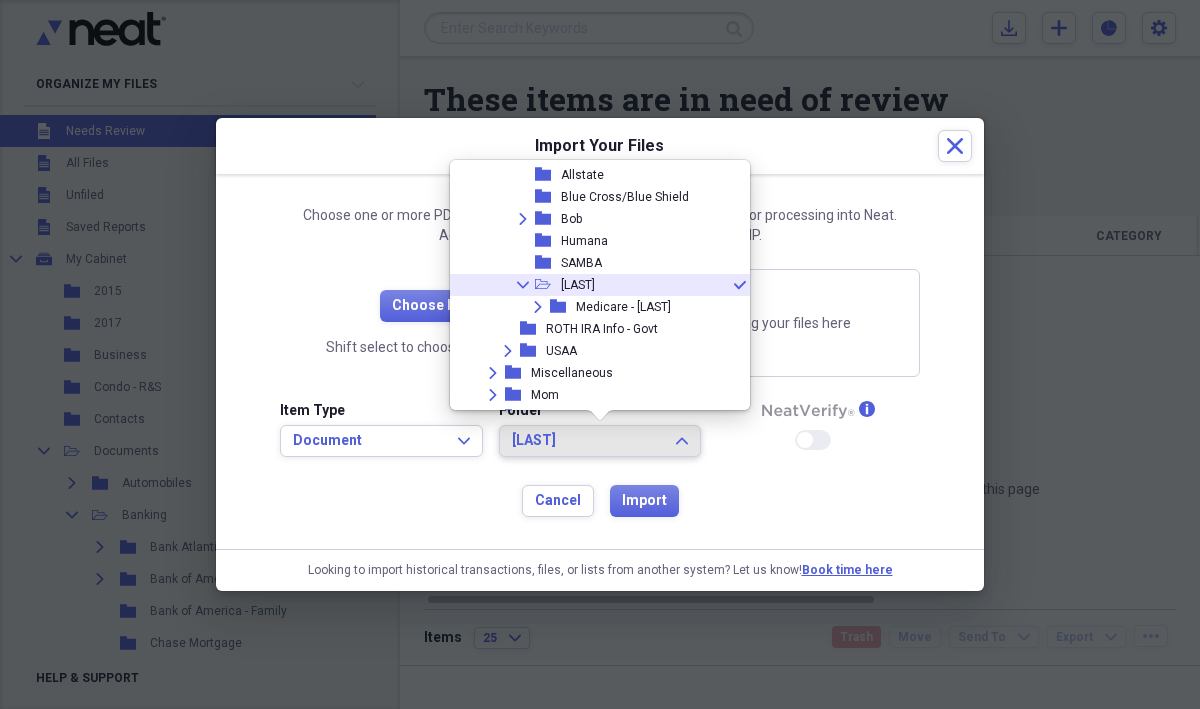 click on "Collapse open-folder [NAME] check" at bounding box center [592, 285] 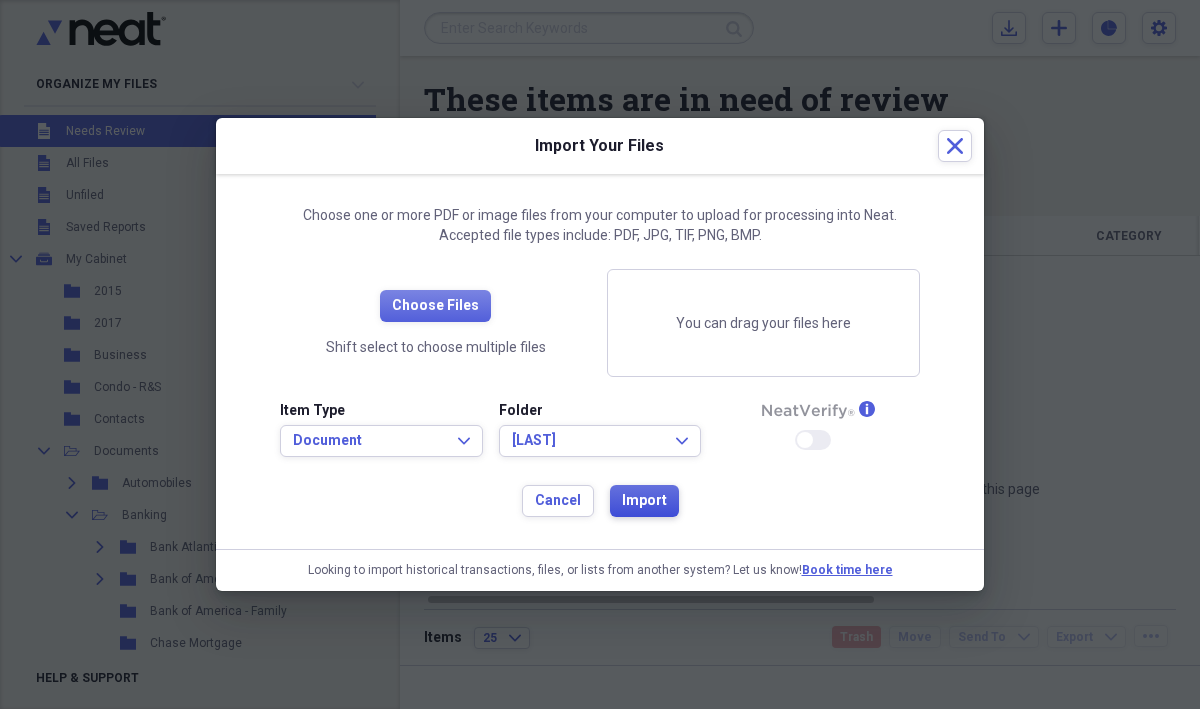 click on "Import" at bounding box center (644, 501) 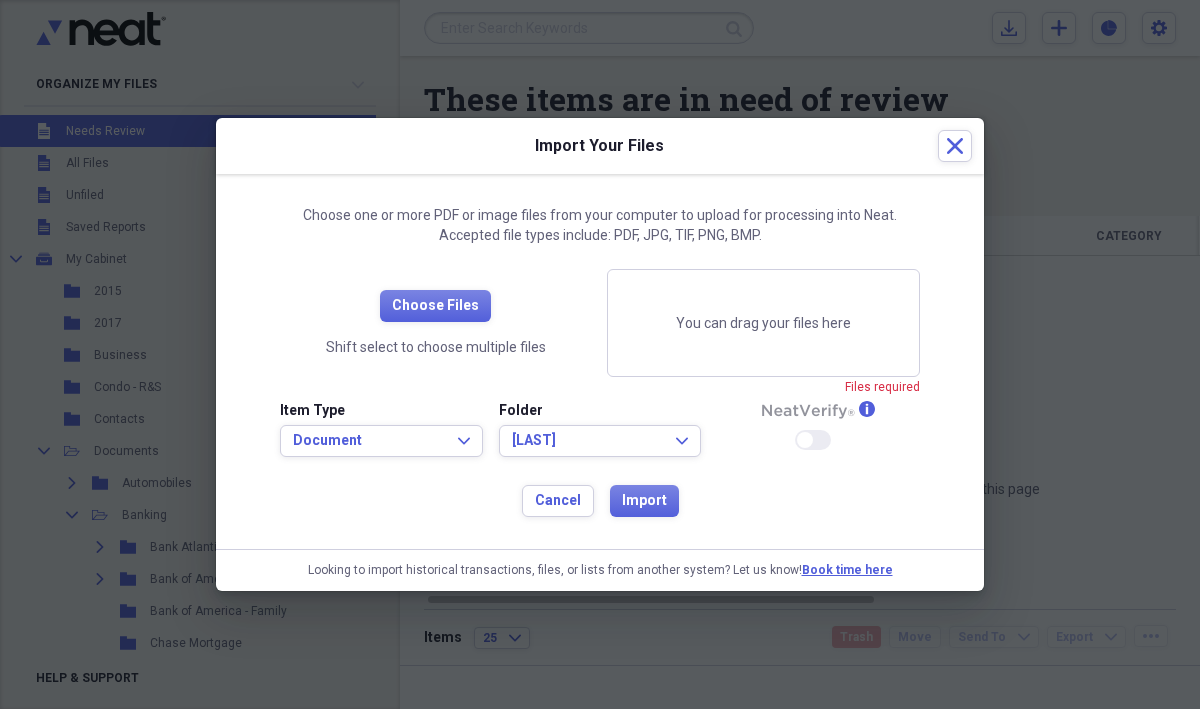 click at bounding box center (600, 354) 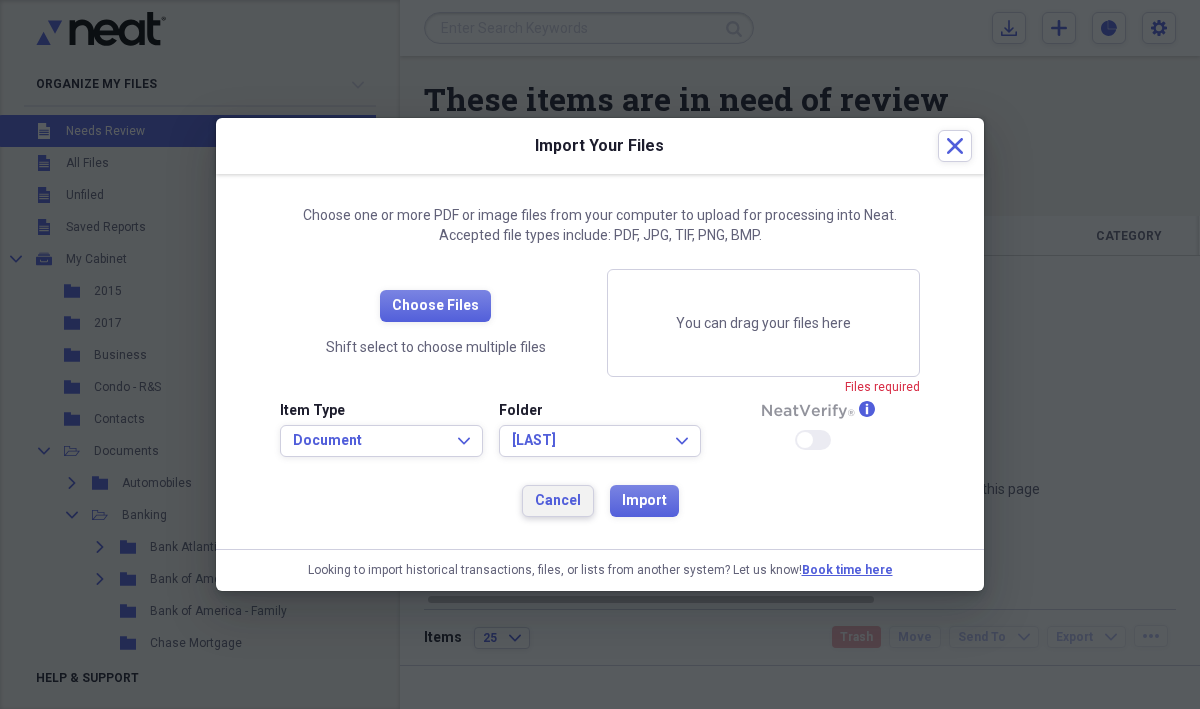 click on "Cancel" at bounding box center (558, 501) 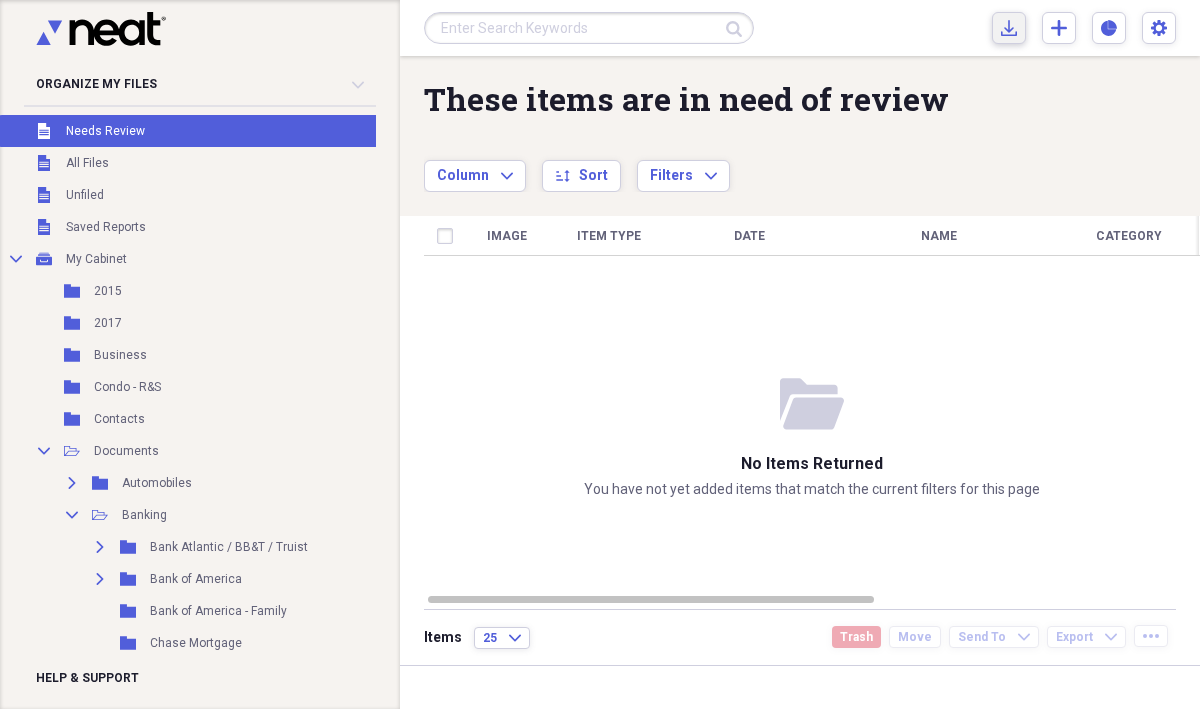 click on "Import" 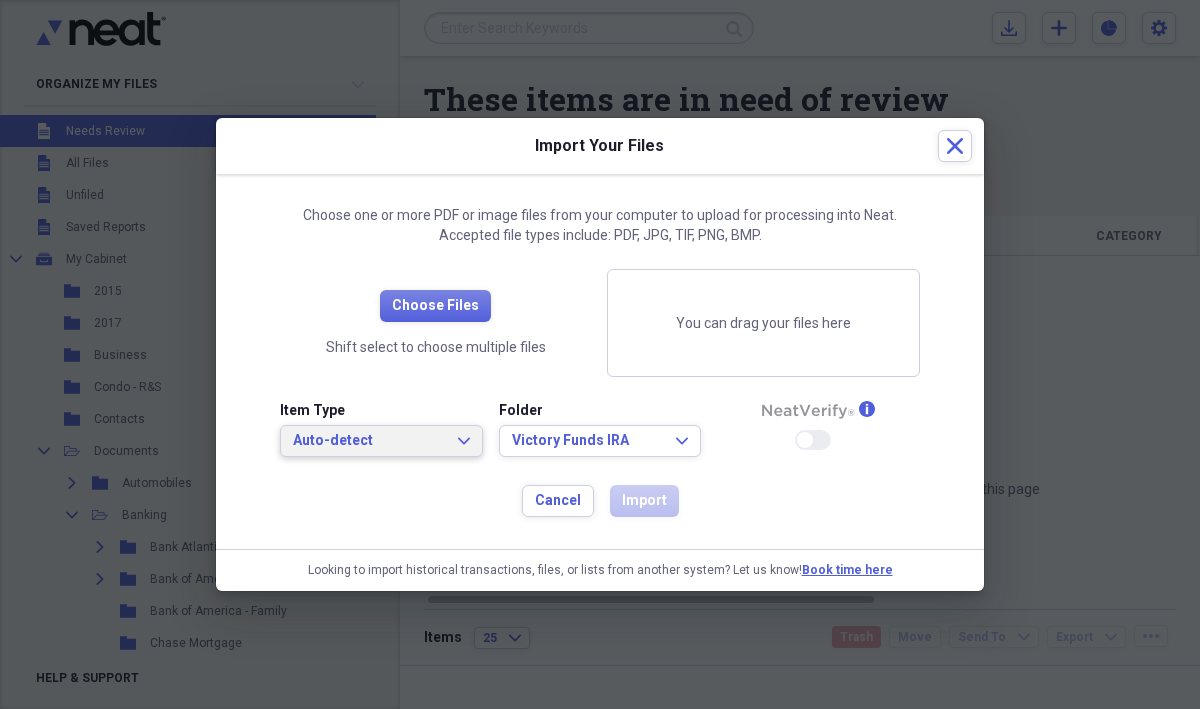 click on "Auto-detect Expand" at bounding box center [381, 441] 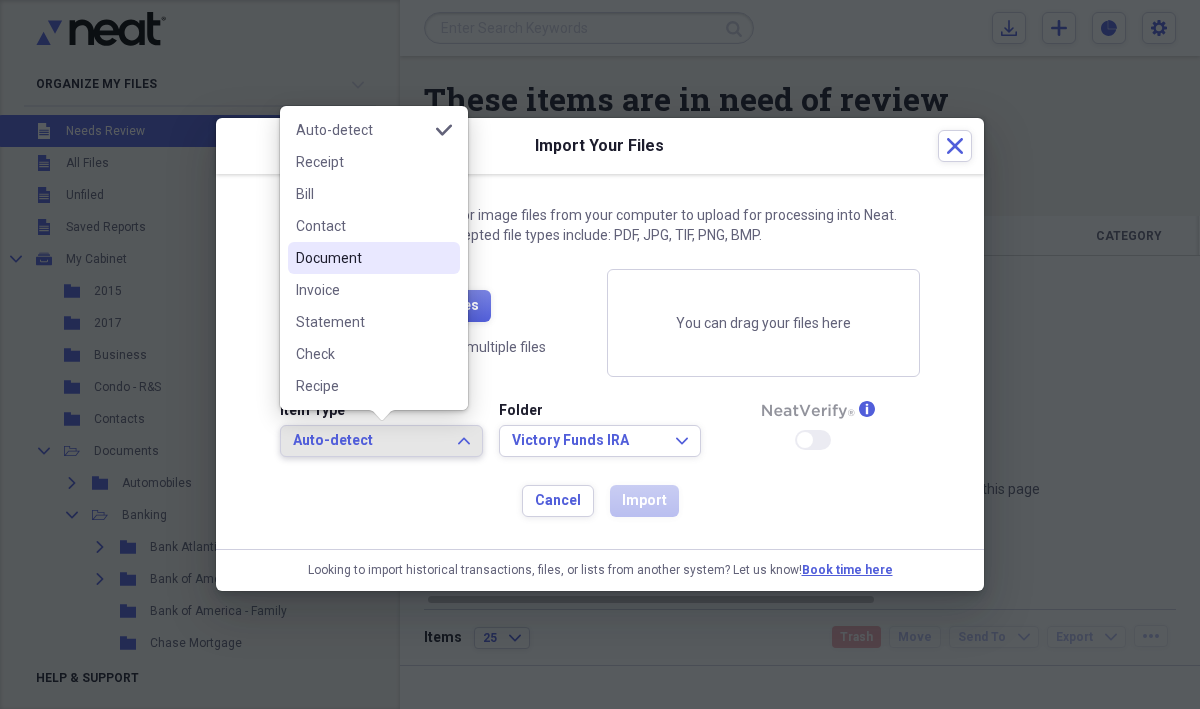 click on "Document" at bounding box center (362, 258) 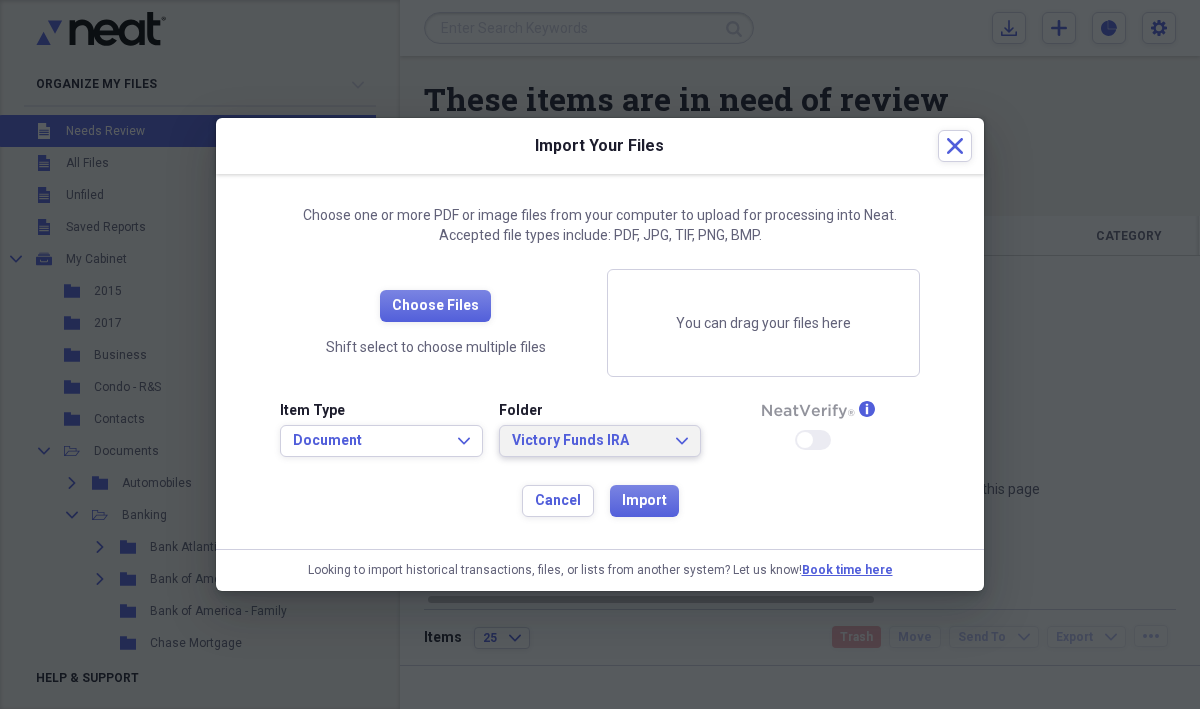 click on "Expand" 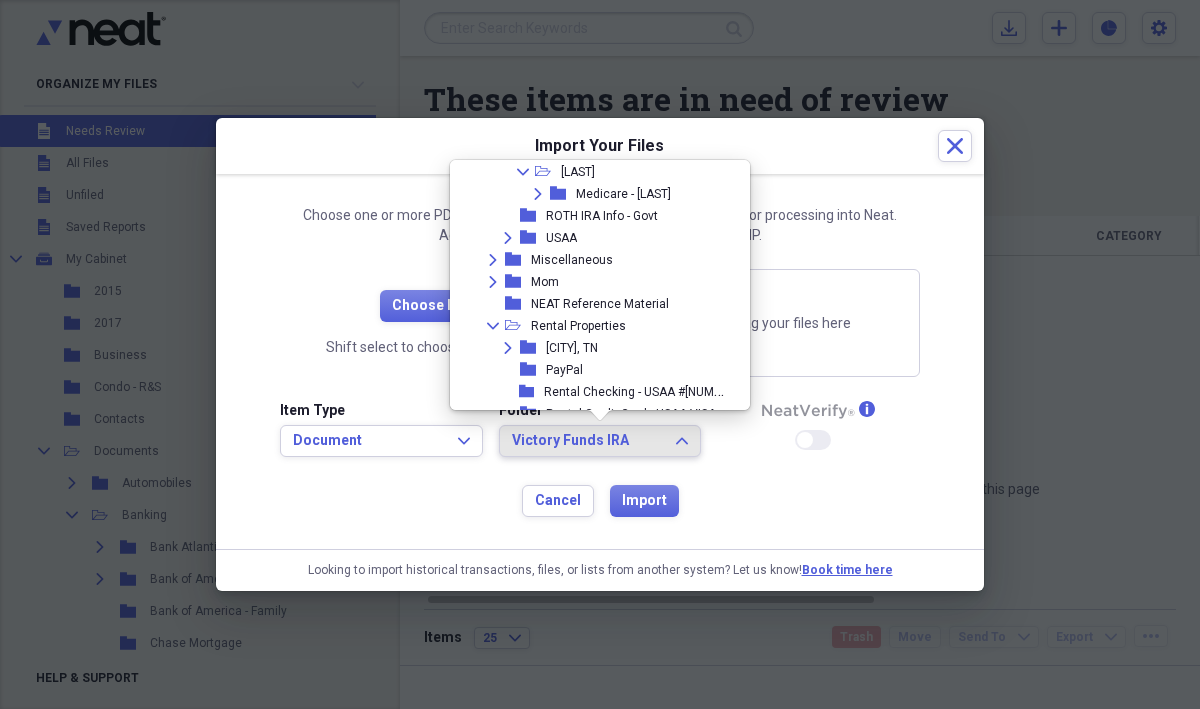 scroll, scrollTop: 777, scrollLeft: 0, axis: vertical 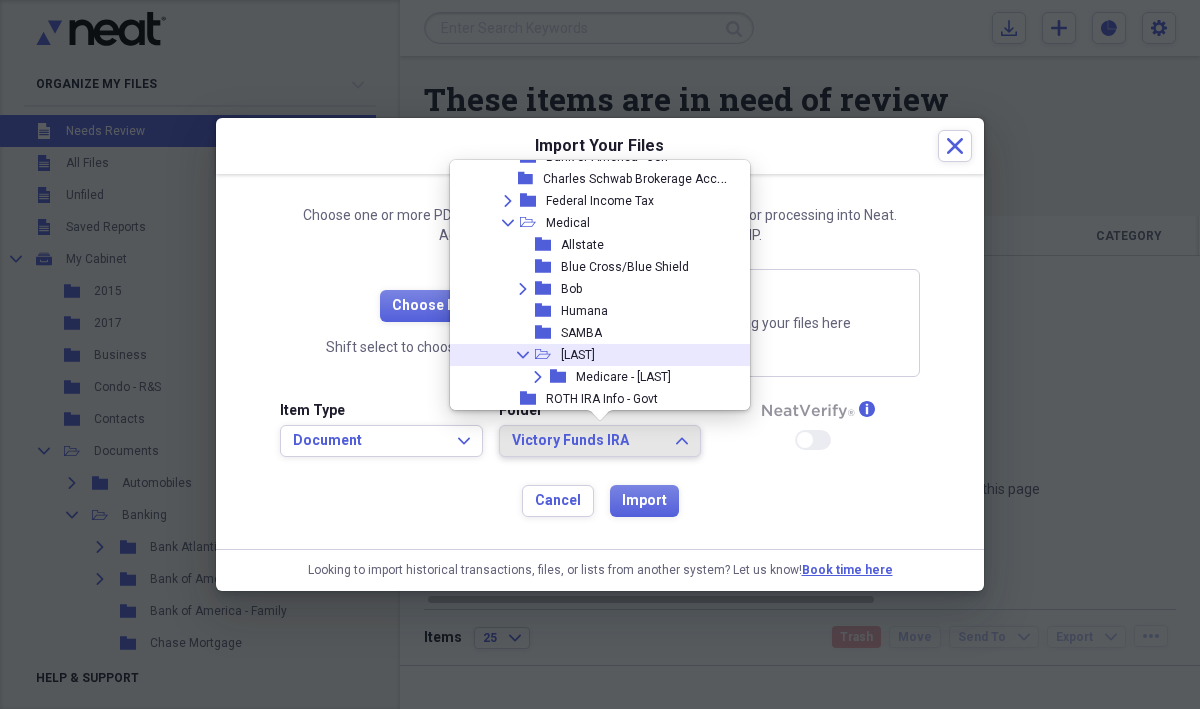 click on "[LAST]" at bounding box center (578, 355) 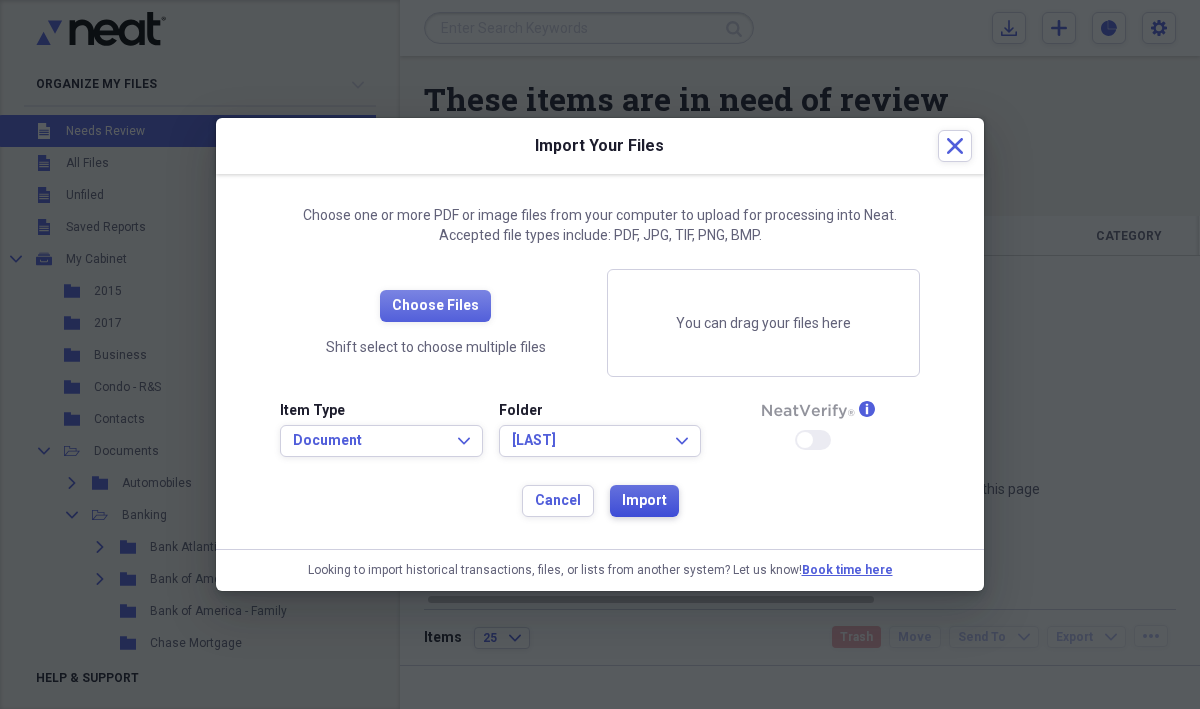 click on "Import" at bounding box center (644, 501) 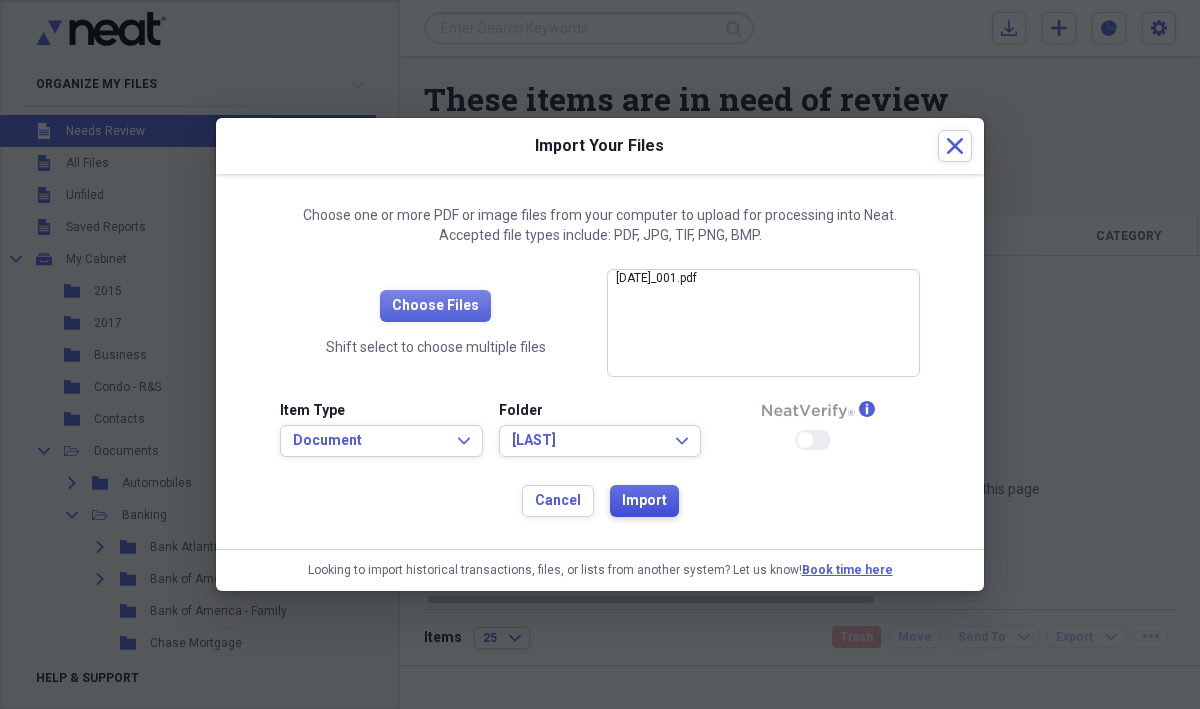 click on "Import" at bounding box center [644, 501] 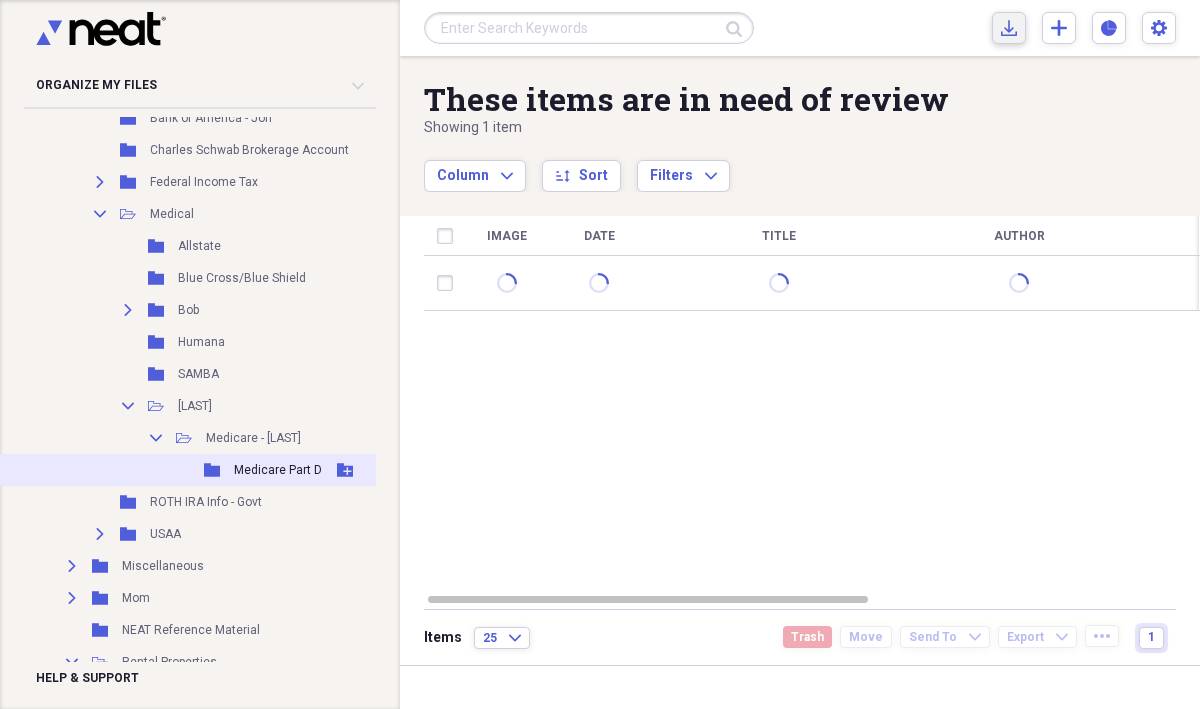 scroll, scrollTop: 1455, scrollLeft: 0, axis: vertical 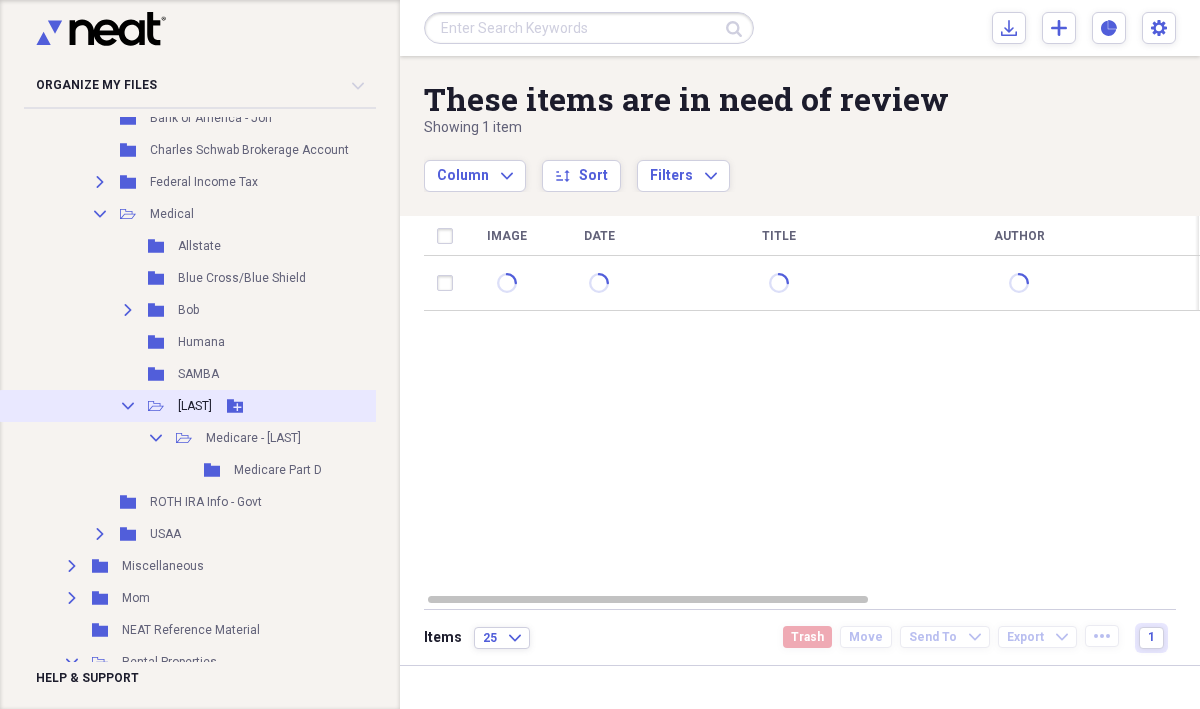 click on "Collapse Open Folder Sue Add Folder" at bounding box center [216, 406] 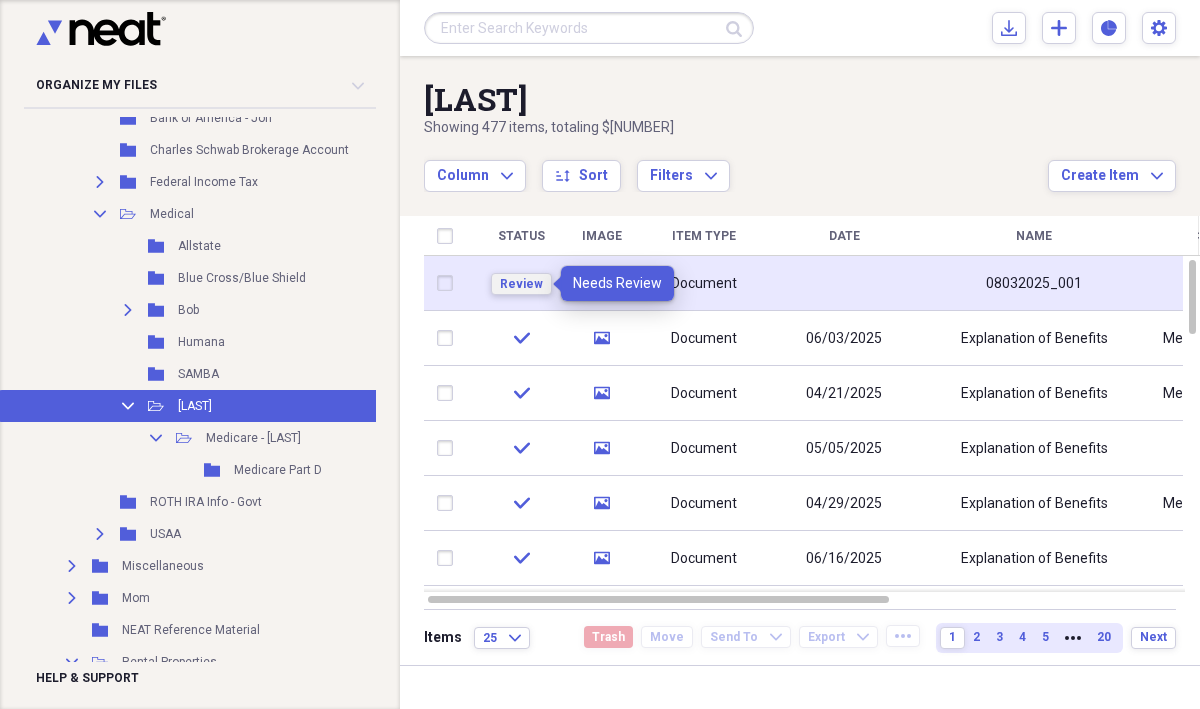 click on "Review" at bounding box center [521, 284] 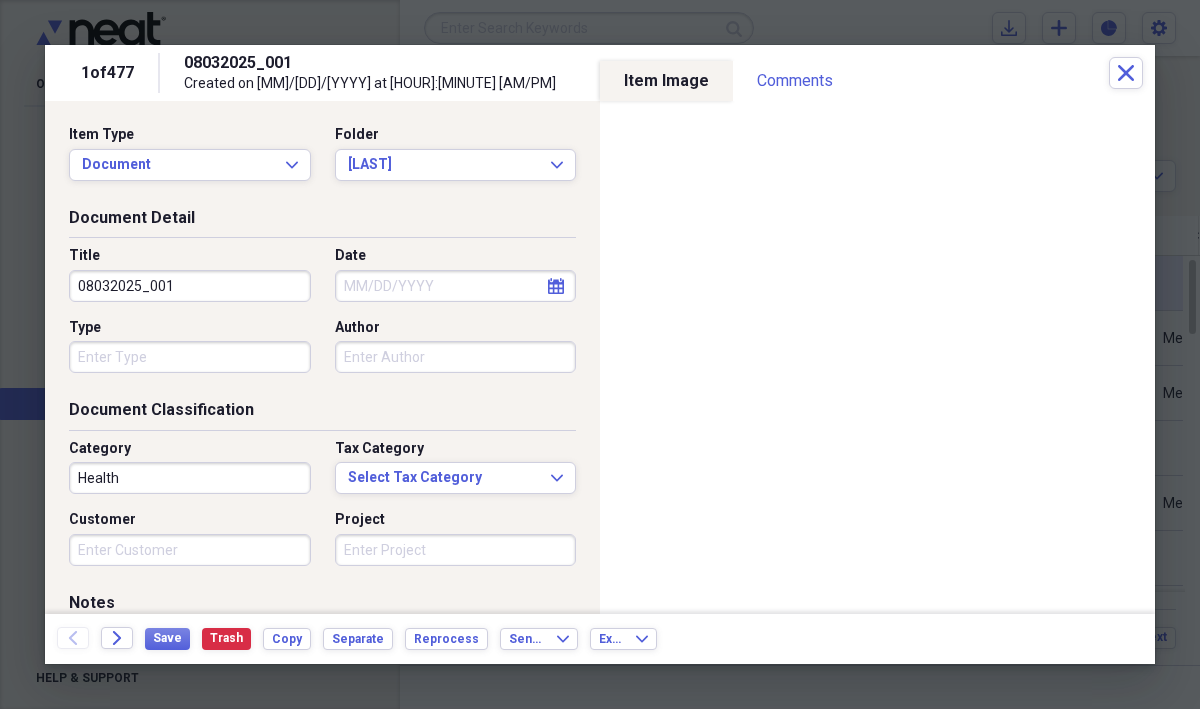 click on "08032025_001" at bounding box center [190, 286] 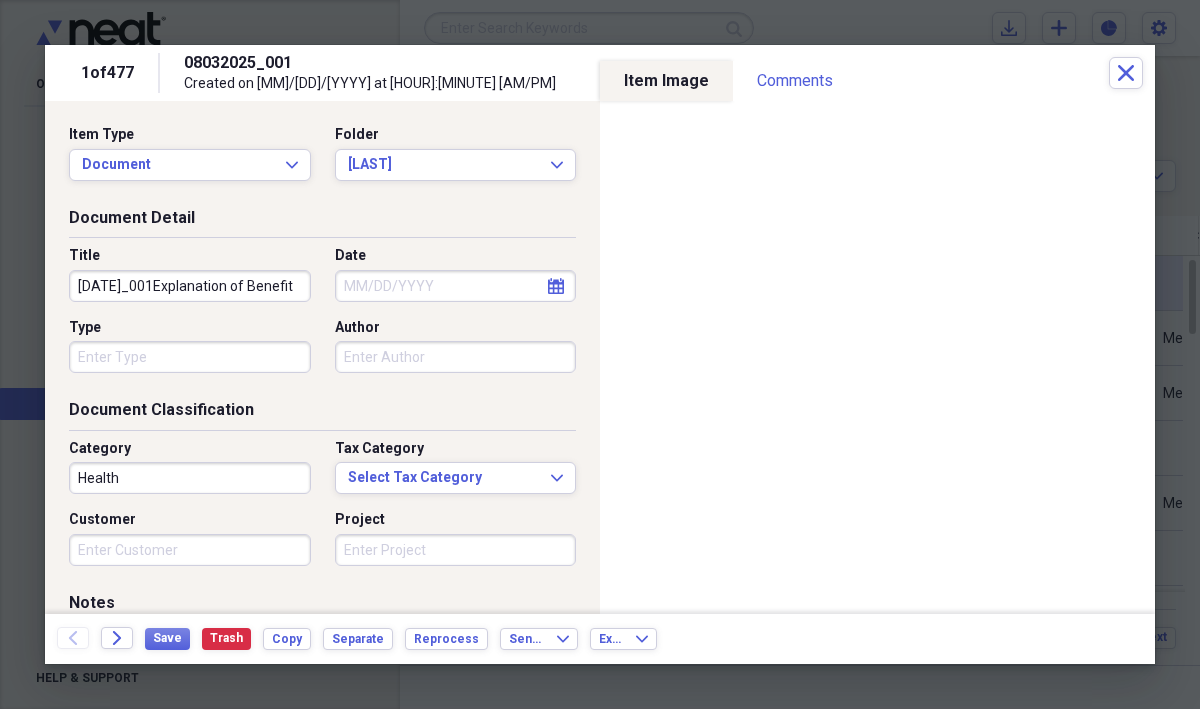 scroll, scrollTop: 0, scrollLeft: 13, axis: horizontal 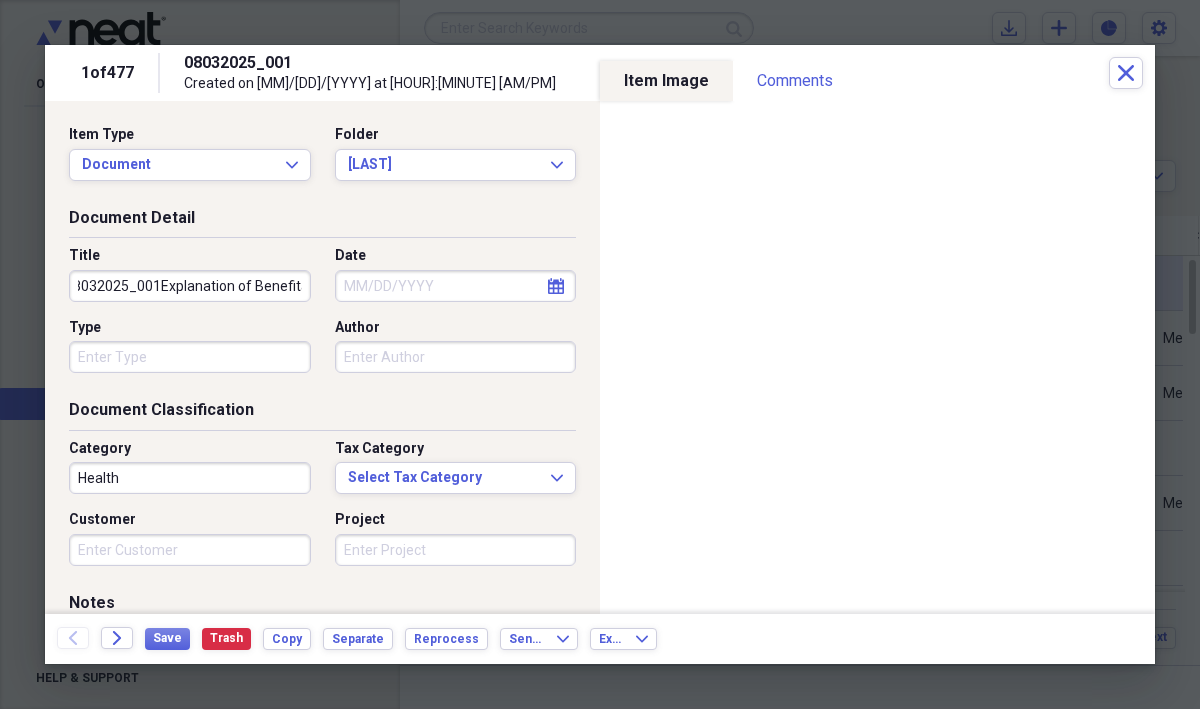 type on "08032025_001Explanation of Benefita" 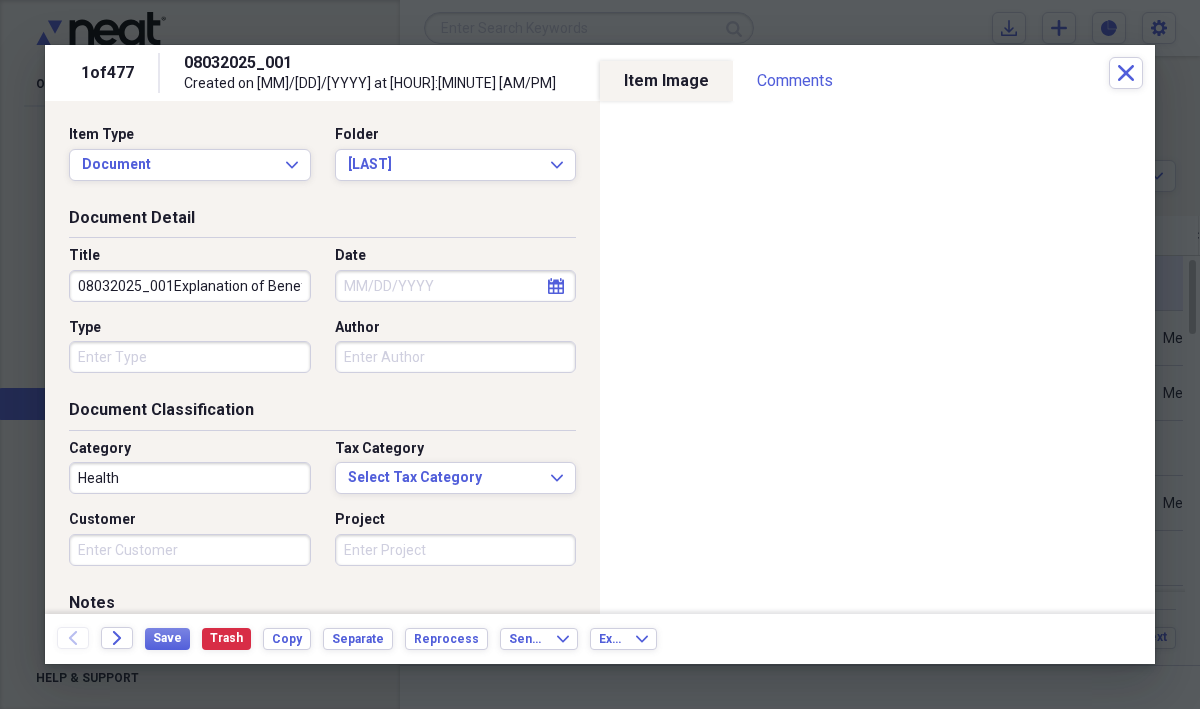 select on "7" 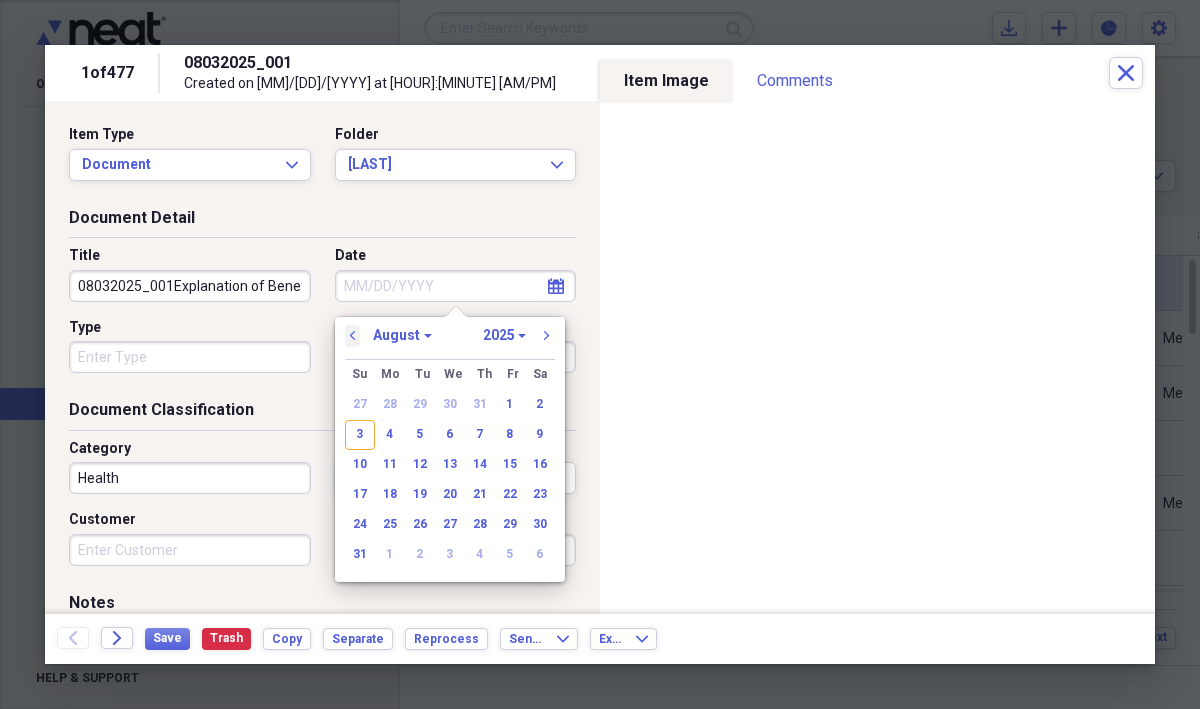 click on "previous" at bounding box center [353, 336] 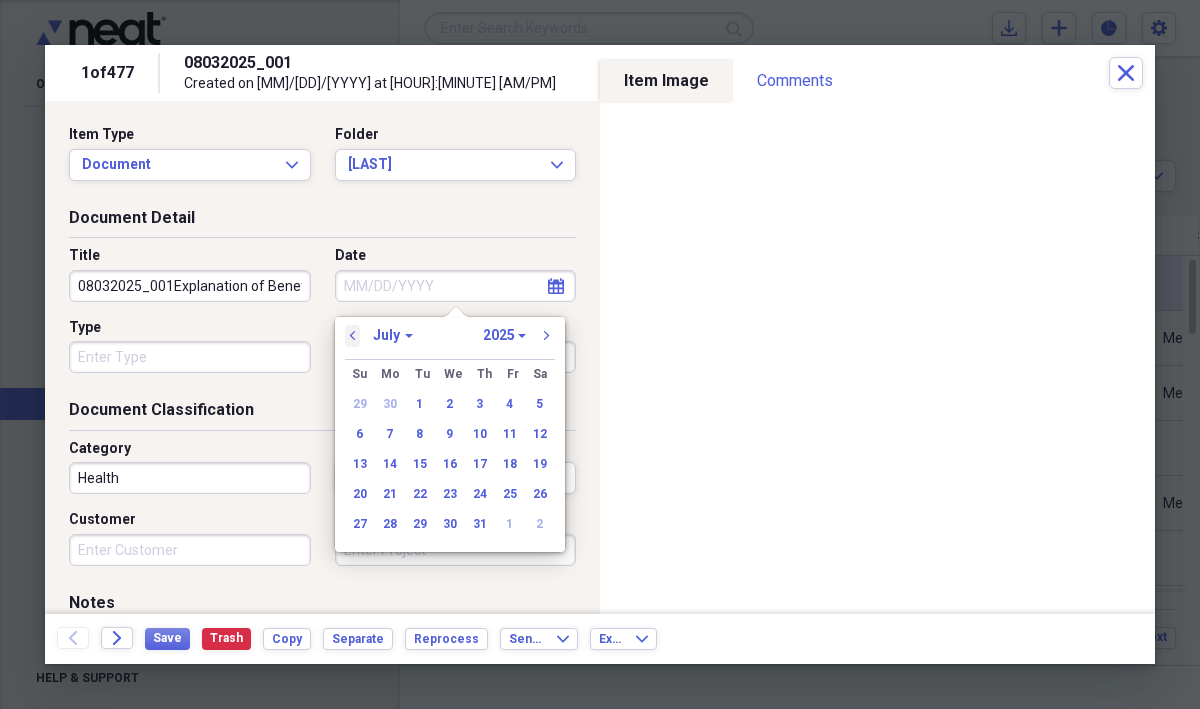 click on "previous" at bounding box center (353, 336) 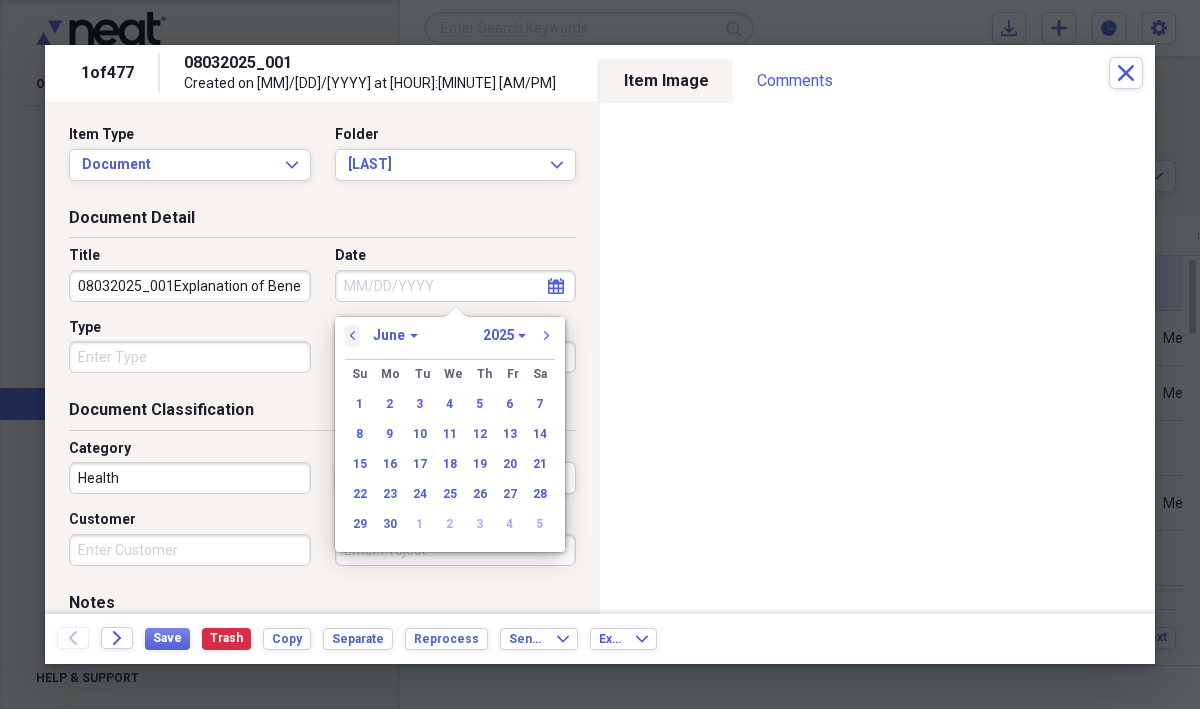 click on "previous" at bounding box center (353, 336) 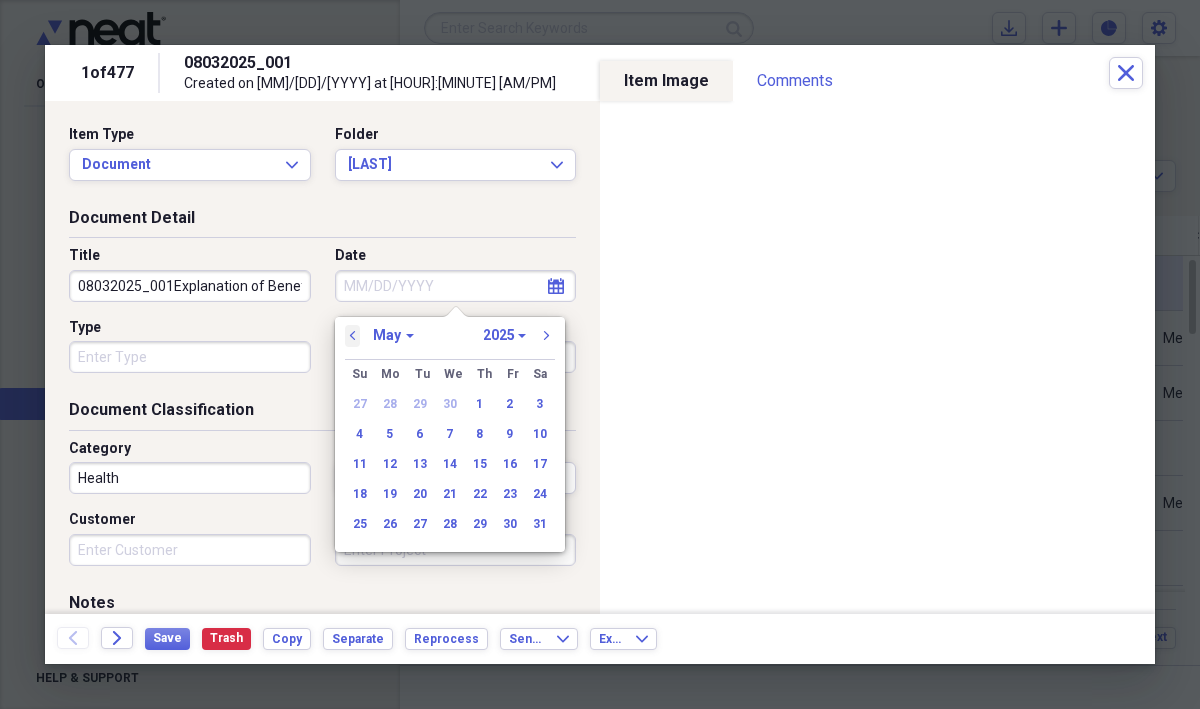 click on "previous" at bounding box center (353, 336) 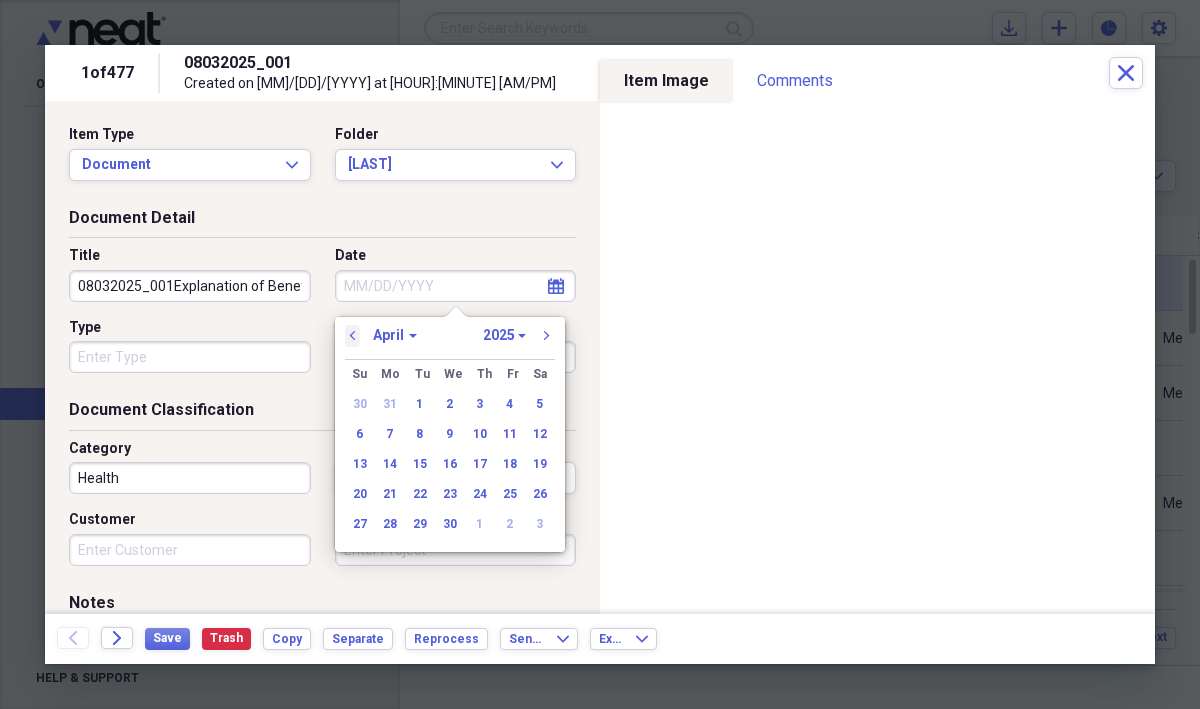 click on "previous" at bounding box center [353, 336] 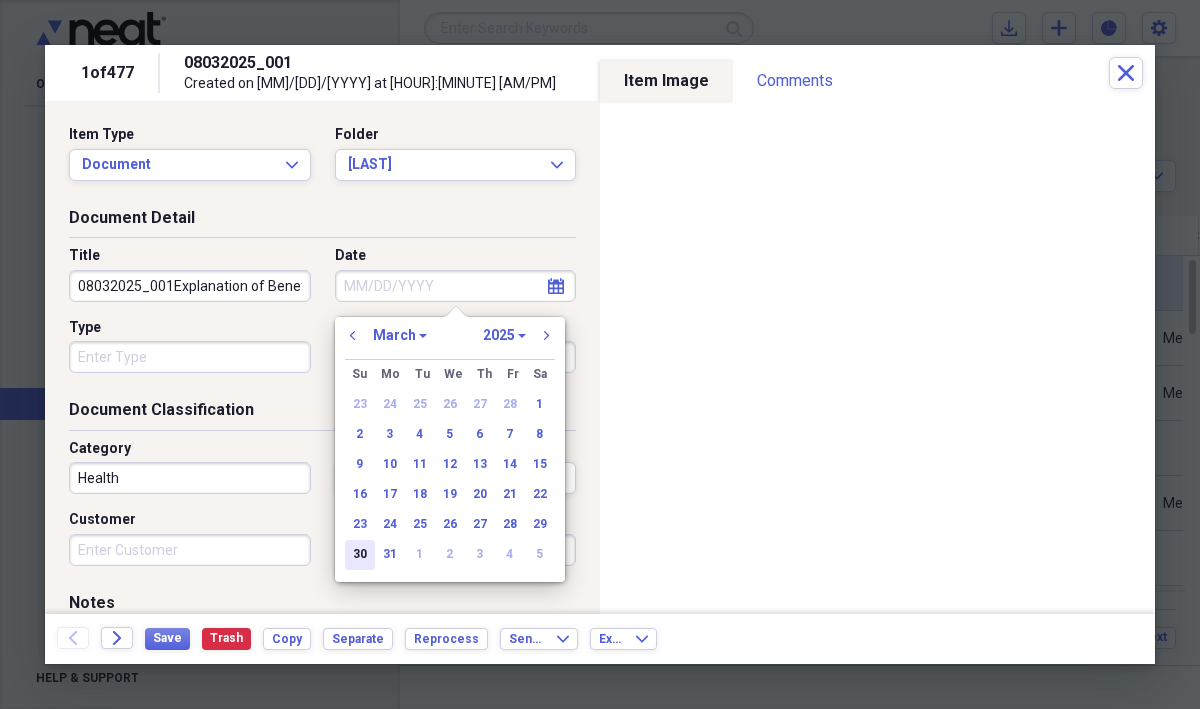 click on "30" at bounding box center [360, 555] 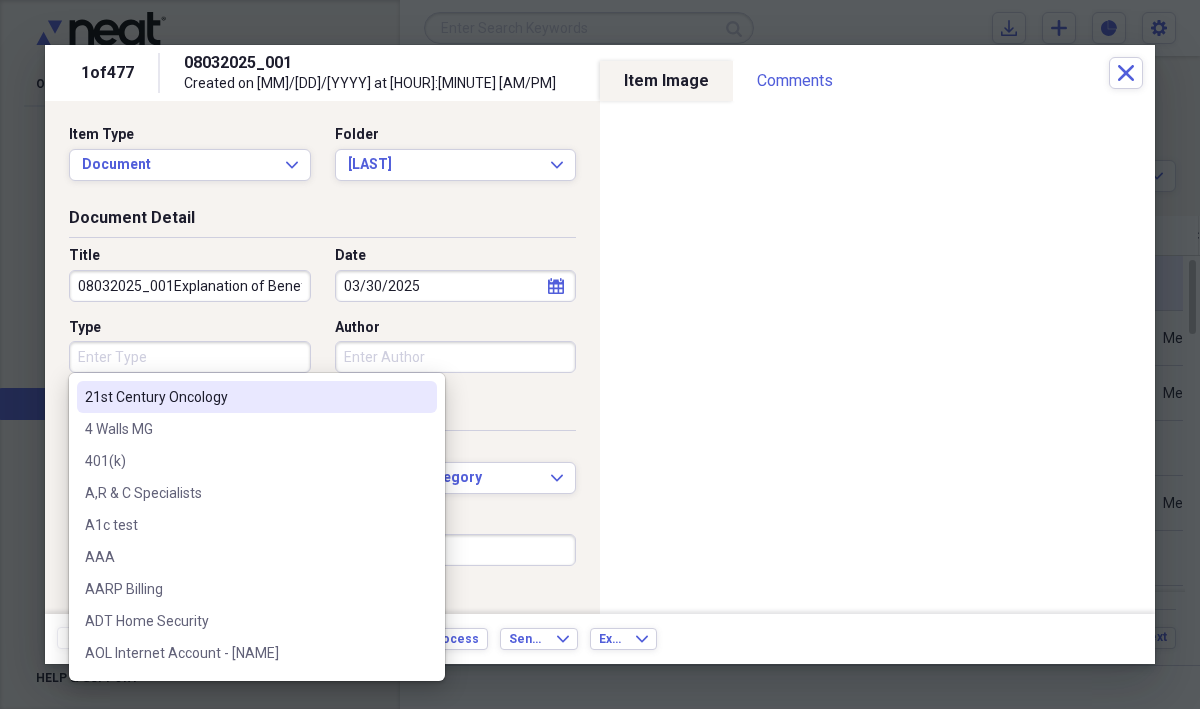 click on "Type" at bounding box center [190, 357] 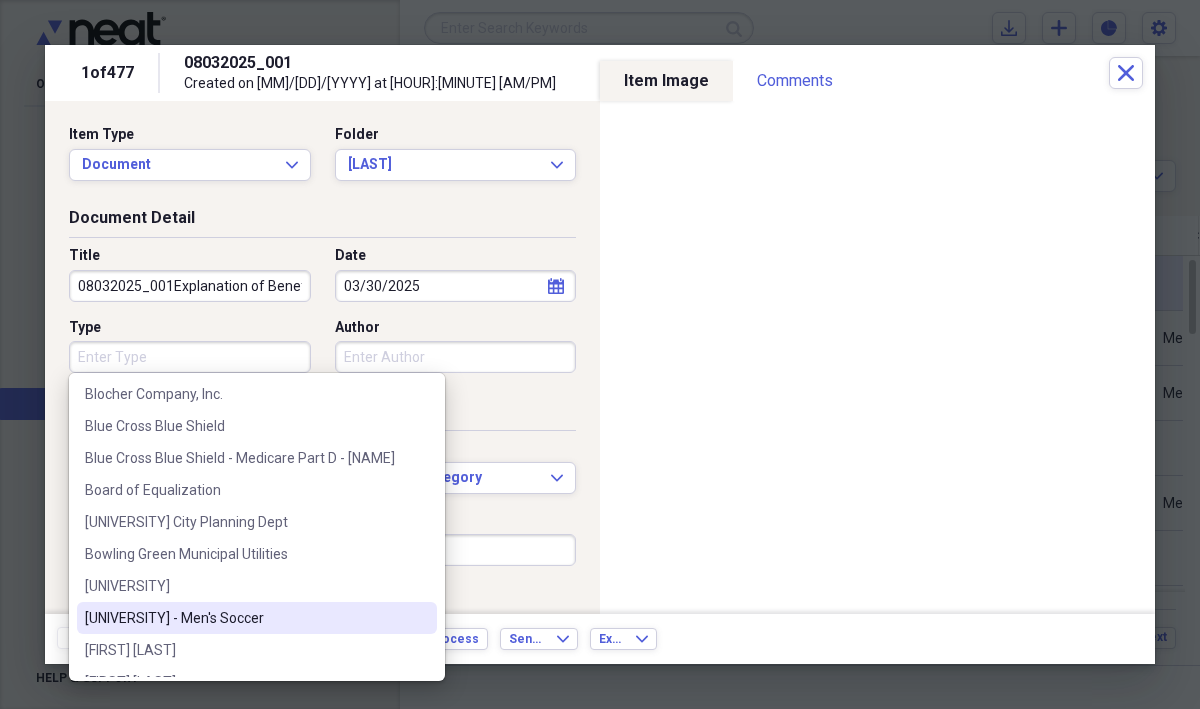 scroll, scrollTop: 1473, scrollLeft: 0, axis: vertical 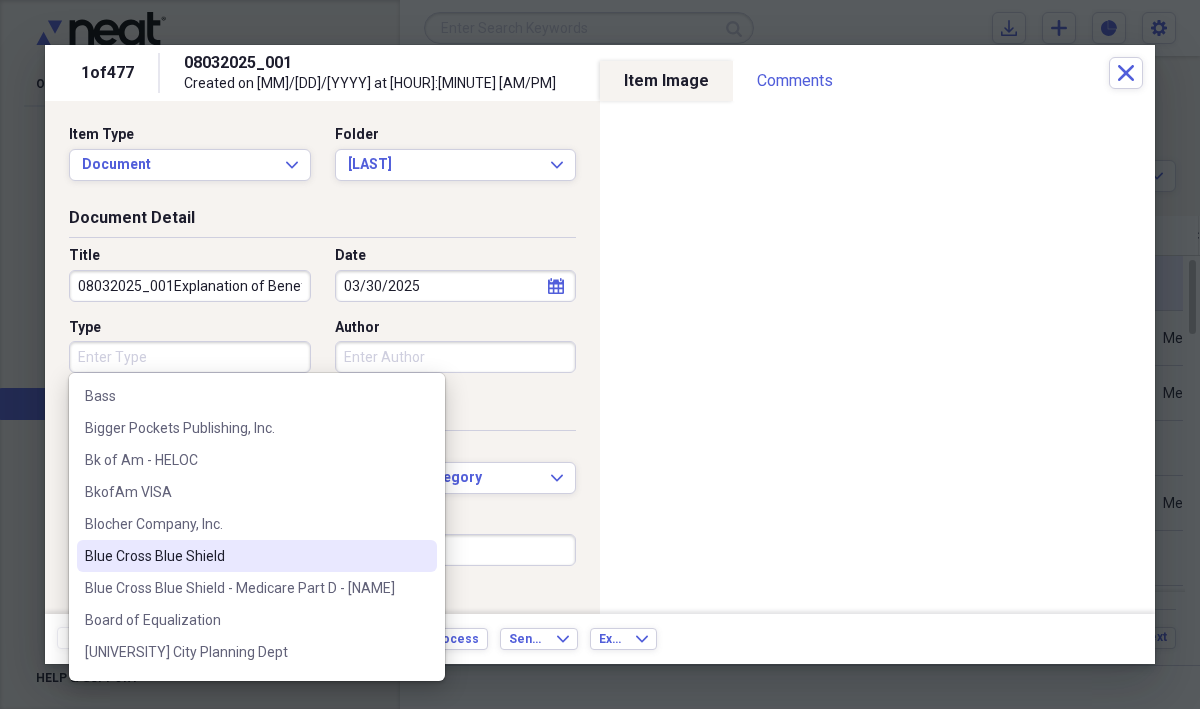 click on "Blue Cross Blue Shield" at bounding box center (245, 556) 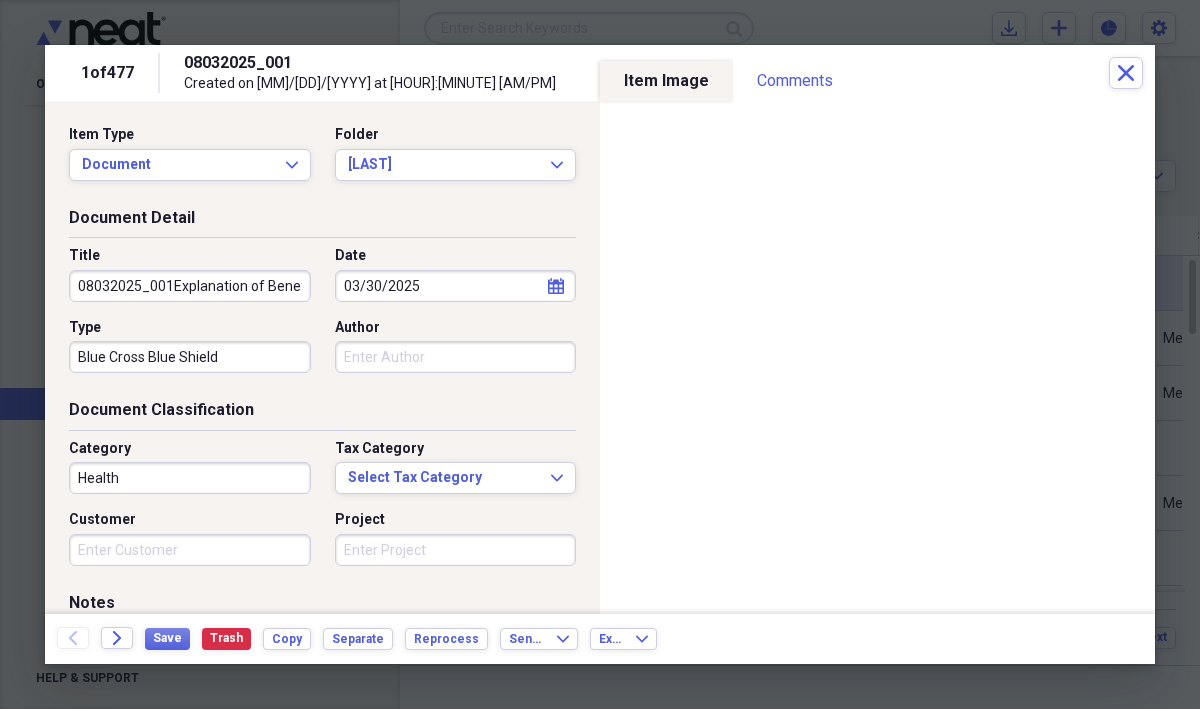 click on "Health" at bounding box center [190, 478] 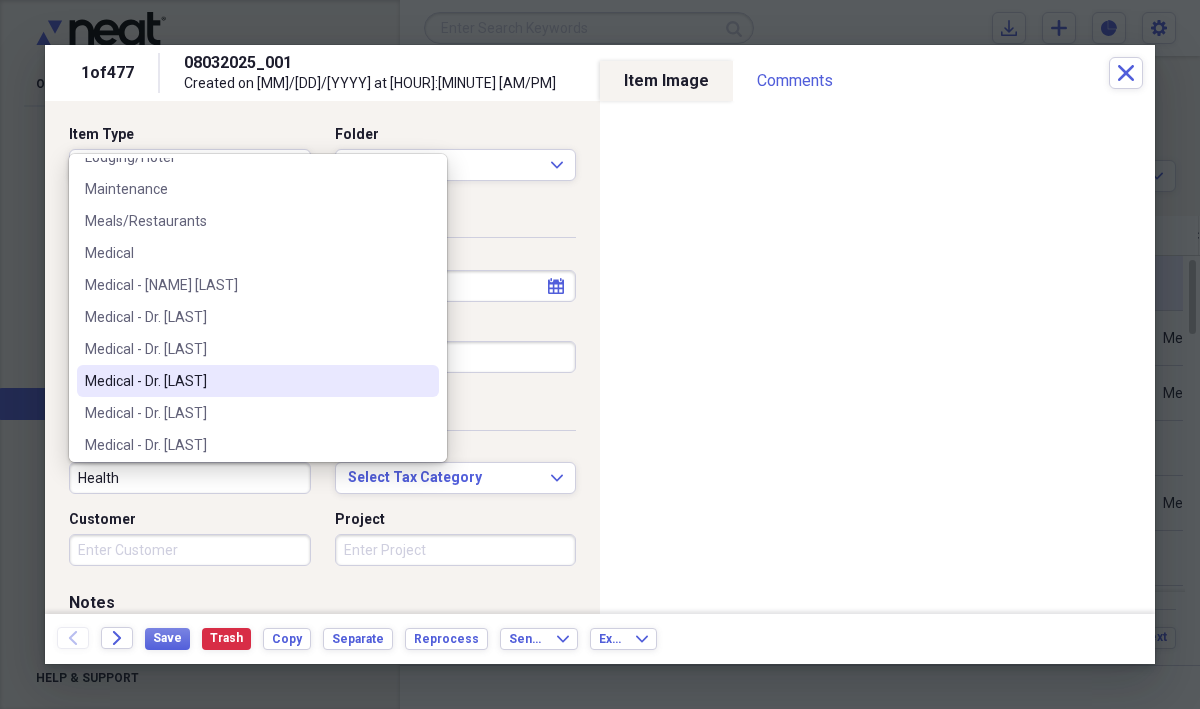 scroll, scrollTop: 2541, scrollLeft: 0, axis: vertical 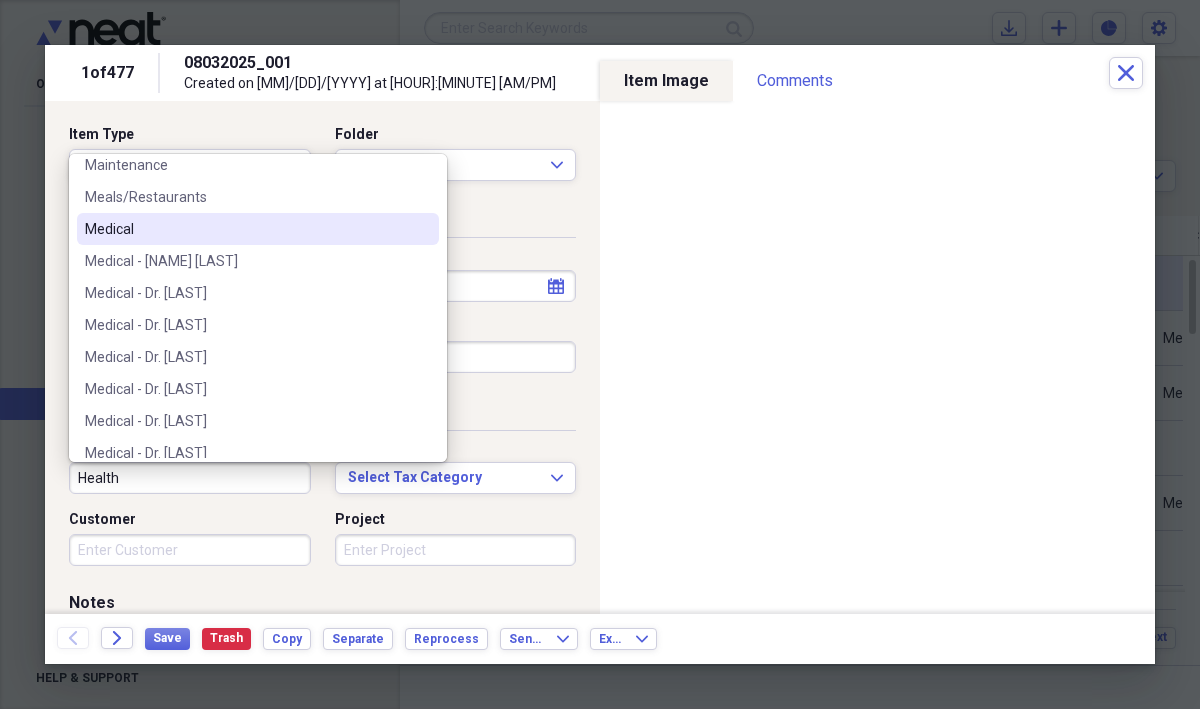 click on "Medical" at bounding box center [246, 229] 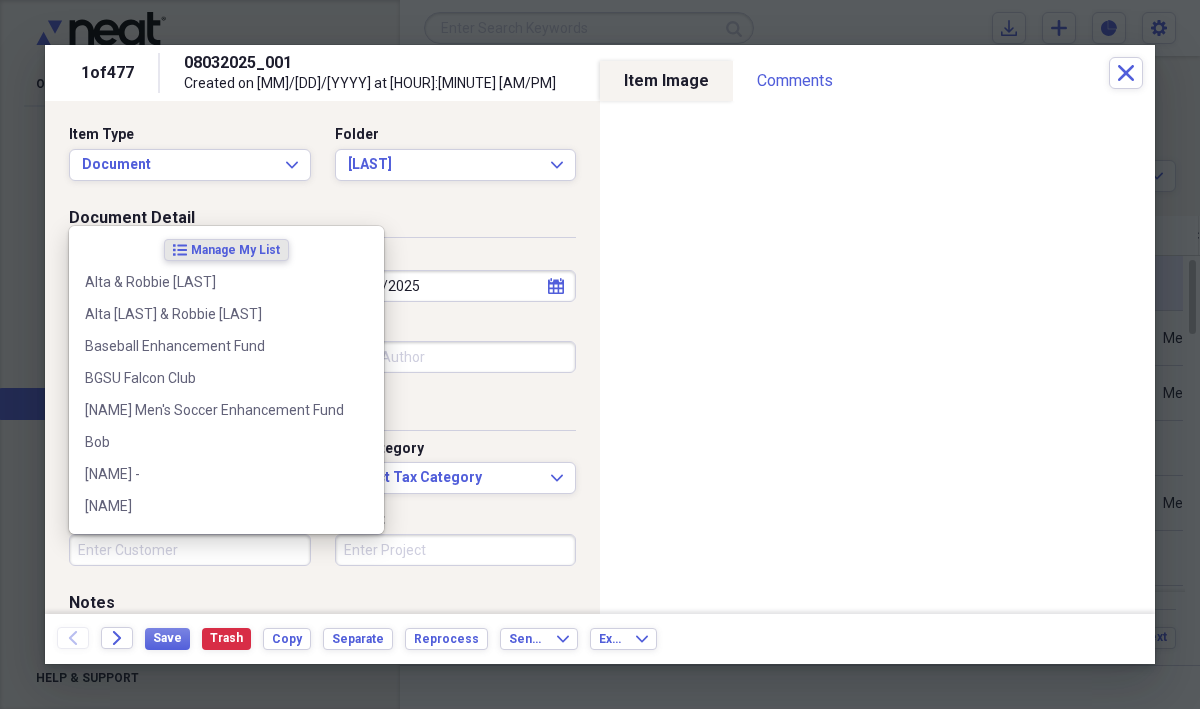 click on "Customer" at bounding box center (190, 550) 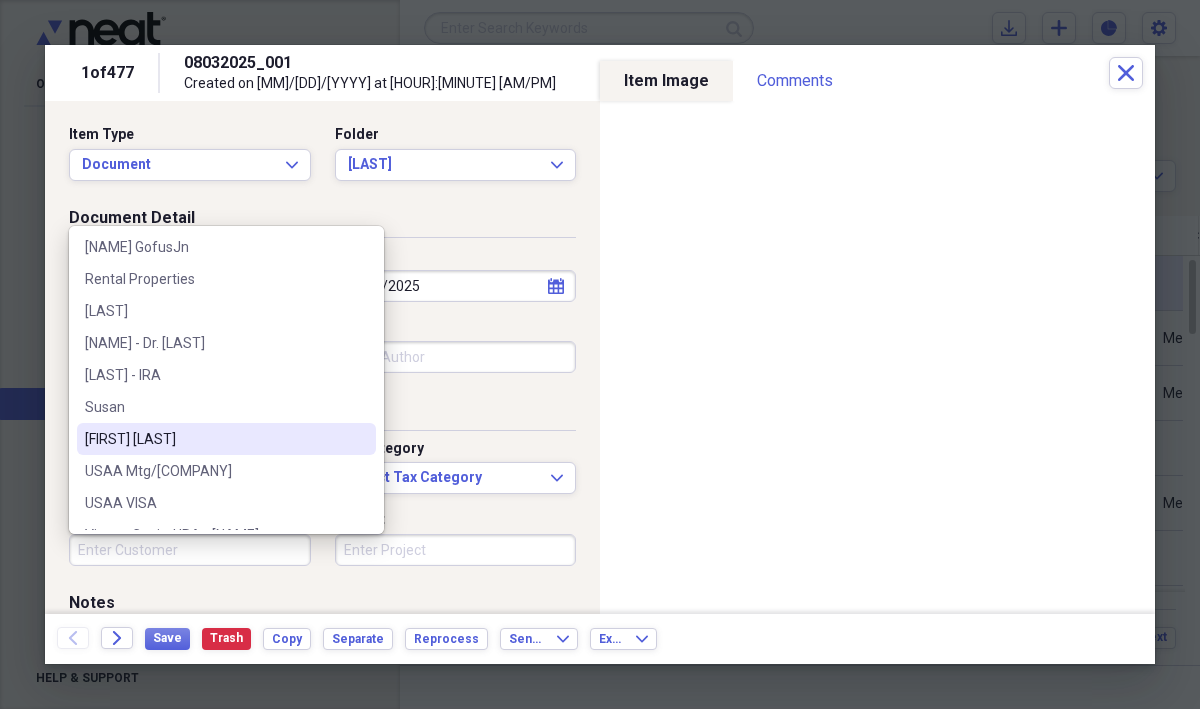 scroll, scrollTop: 796, scrollLeft: 0, axis: vertical 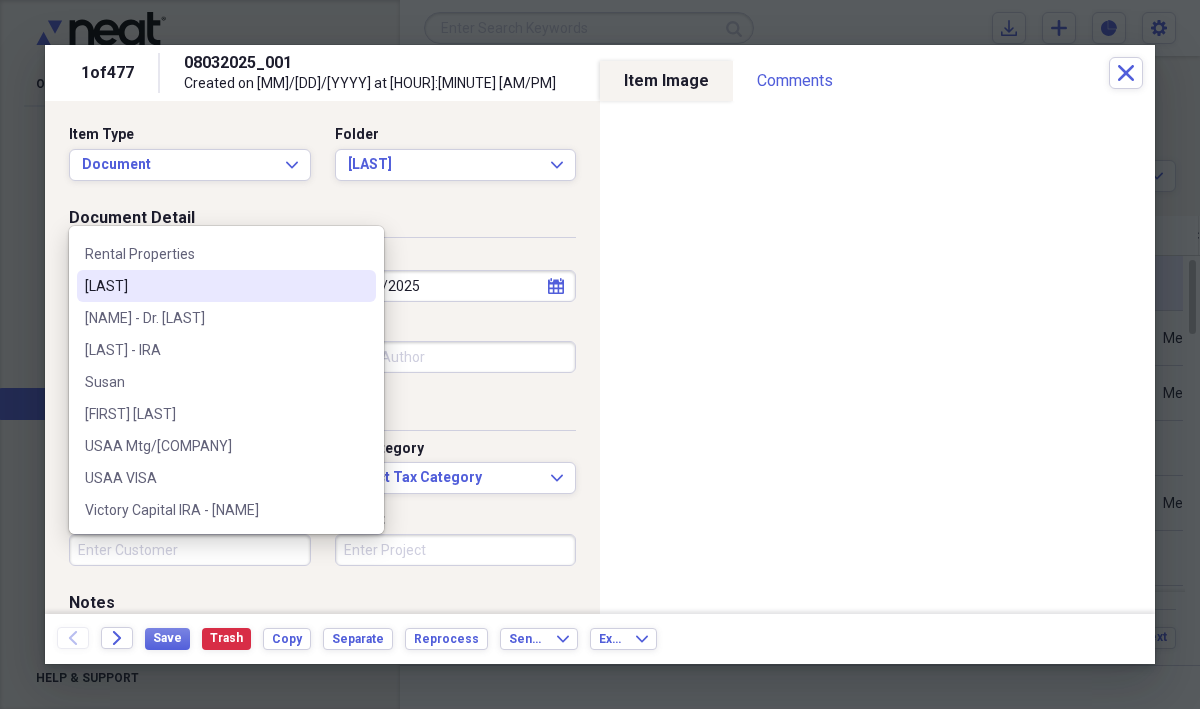 click on "[LAST]" at bounding box center [214, 286] 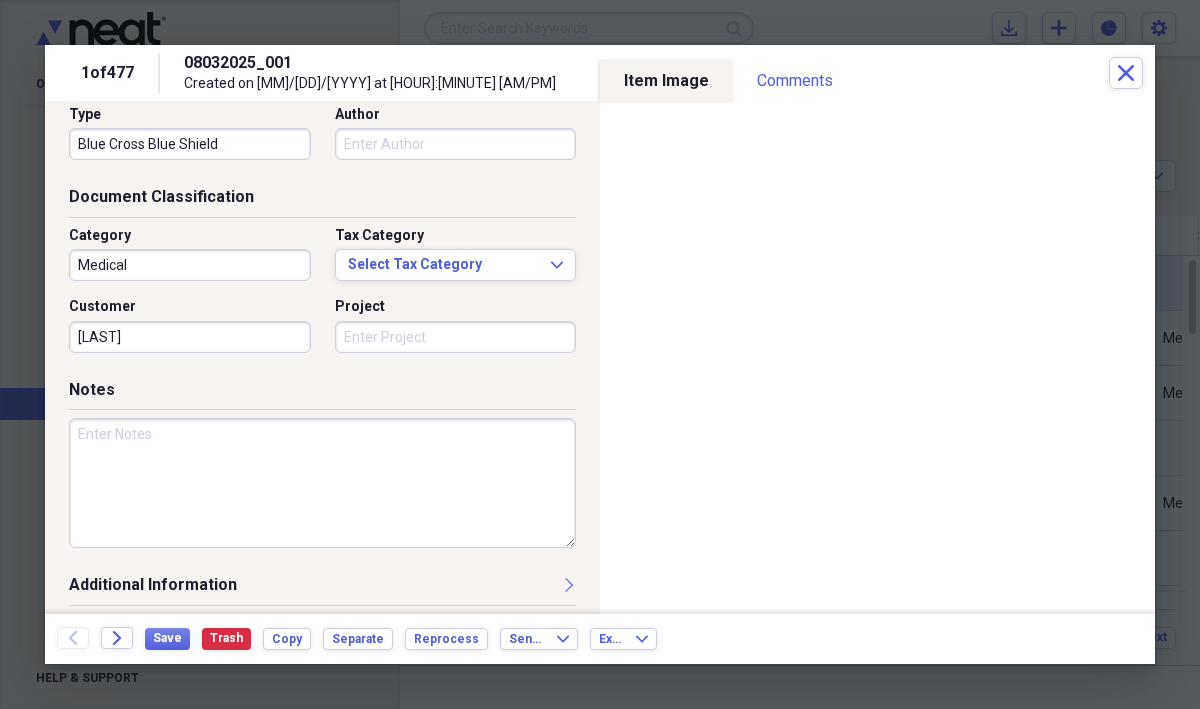 scroll, scrollTop: 223, scrollLeft: 0, axis: vertical 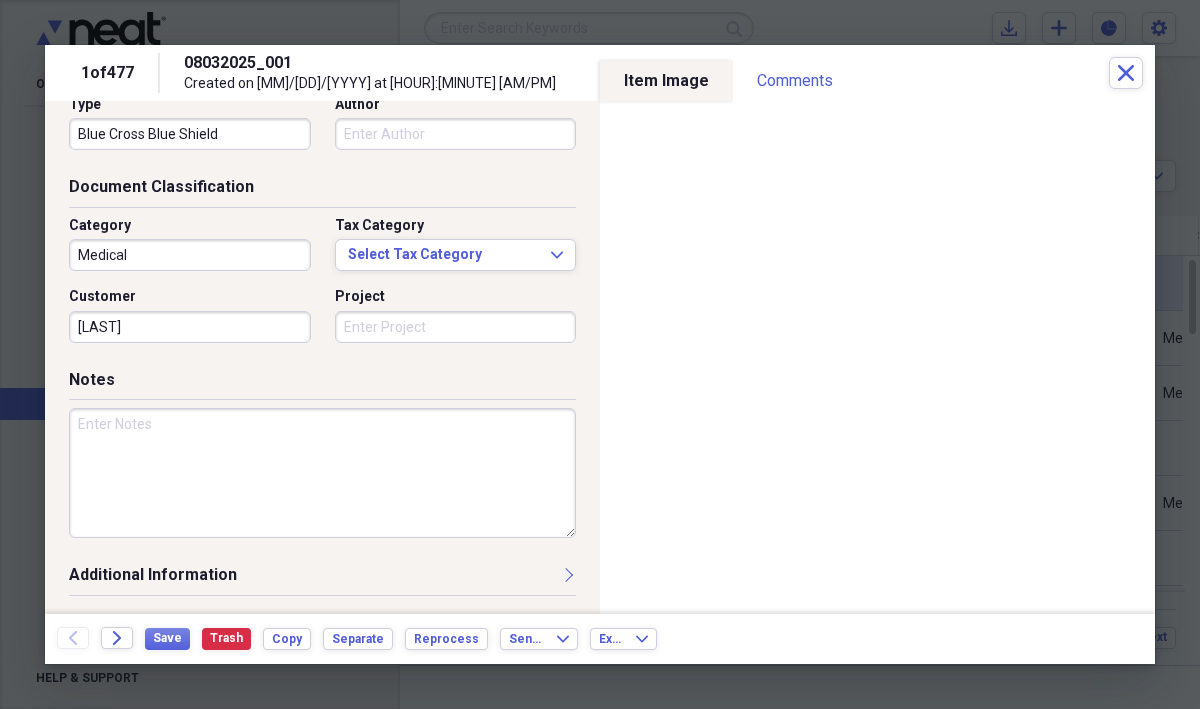 click at bounding box center (322, 473) 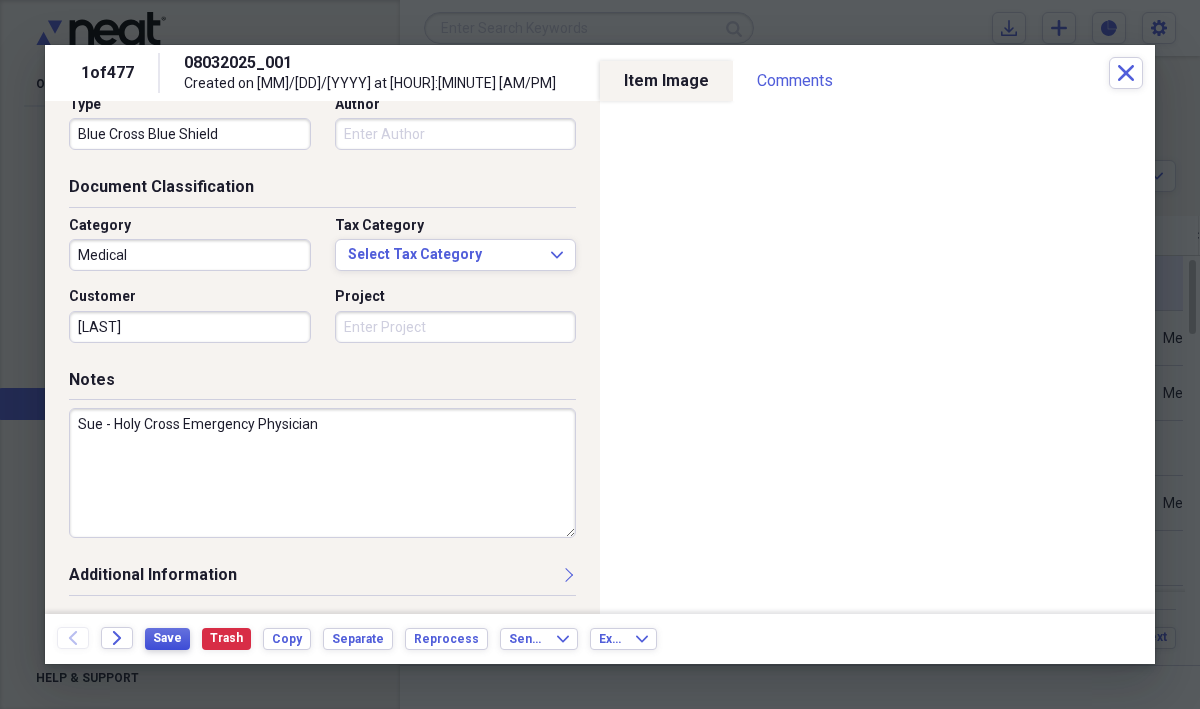 type on "Sue - Holy Cross Emergency Physician" 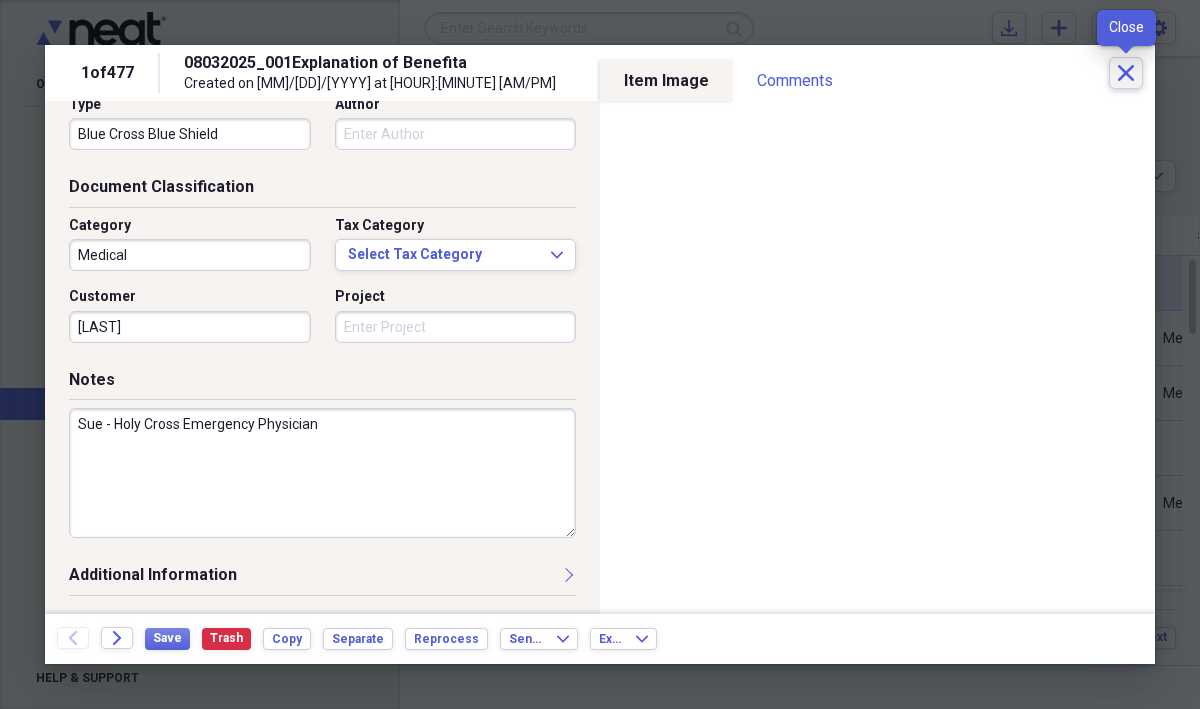 click on "Close" 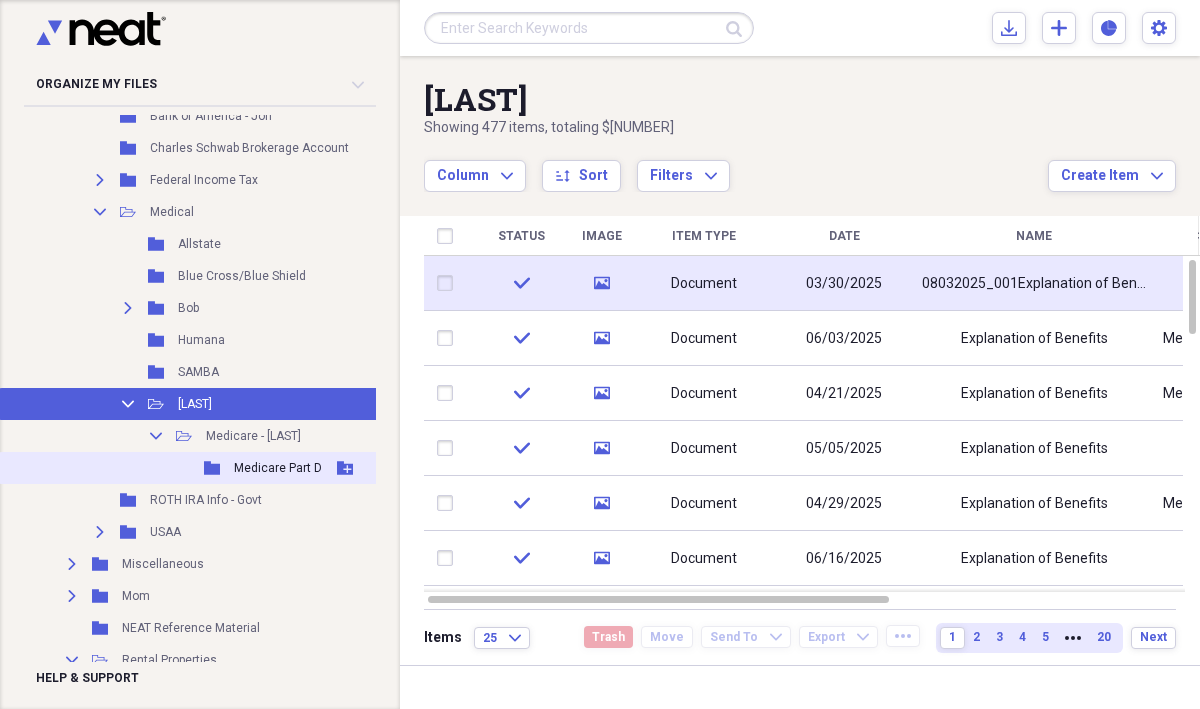 click on "Medicare Part D" at bounding box center [278, 468] 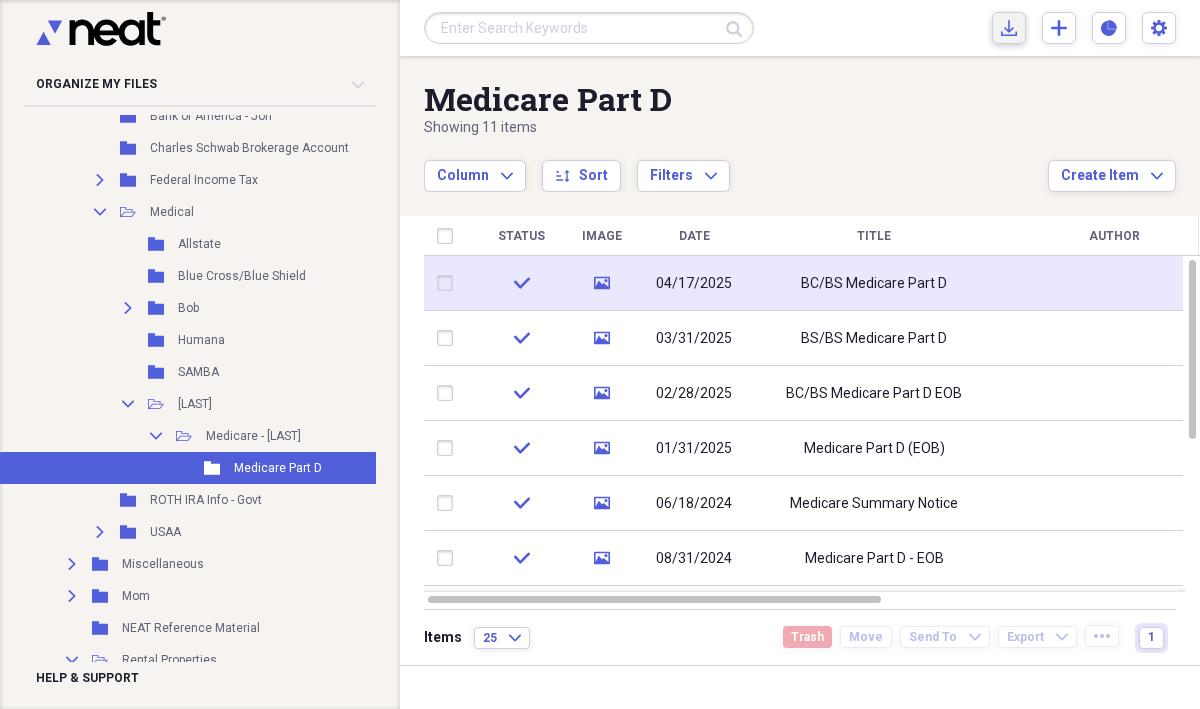 click 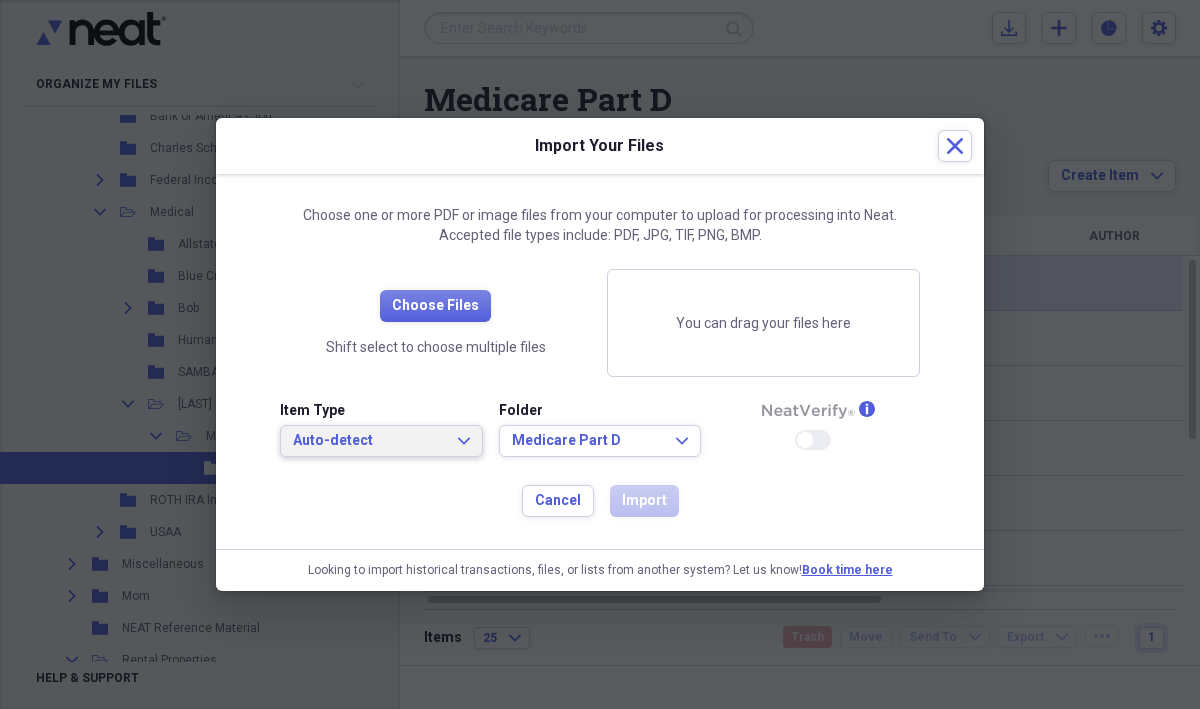 click on "Expand" 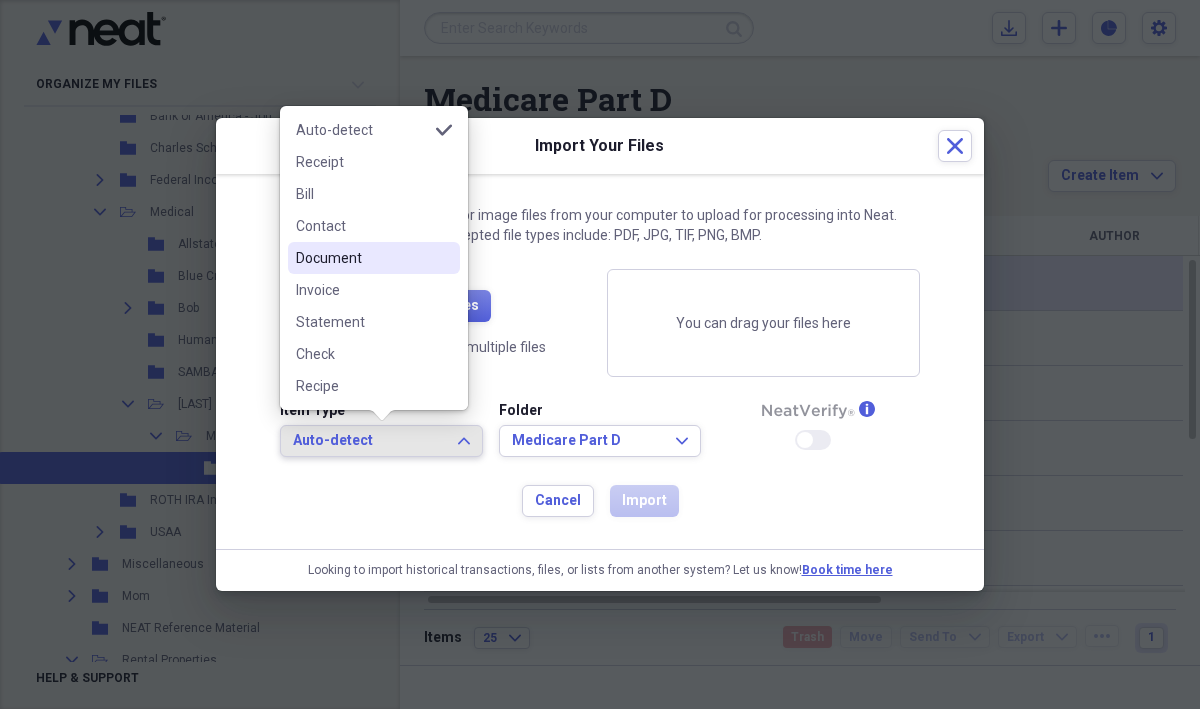 click on "Document" at bounding box center (362, 258) 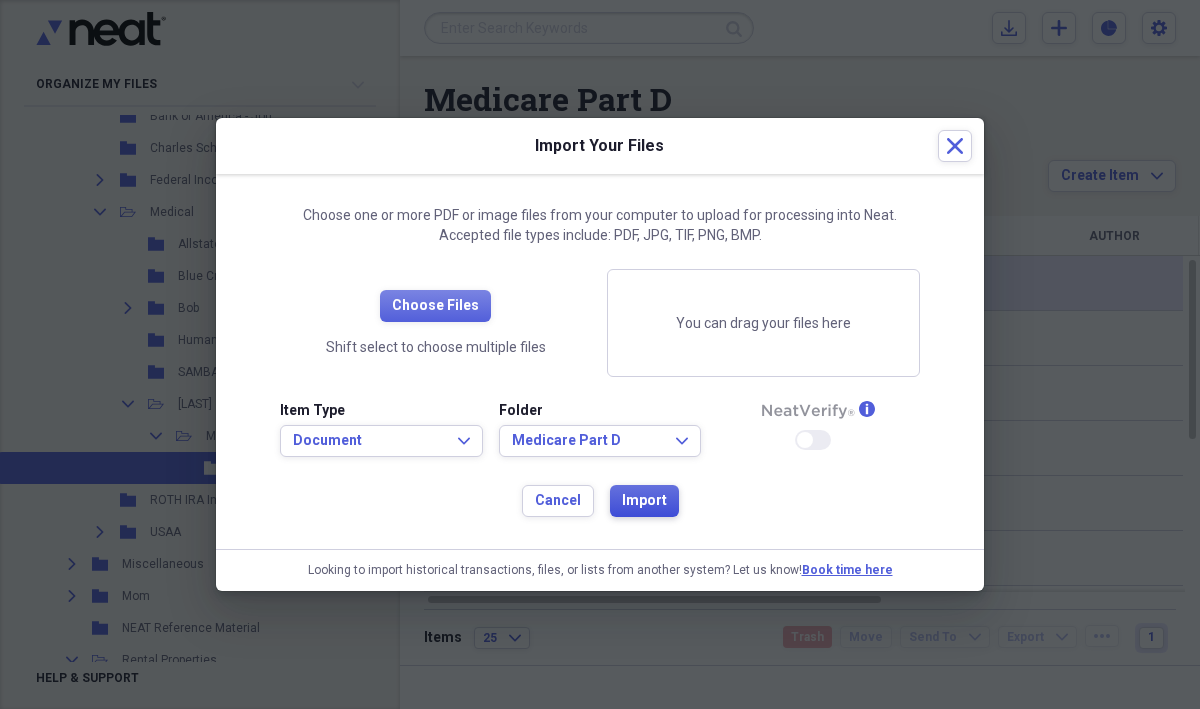 click on "Import" at bounding box center (644, 501) 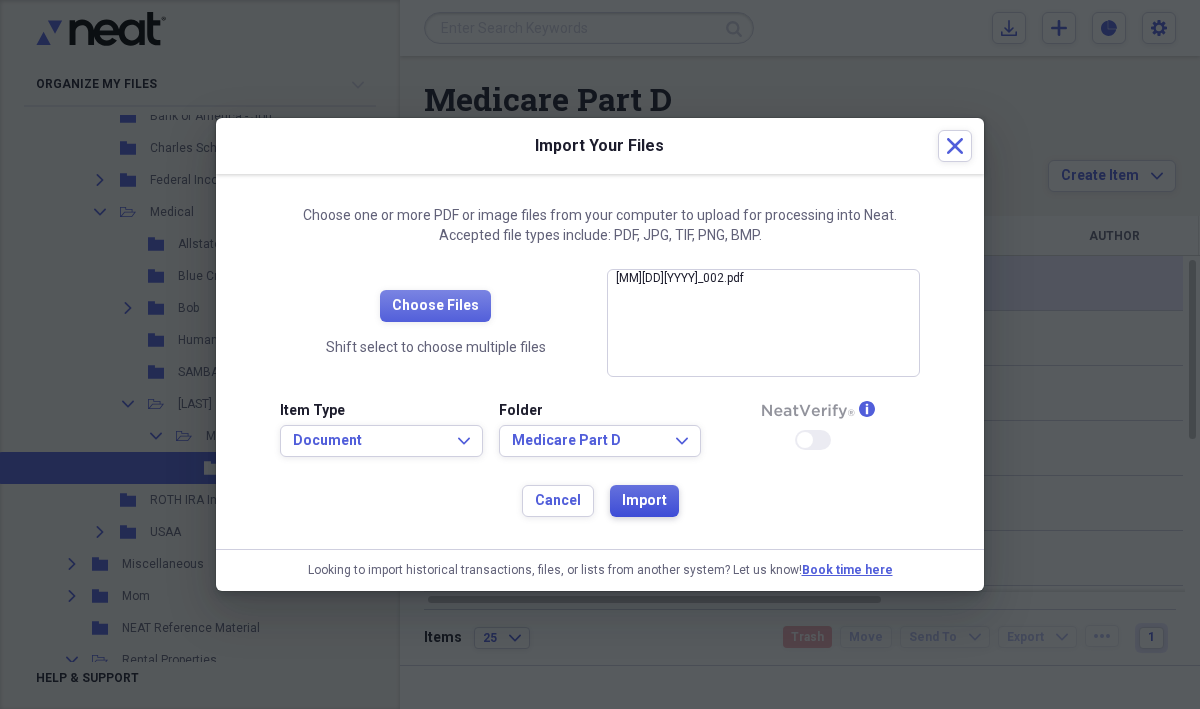click on "Import" at bounding box center (644, 501) 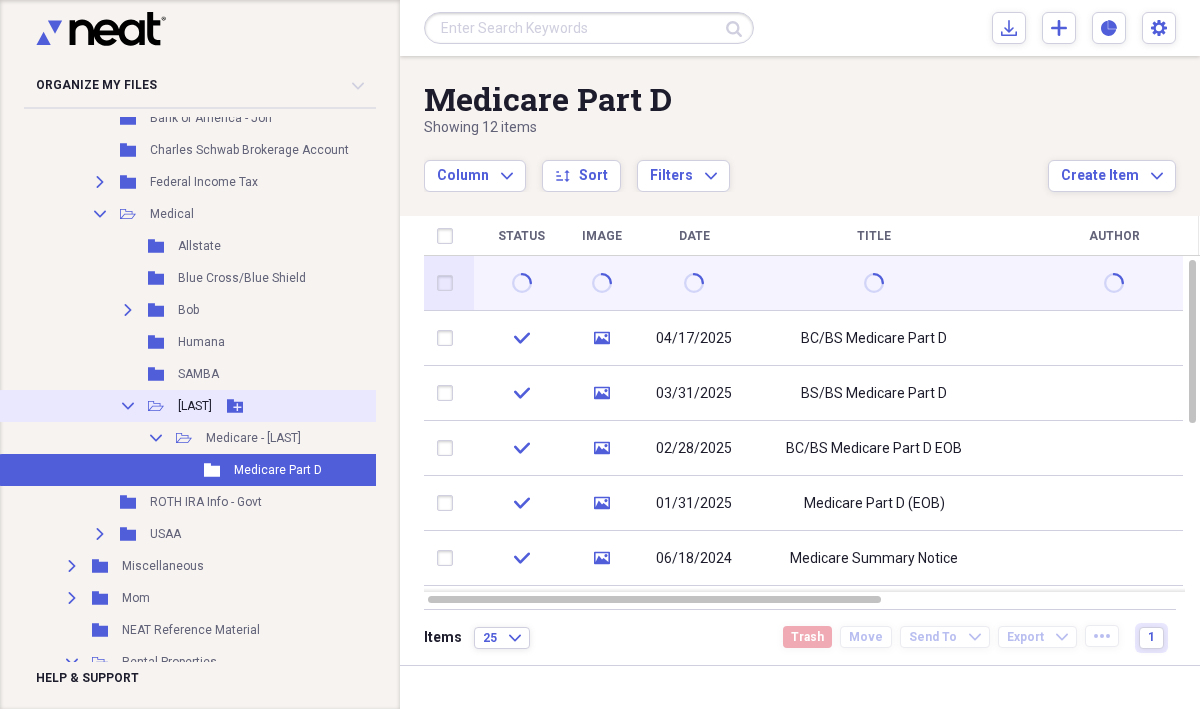 click on "[LAST]" at bounding box center [195, 406] 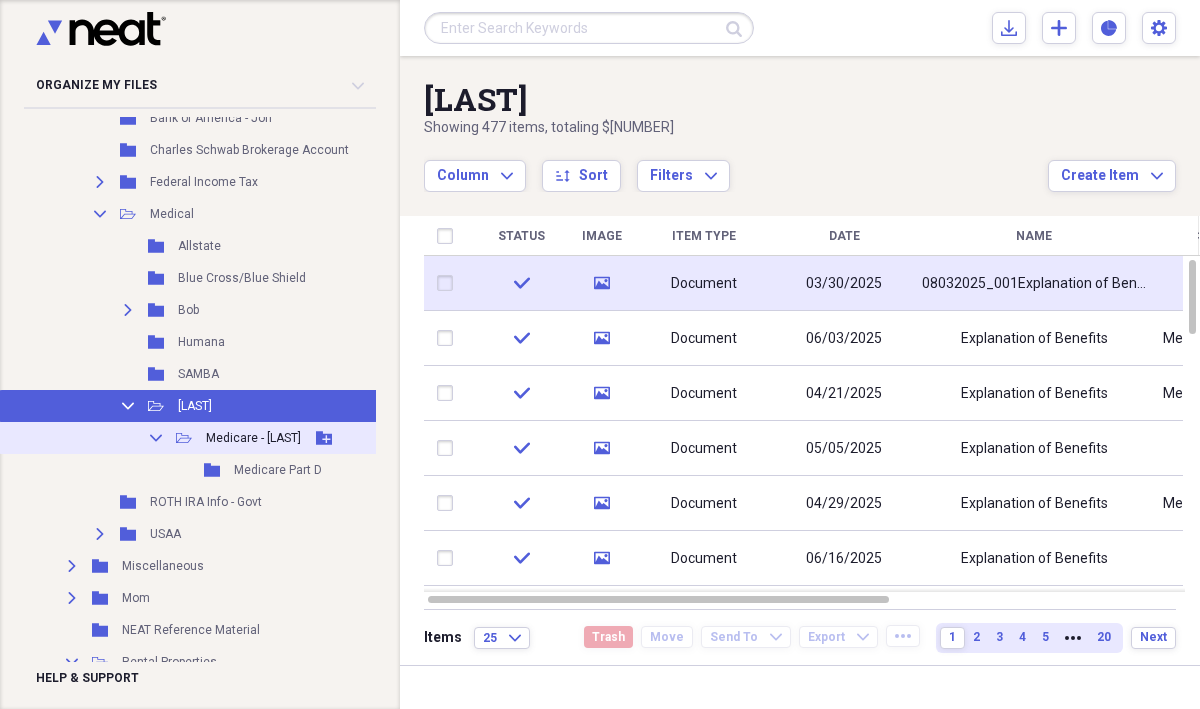 click on "Medicare - [LAST]" at bounding box center [253, 438] 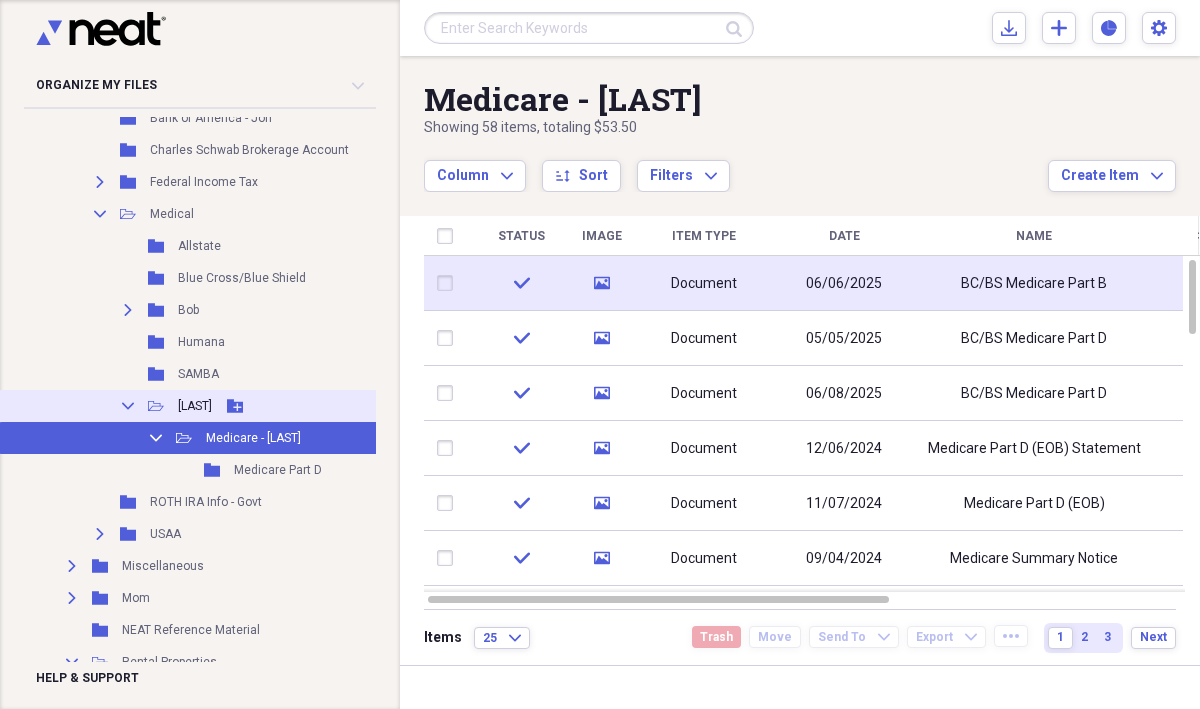 click on "Collapse Open Folder Sue Add Folder" at bounding box center [216, 406] 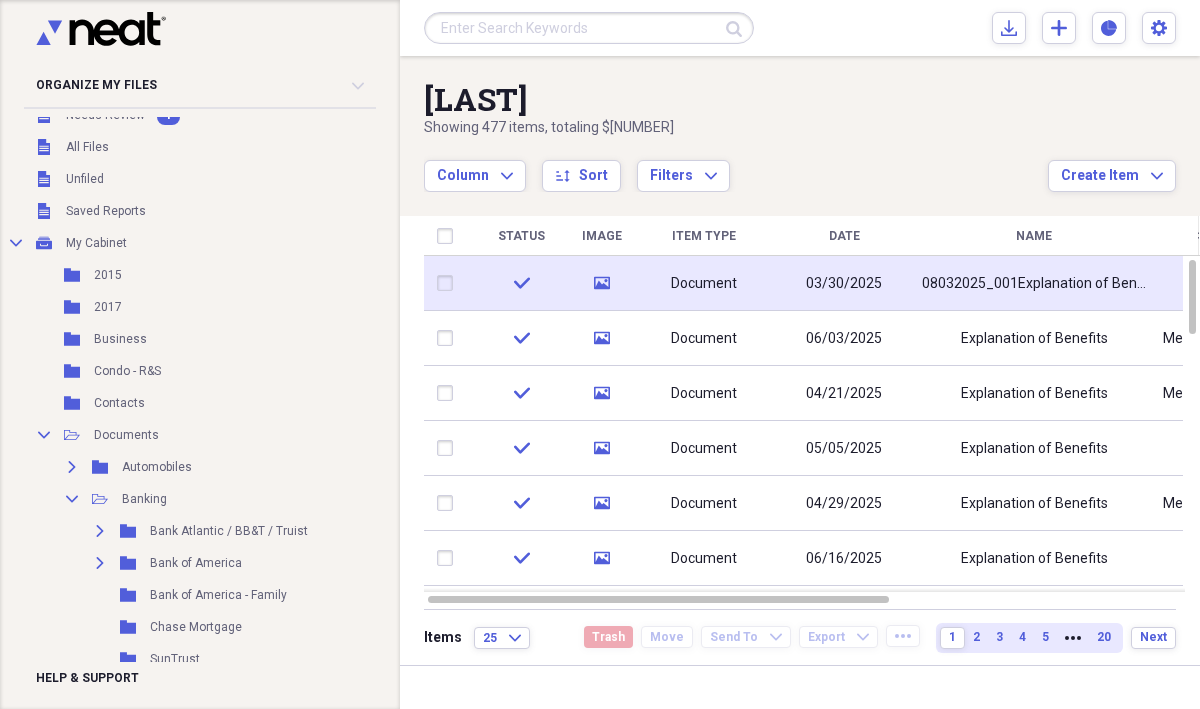 scroll, scrollTop: 0, scrollLeft: 0, axis: both 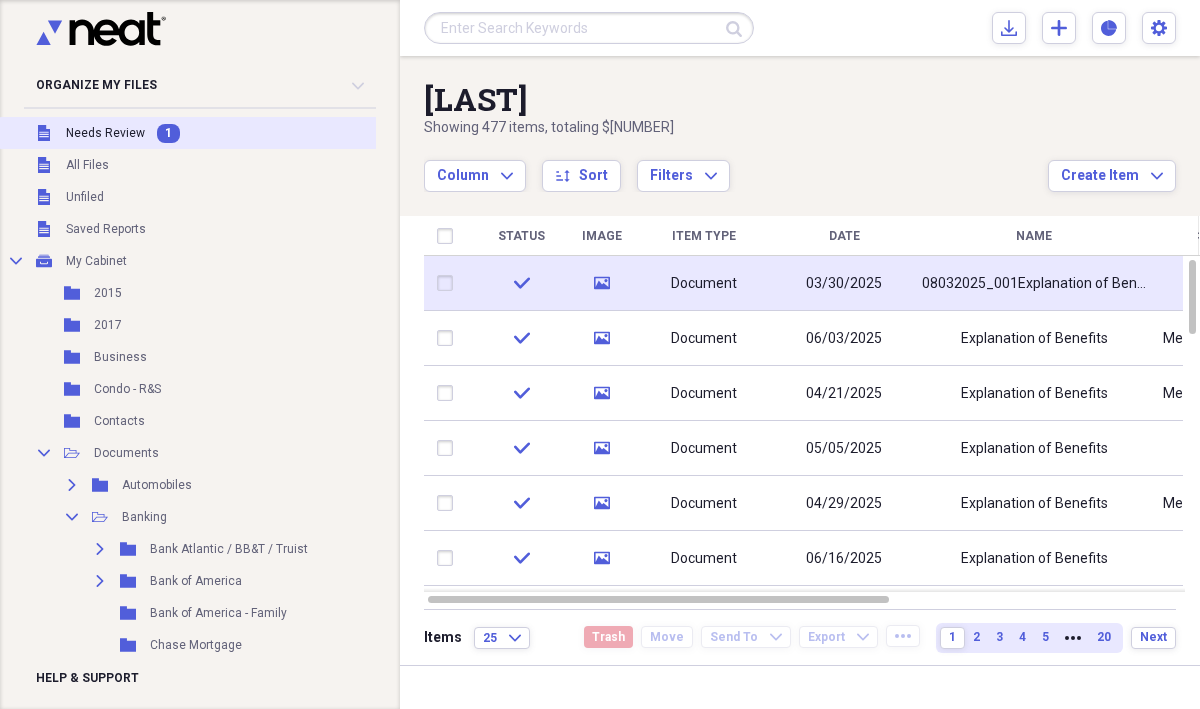 click on "Needs Review" at bounding box center [105, 133] 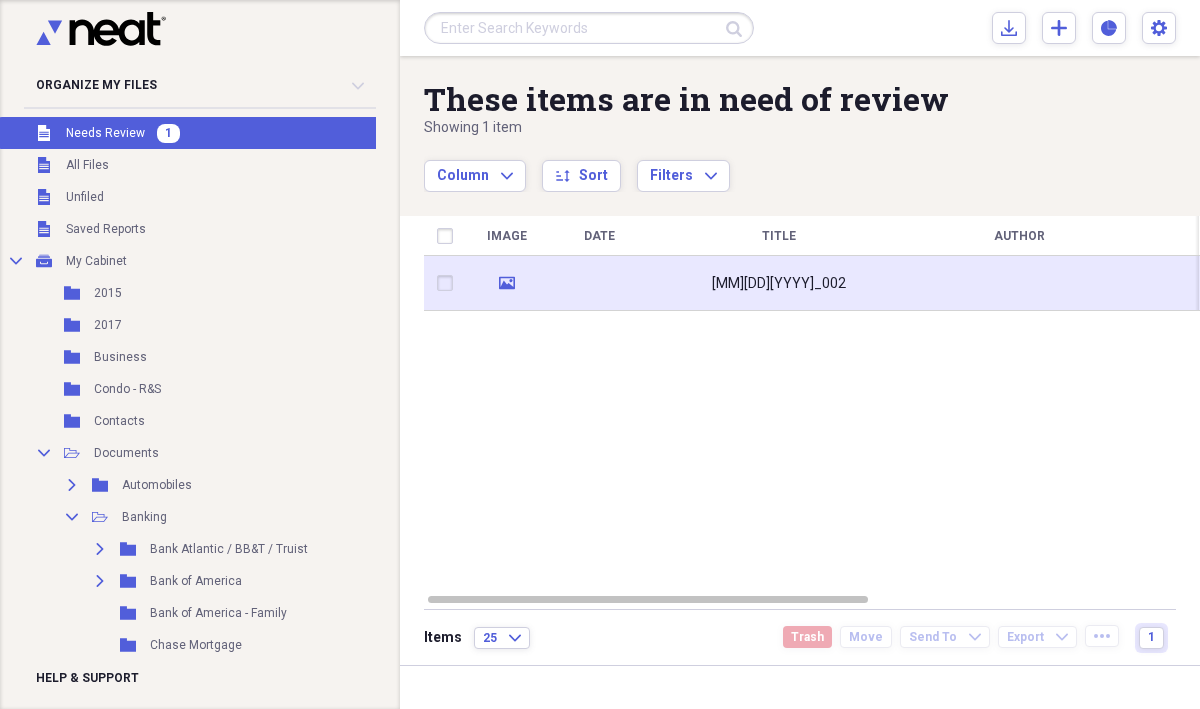 click at bounding box center (599, 283) 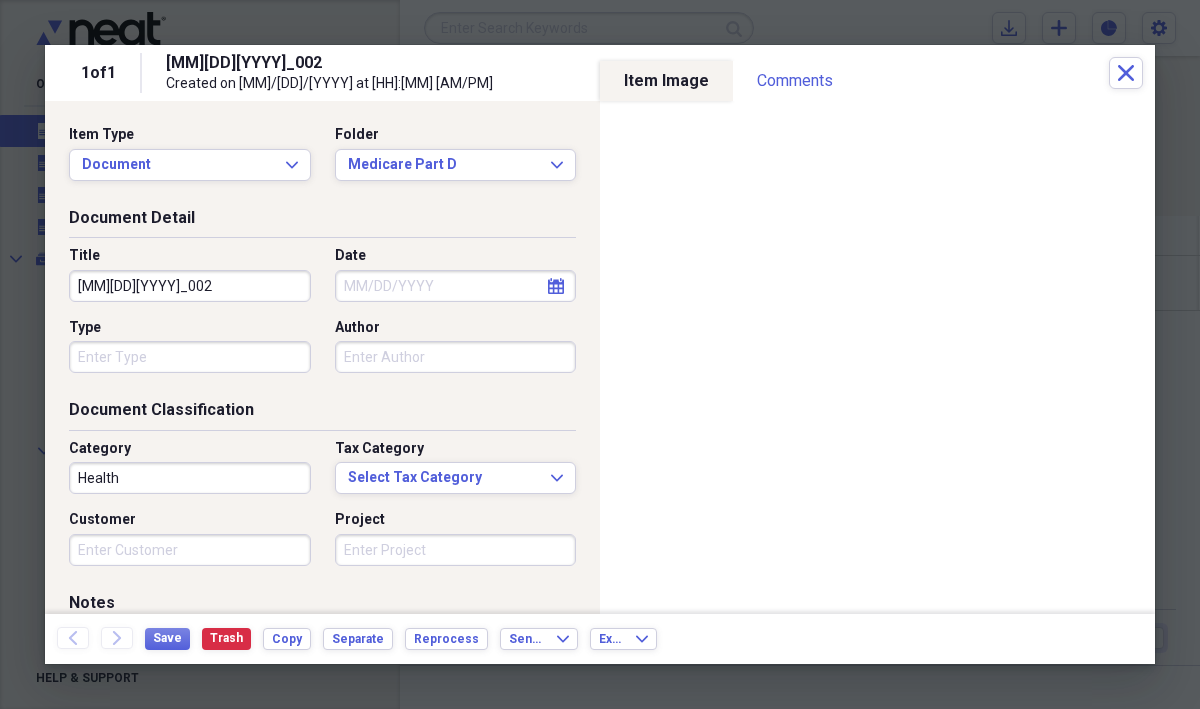 click on "[MM][DD][YYYY]_002" at bounding box center [190, 286] 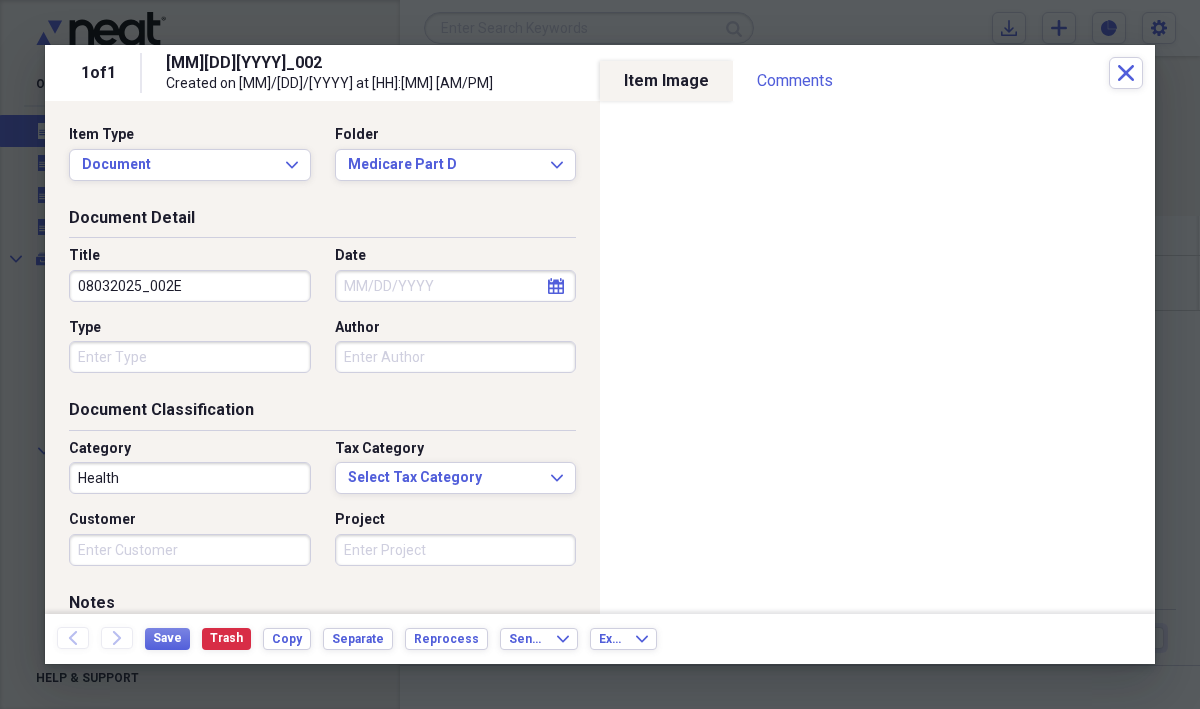 click on "08032025_002E" at bounding box center (190, 286) 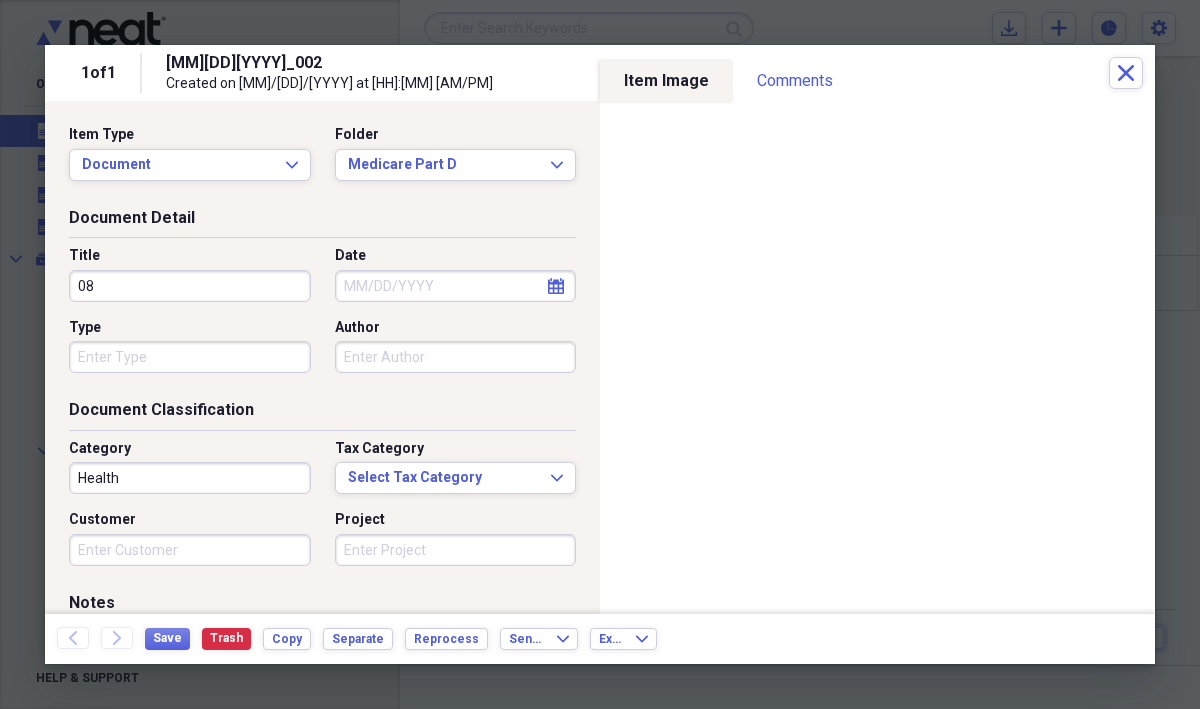 type on "0" 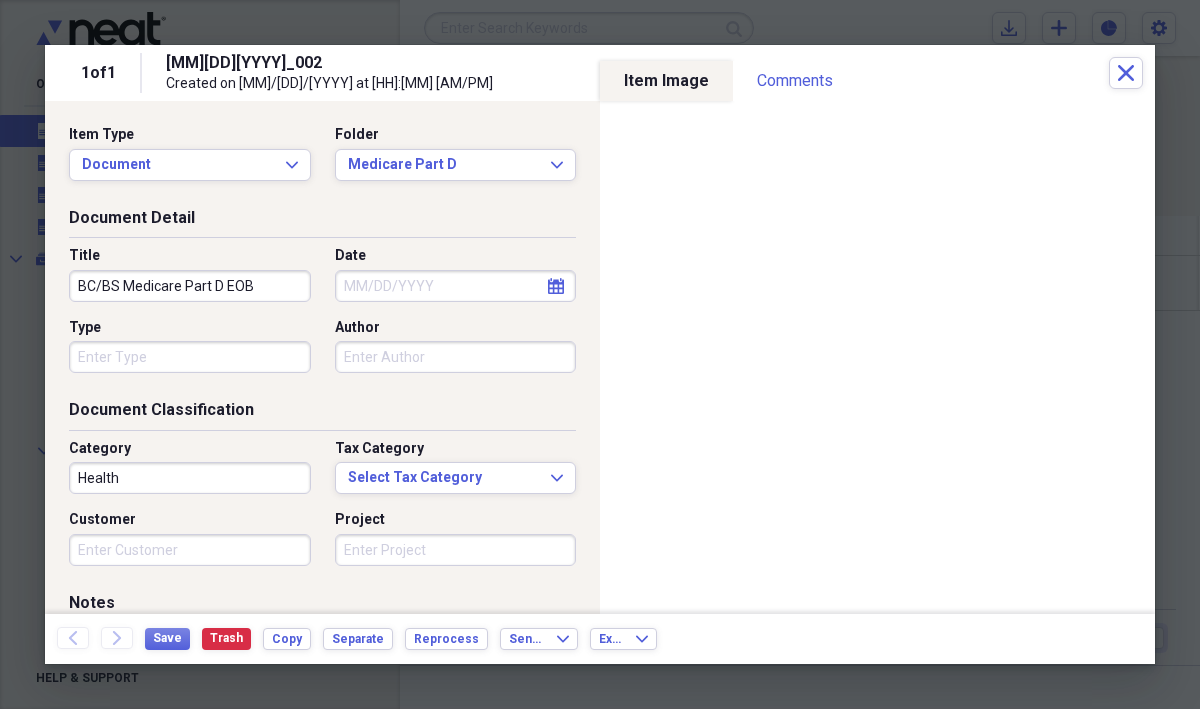 type on "BC/BS Medicare Part D EOB" 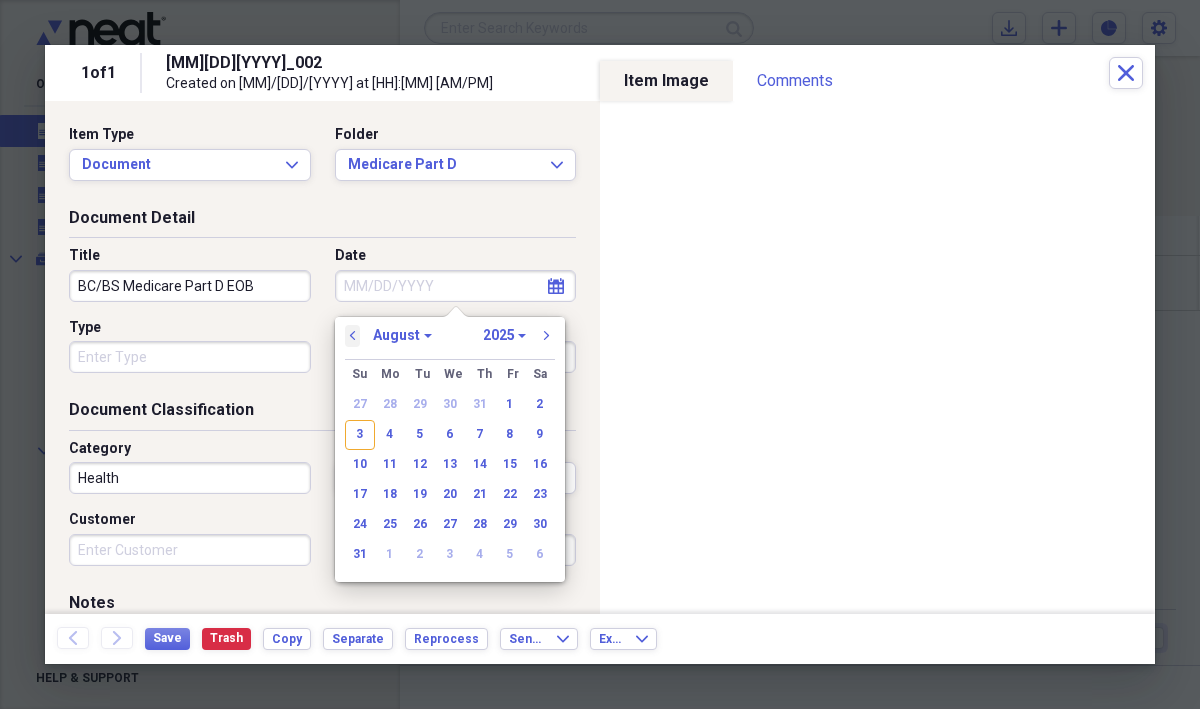 click on "previous" at bounding box center [353, 336] 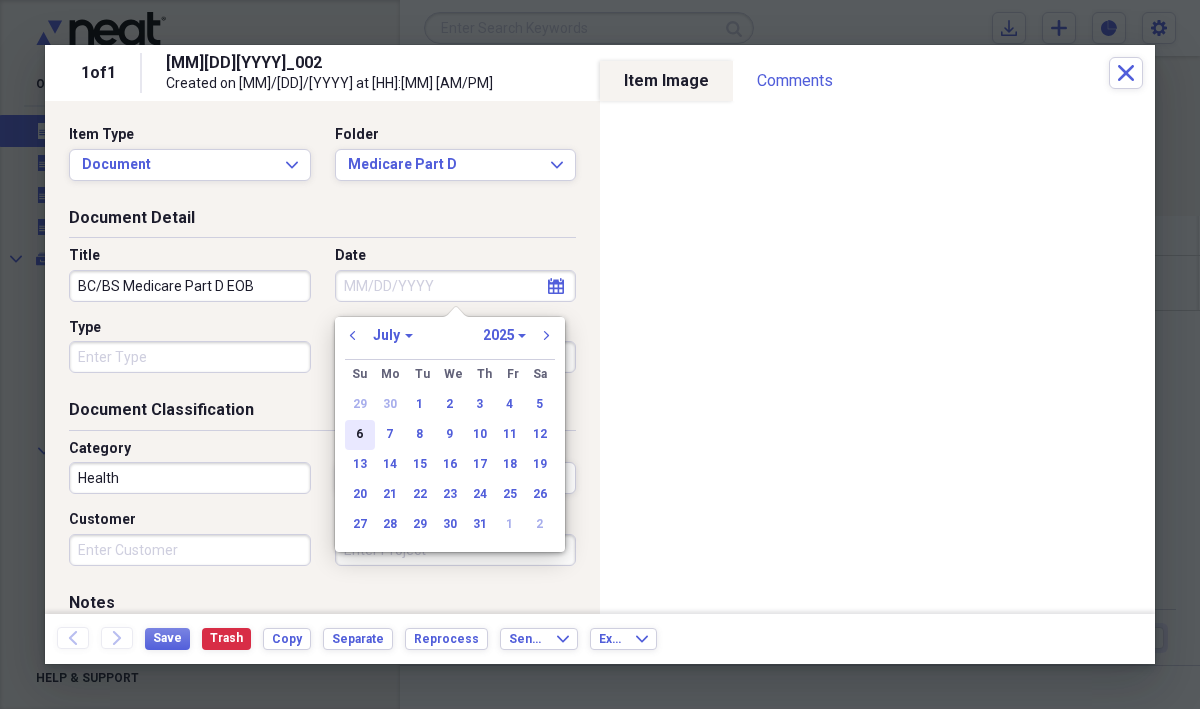click on "6" at bounding box center [360, 435] 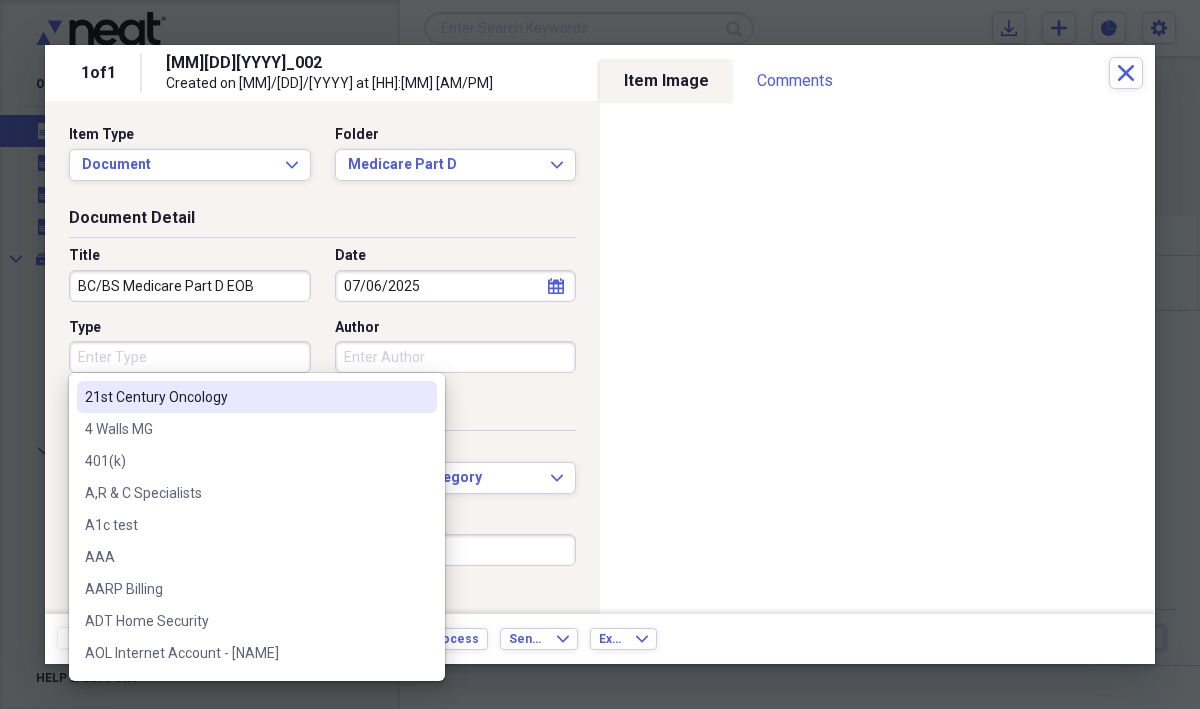 click on "Type" at bounding box center (190, 357) 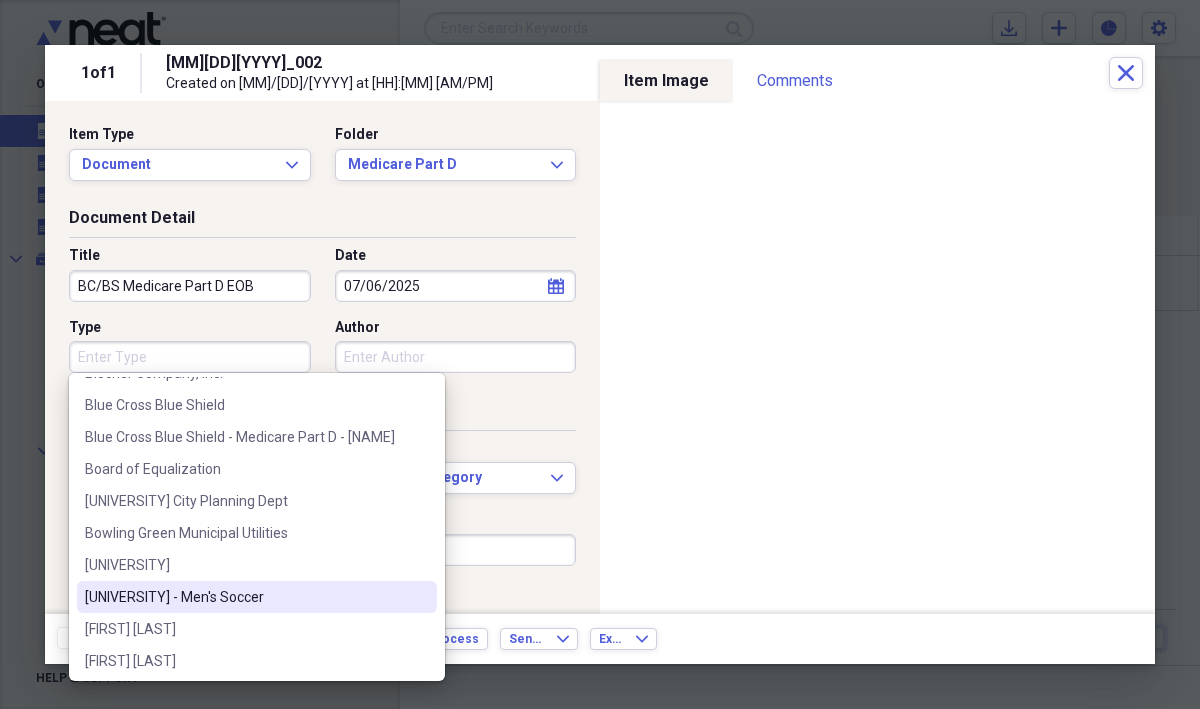 scroll, scrollTop: 1602, scrollLeft: 0, axis: vertical 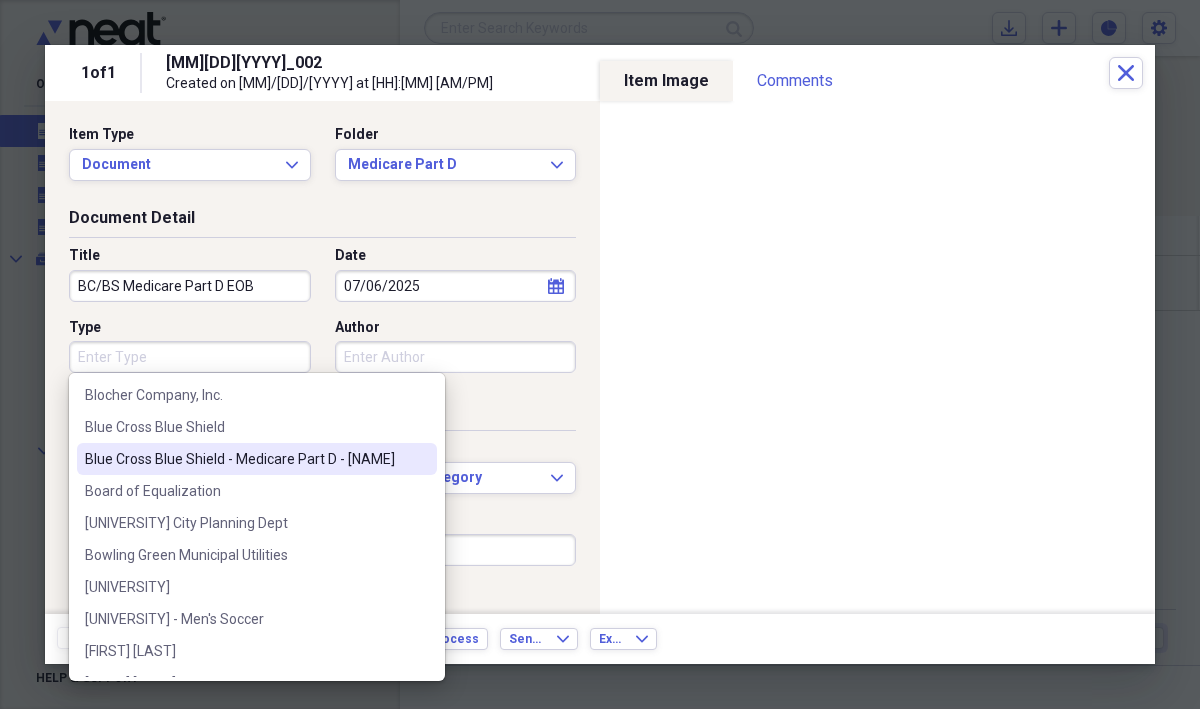 click on "Blue Cross Blue Shield - Medicare Part D - [NAME]" at bounding box center [245, 459] 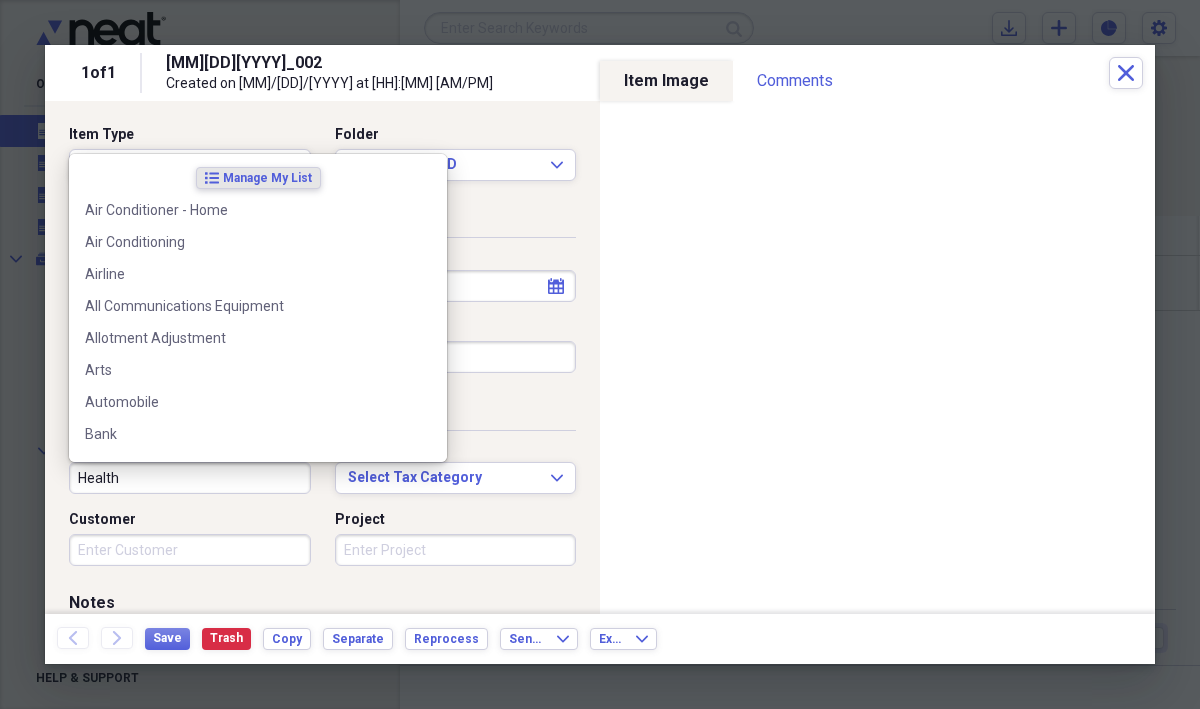 click on "Health" at bounding box center [190, 478] 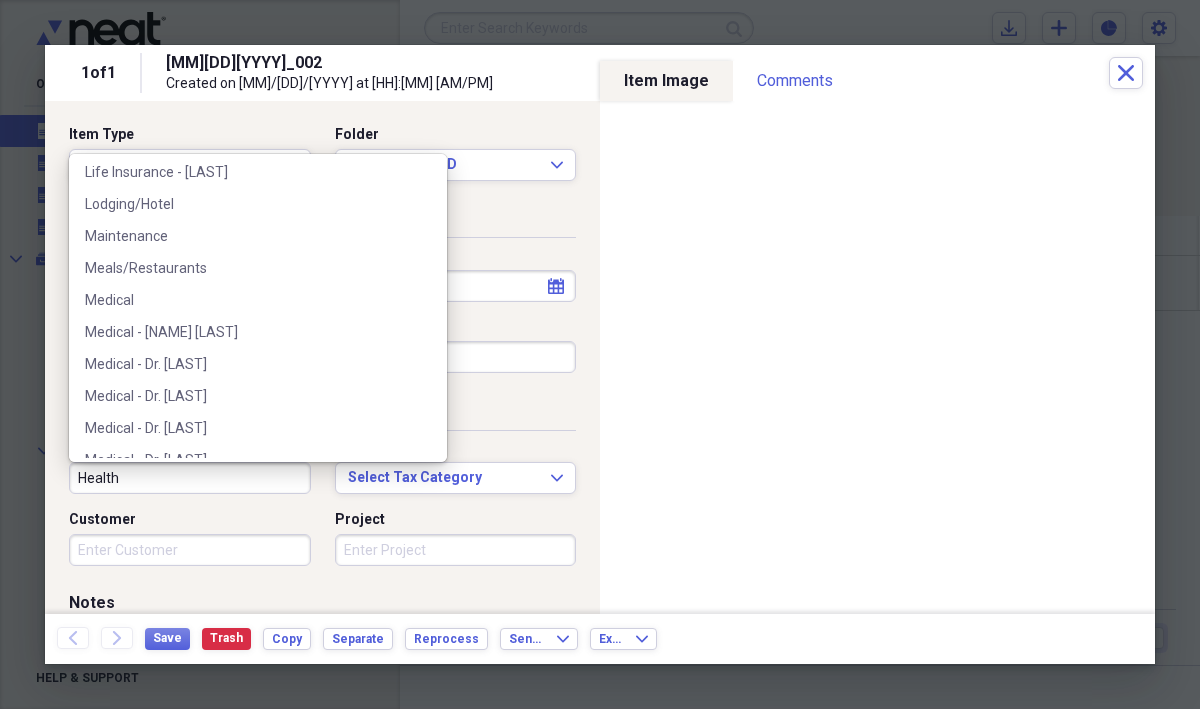 scroll, scrollTop: 2464, scrollLeft: 0, axis: vertical 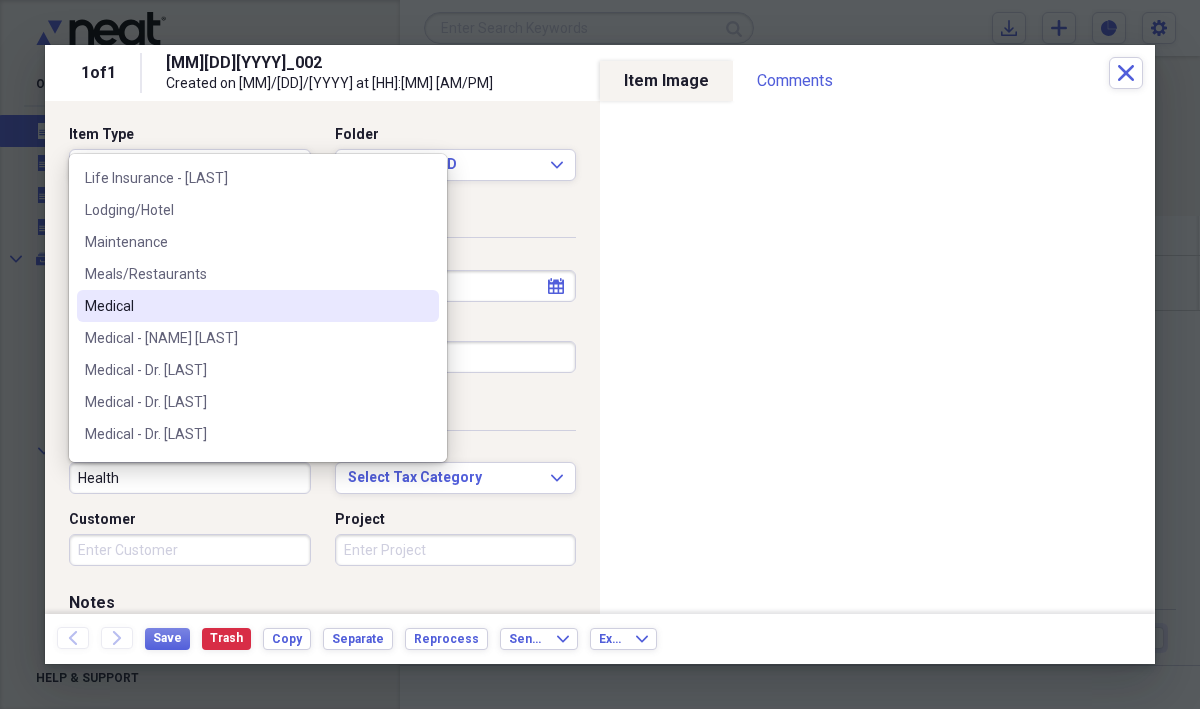click on "Medical" at bounding box center (246, 306) 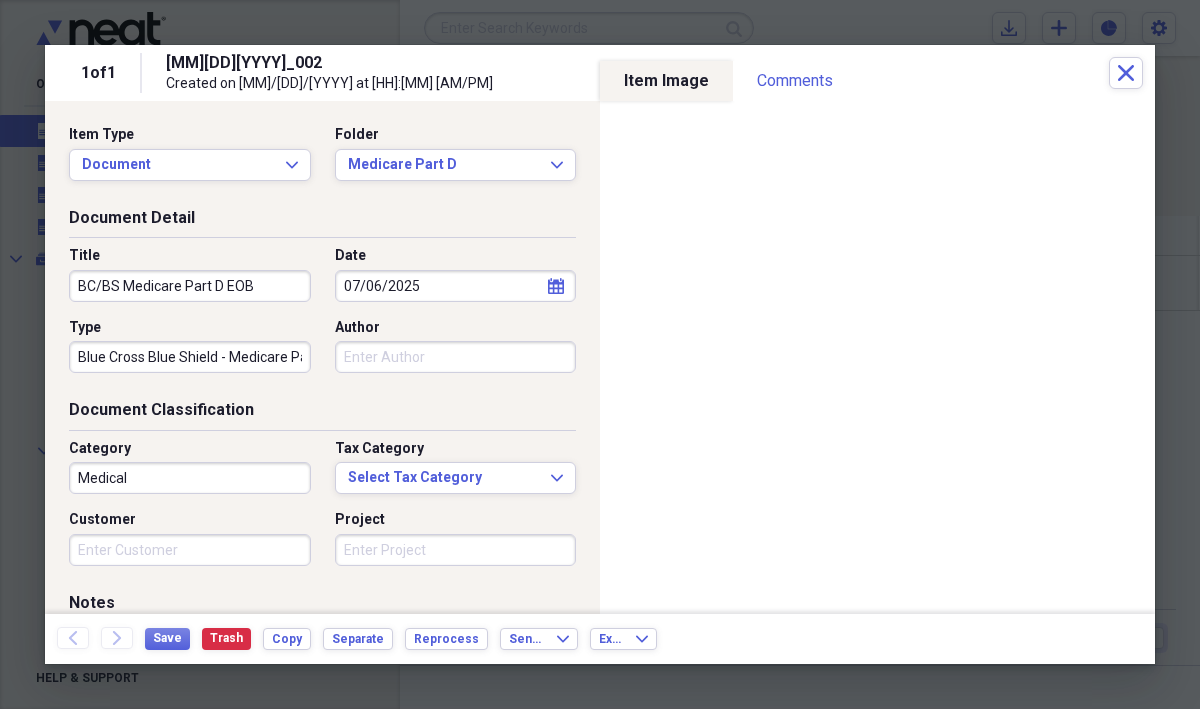 click on "Customer" at bounding box center [190, 550] 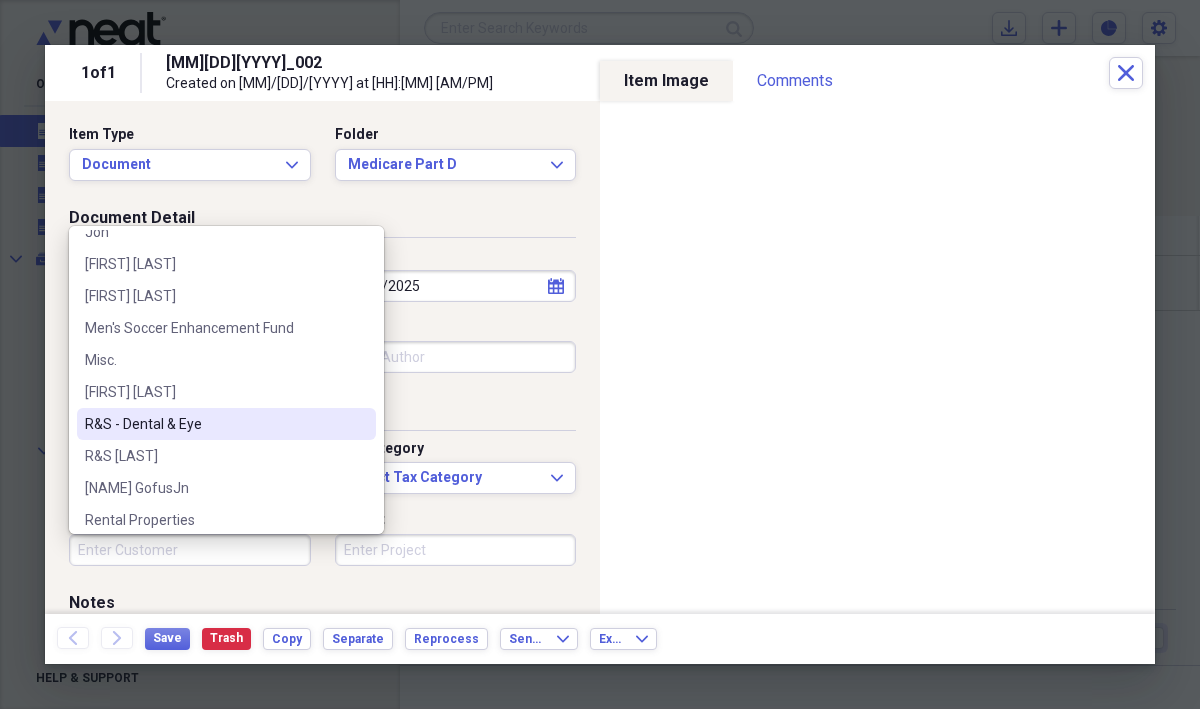scroll, scrollTop: 796, scrollLeft: 0, axis: vertical 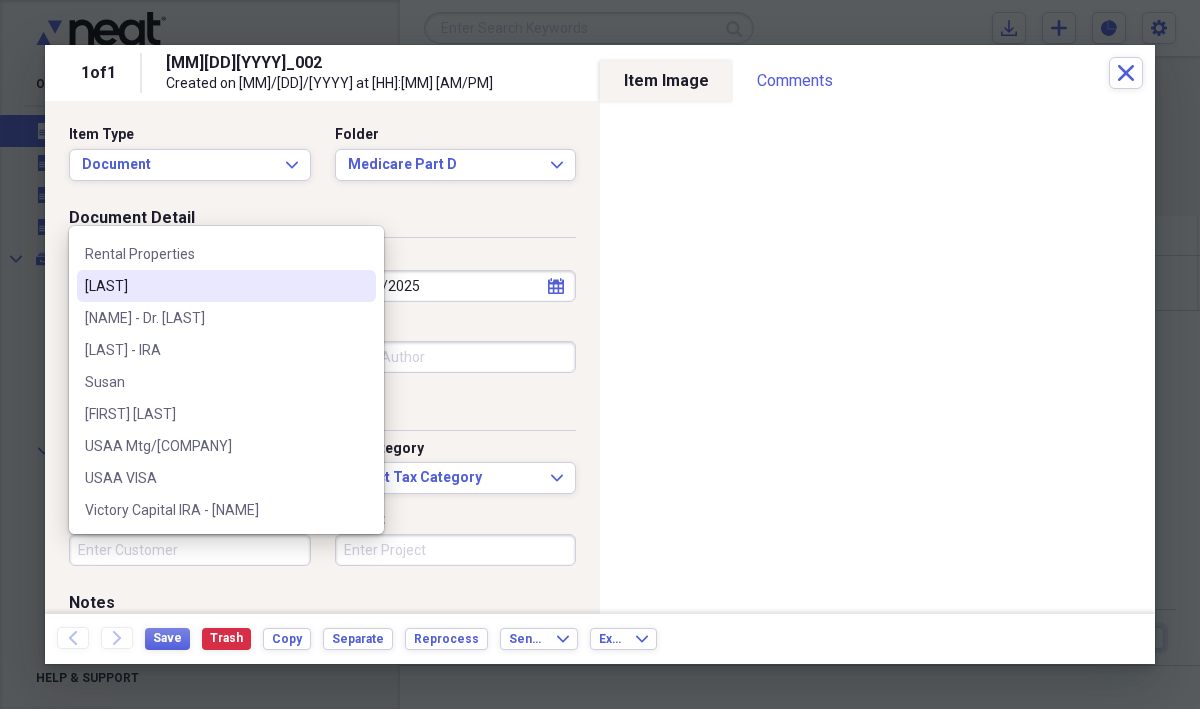 click on "[LAST]" at bounding box center (214, 286) 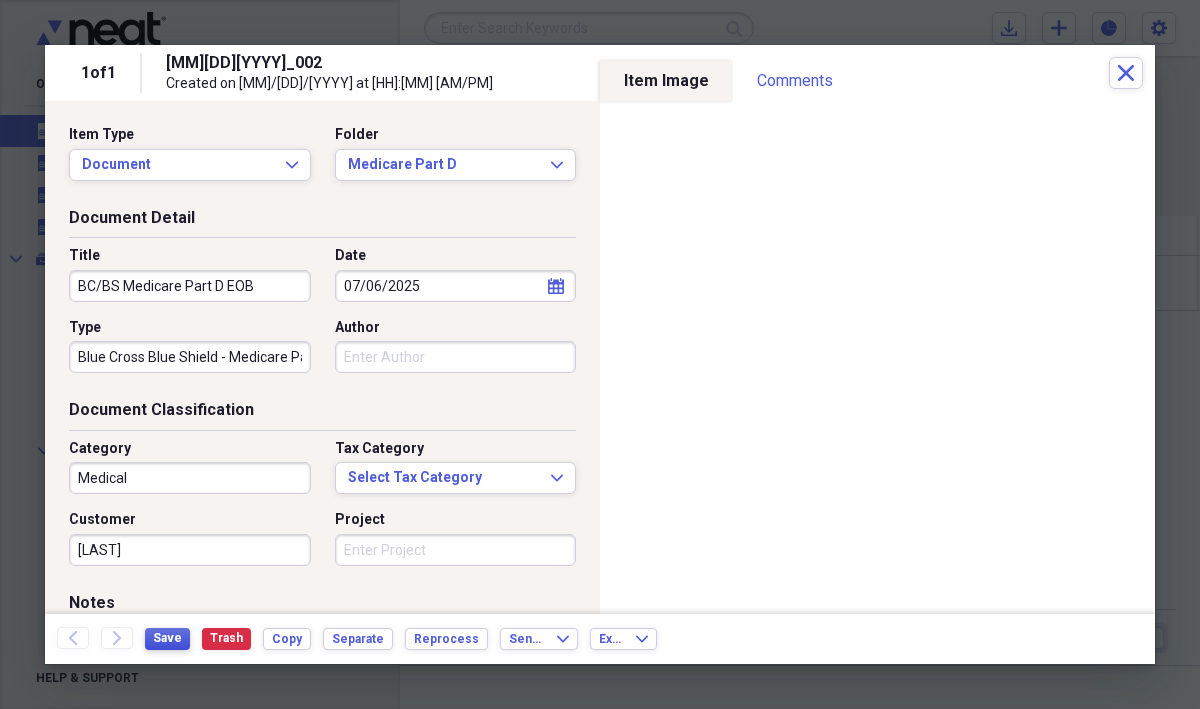 click on "Save" at bounding box center [167, 638] 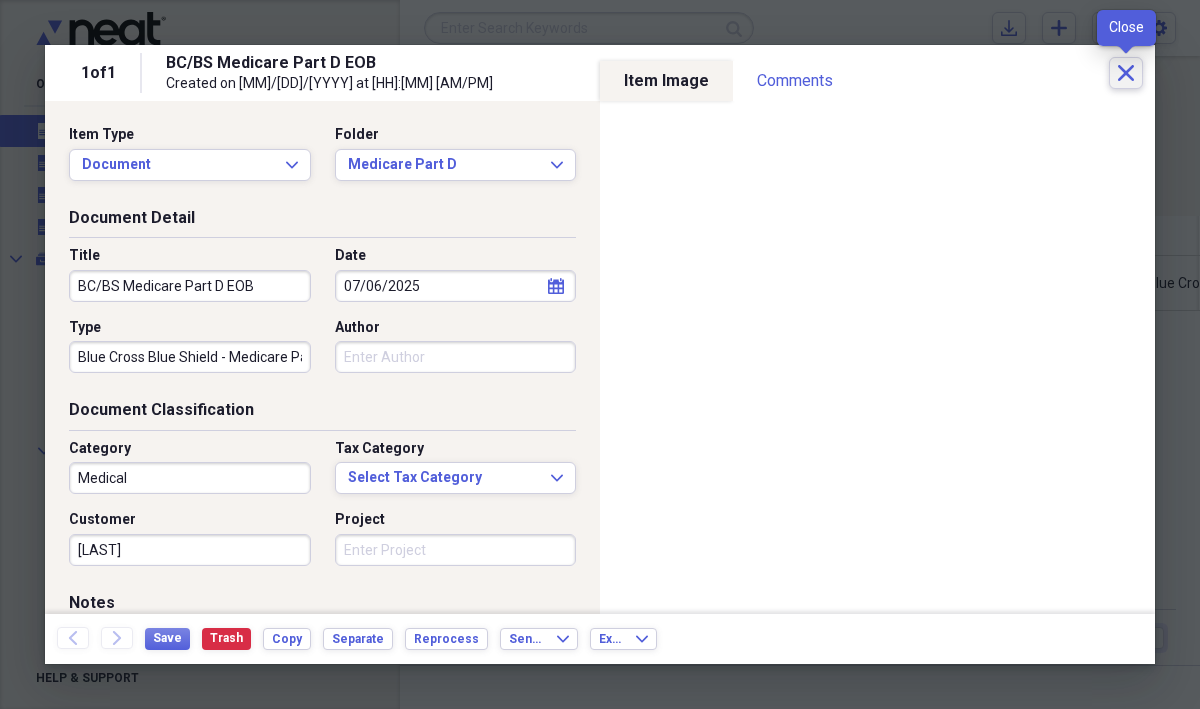 click on "Close" 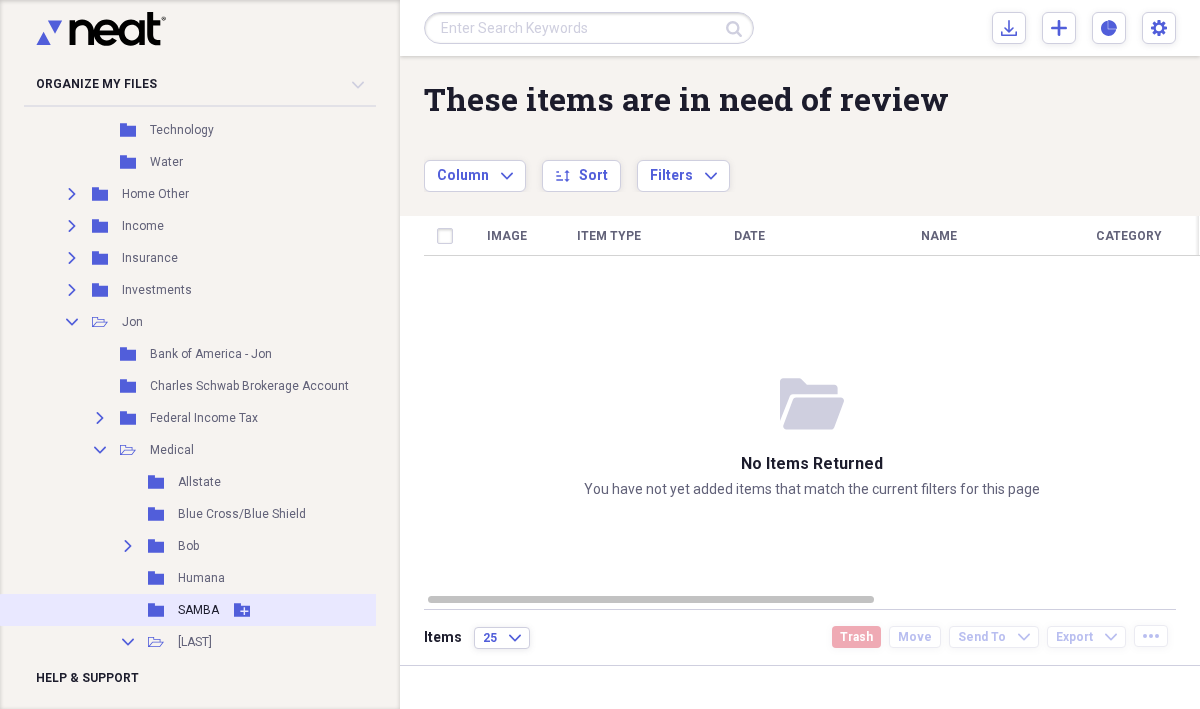 scroll, scrollTop: 1411, scrollLeft: 0, axis: vertical 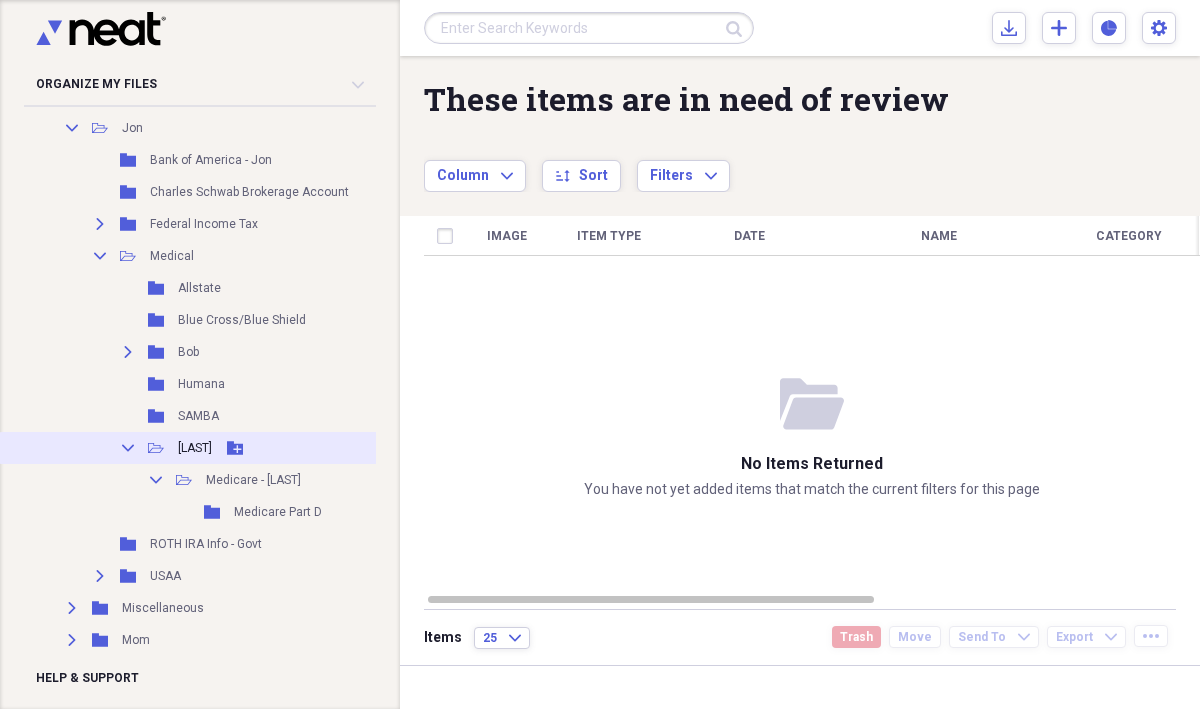 click on "[LAST]" at bounding box center (195, 448) 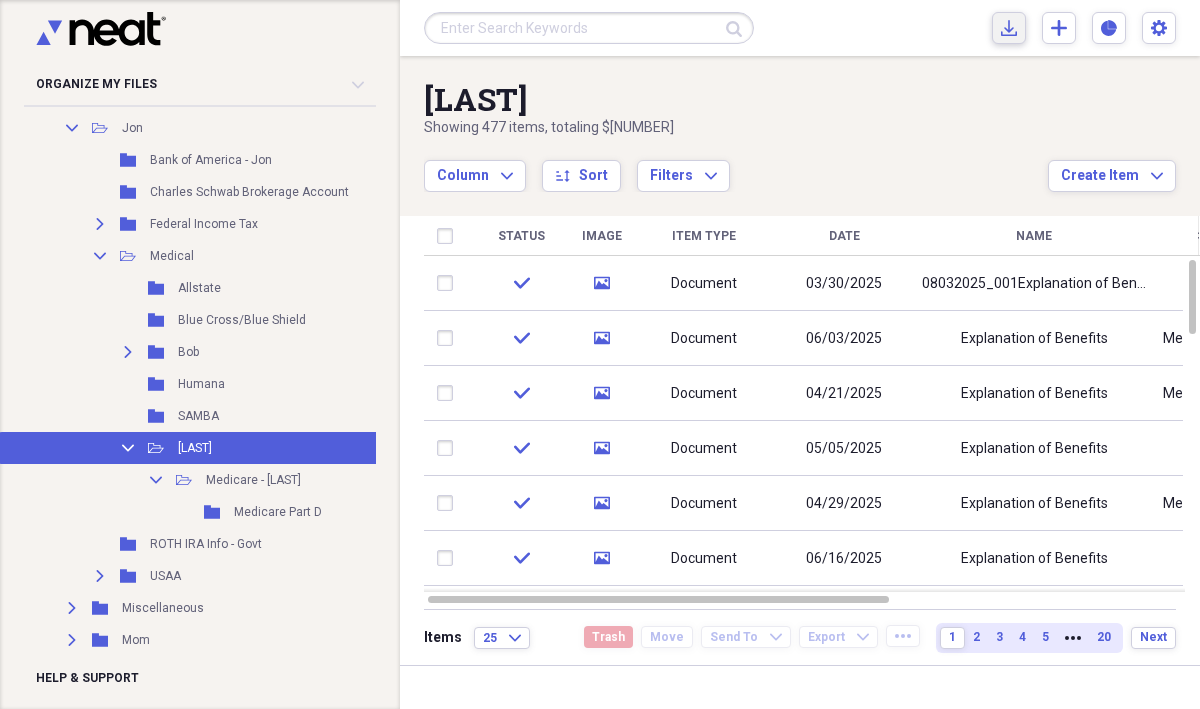 click on "Import" 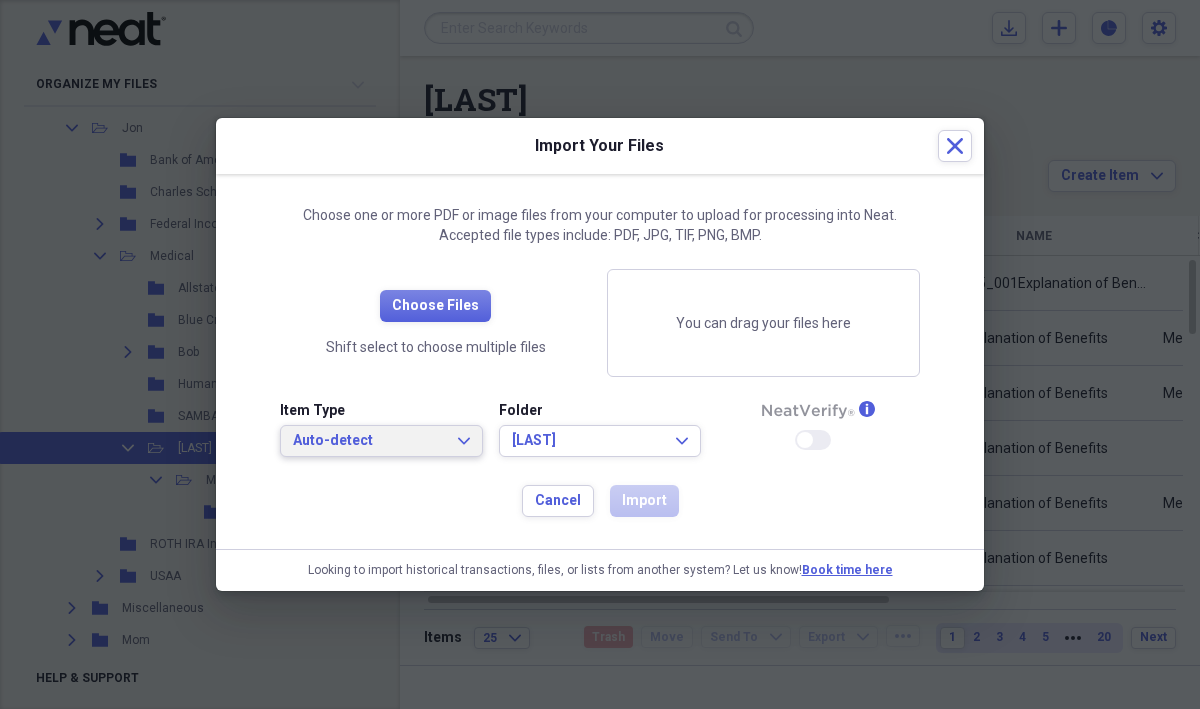 click on "Expand" 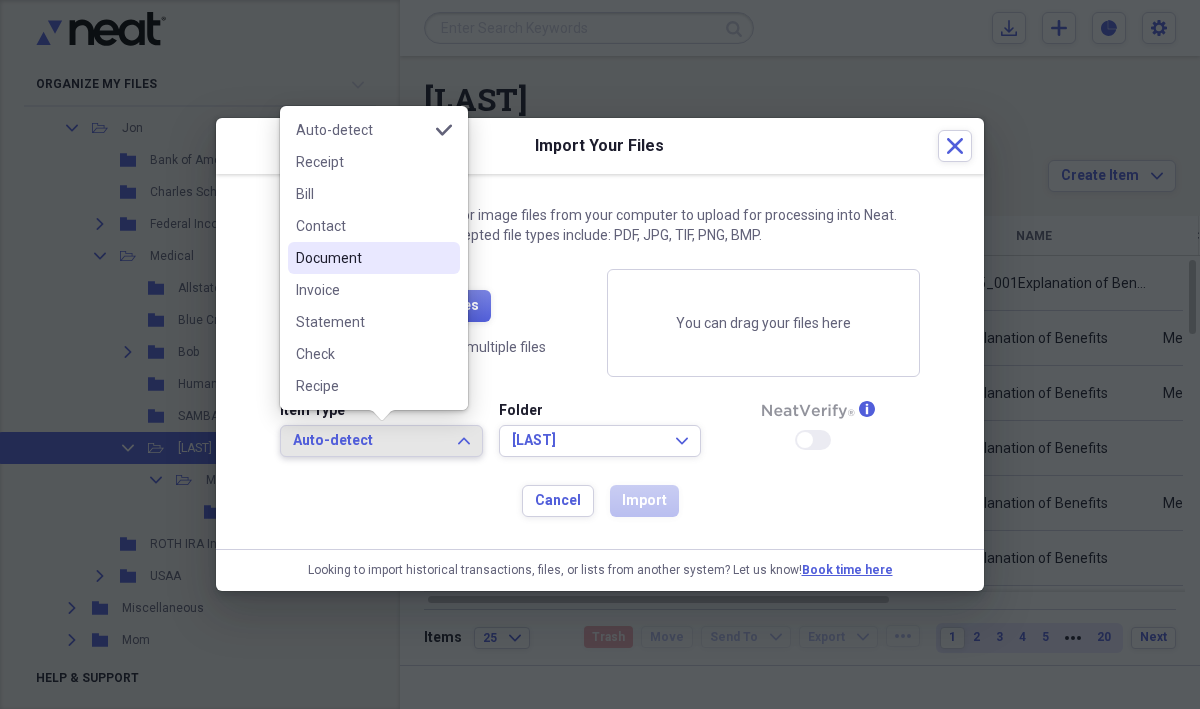 click on "Document" at bounding box center (362, 258) 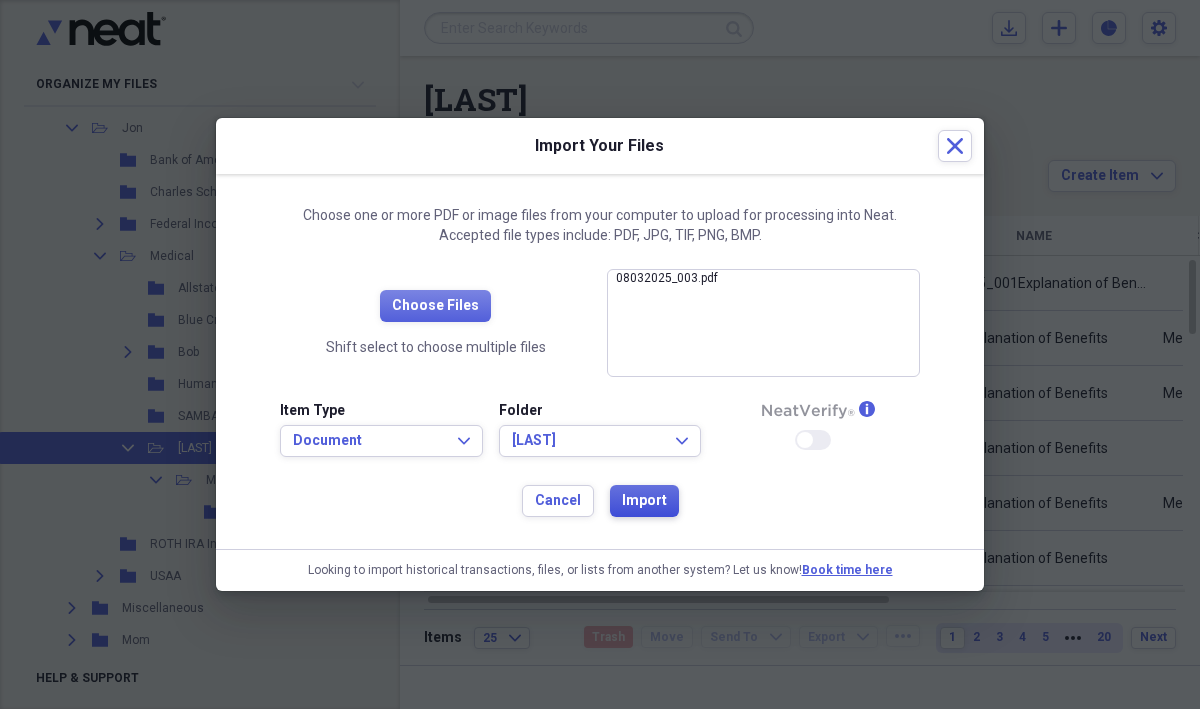 click on "Import" at bounding box center (644, 501) 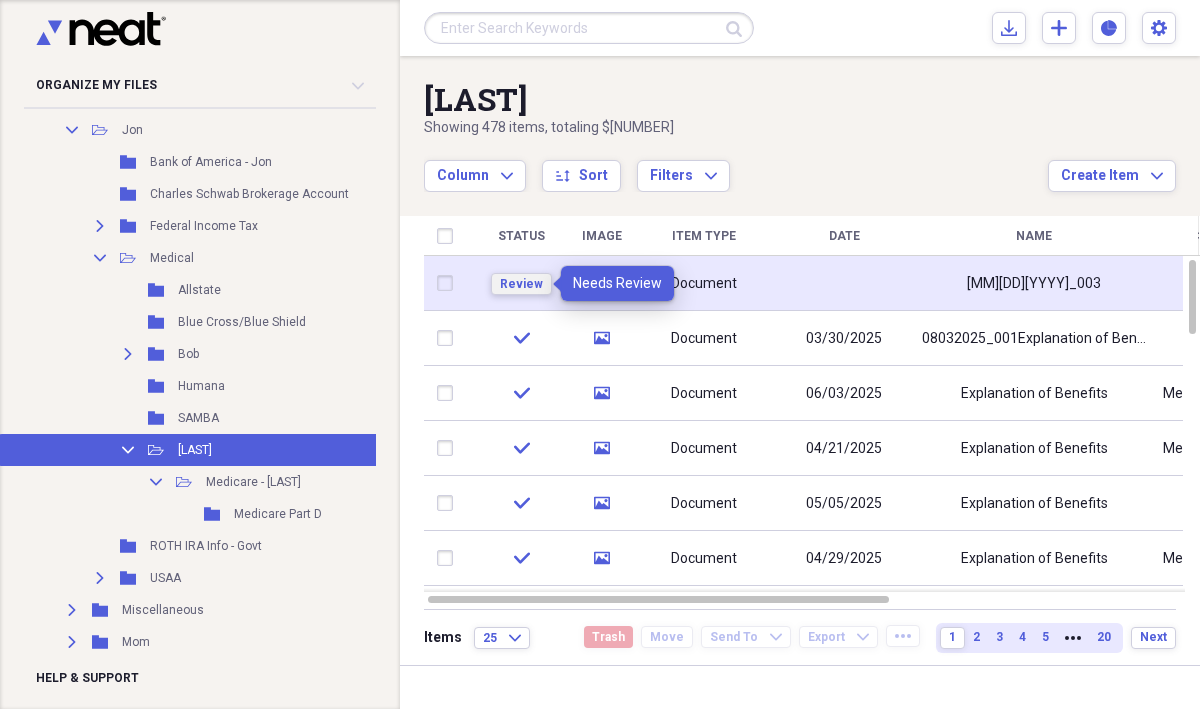 click on "Review" at bounding box center (521, 284) 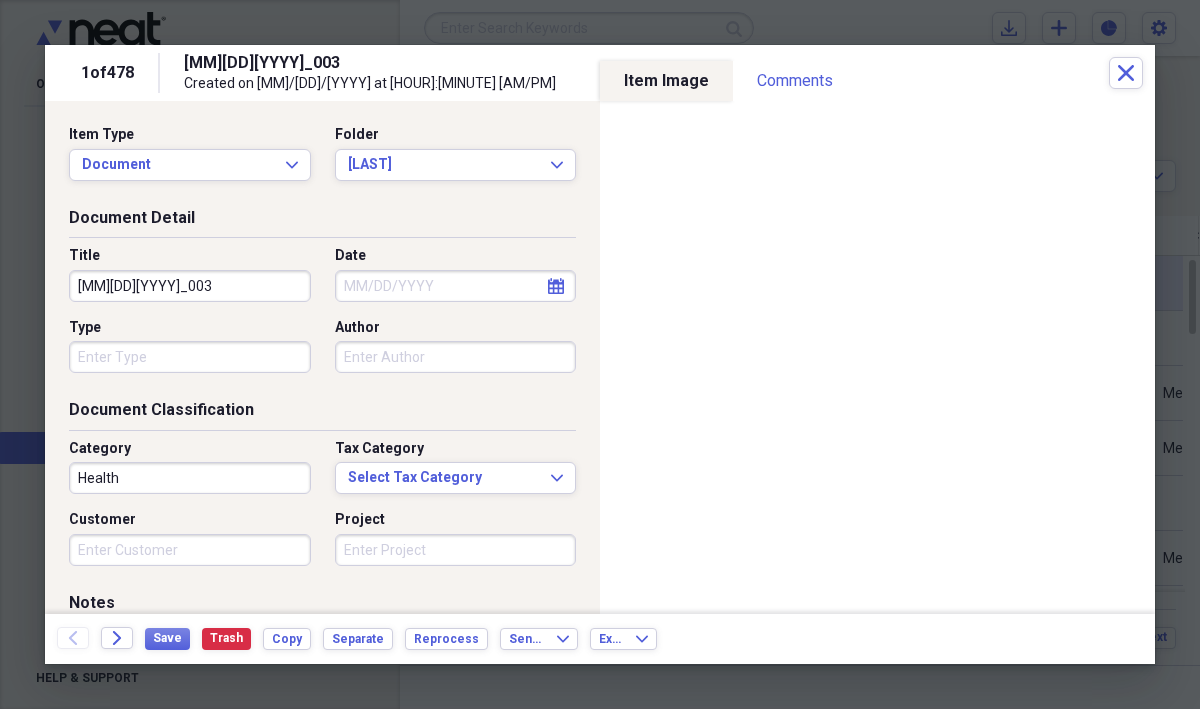 click on "[MM][DD][YYYY]_003" at bounding box center [190, 286] 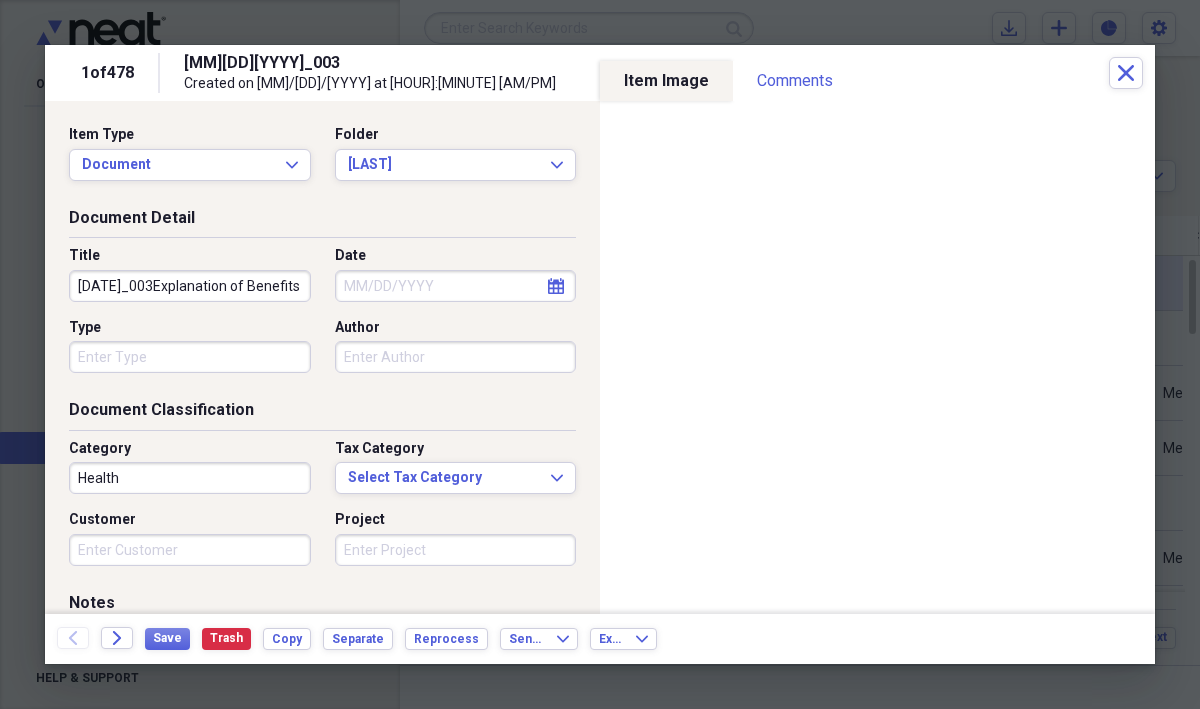 scroll, scrollTop: 0, scrollLeft: 12, axis: horizontal 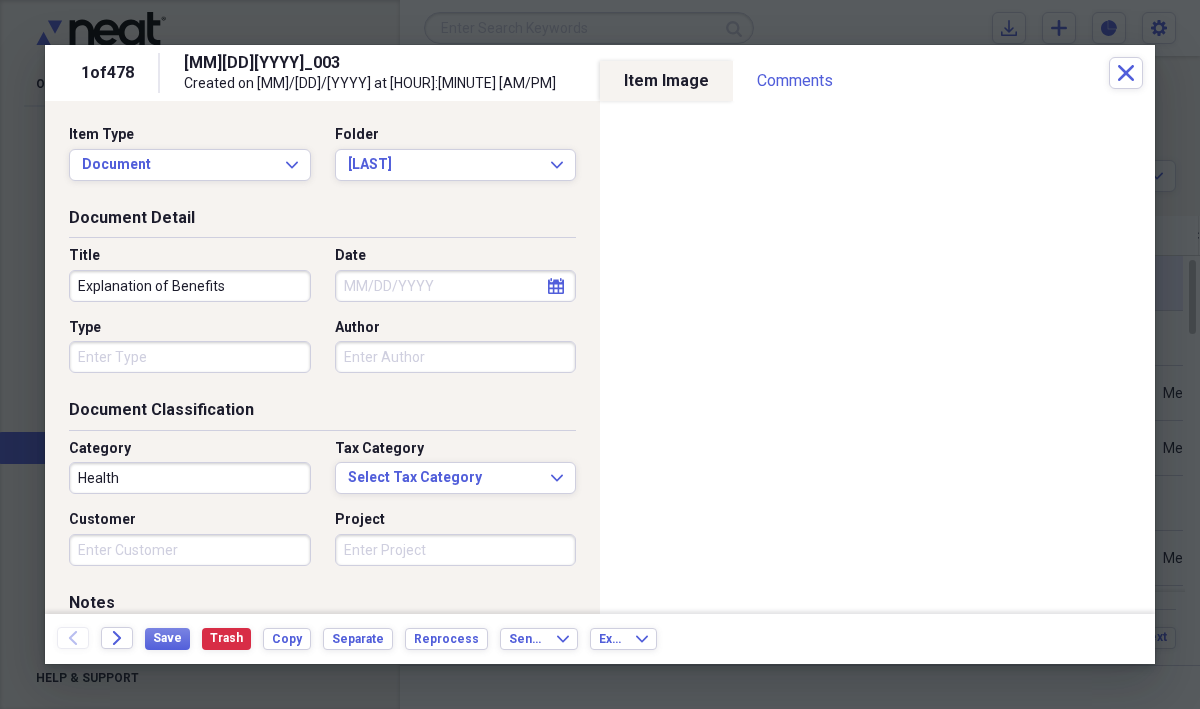 type on "Explanation of Benefits" 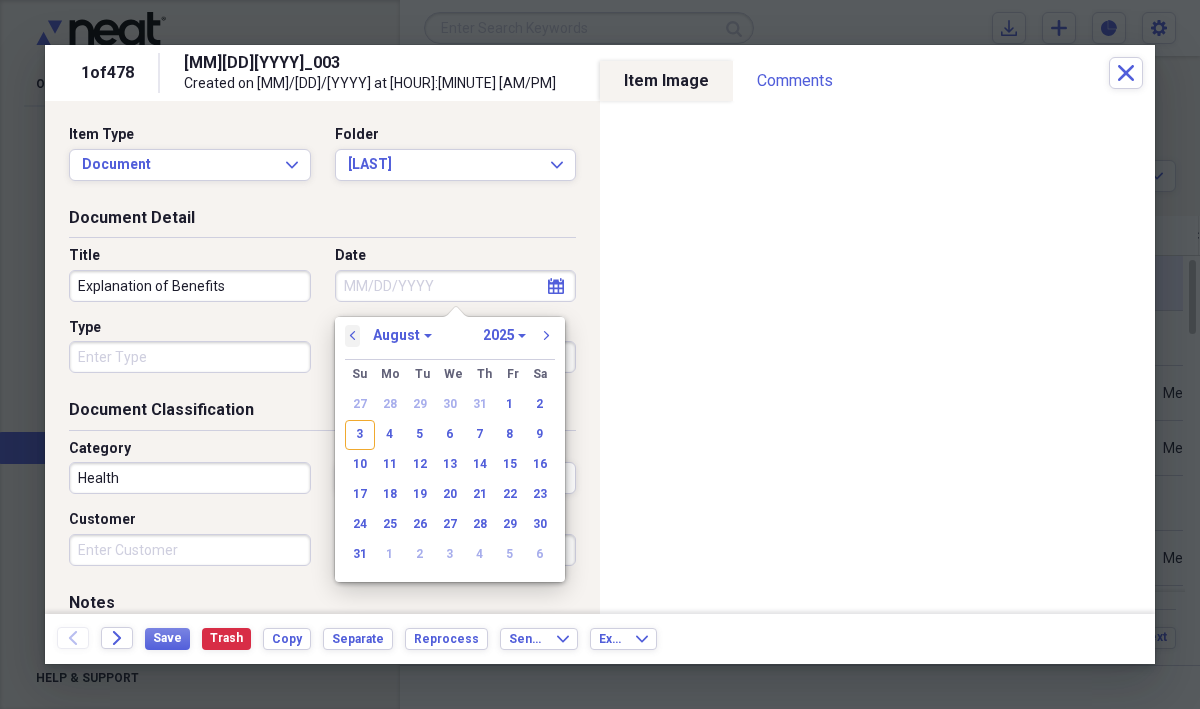 click on "previous" at bounding box center [353, 336] 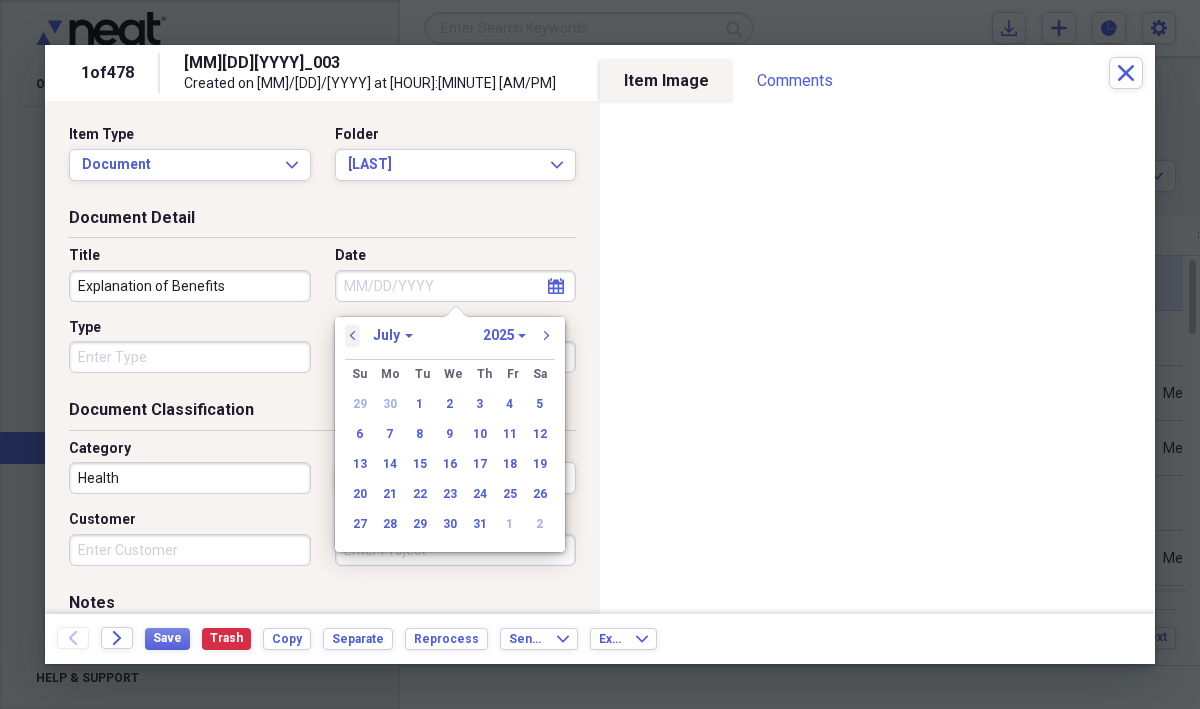 click on "previous" at bounding box center (353, 336) 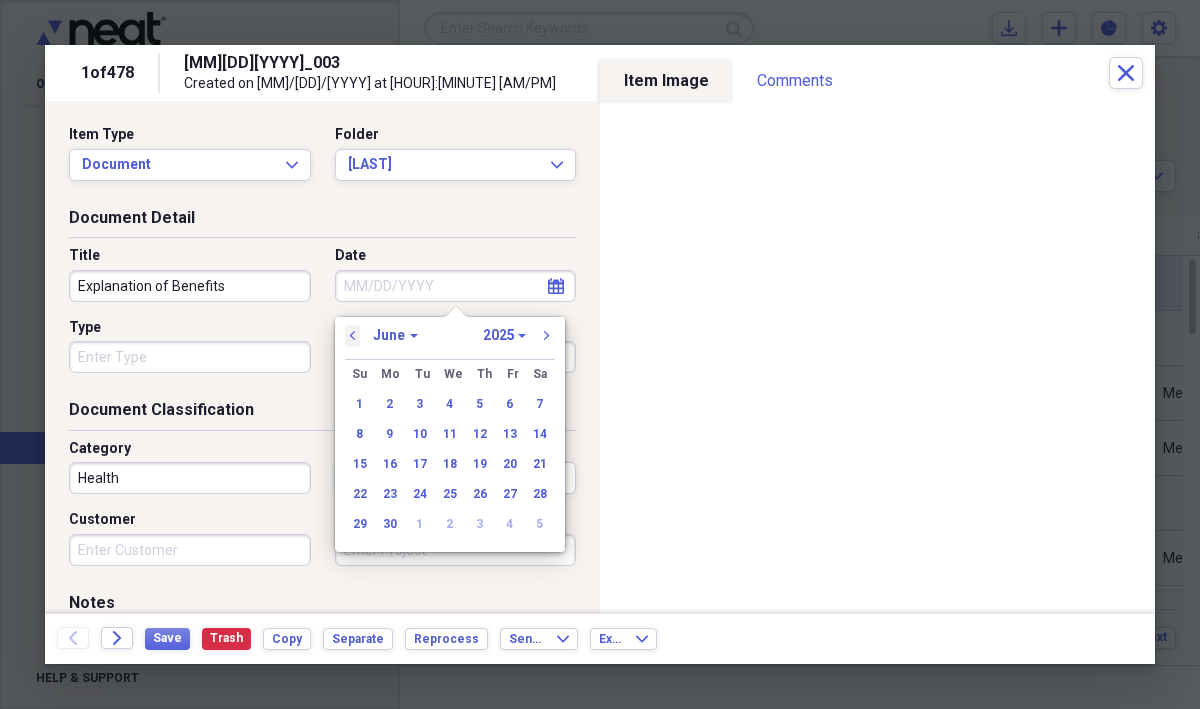 click on "previous" at bounding box center [353, 336] 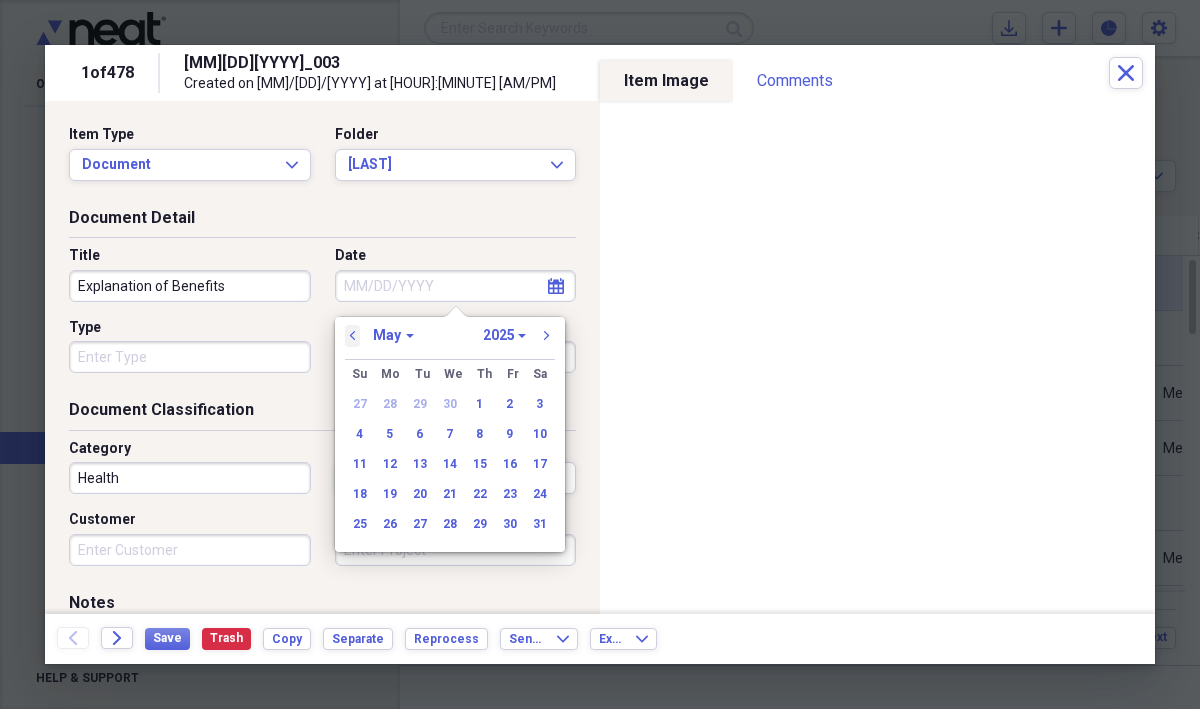 click on "previous" at bounding box center (353, 336) 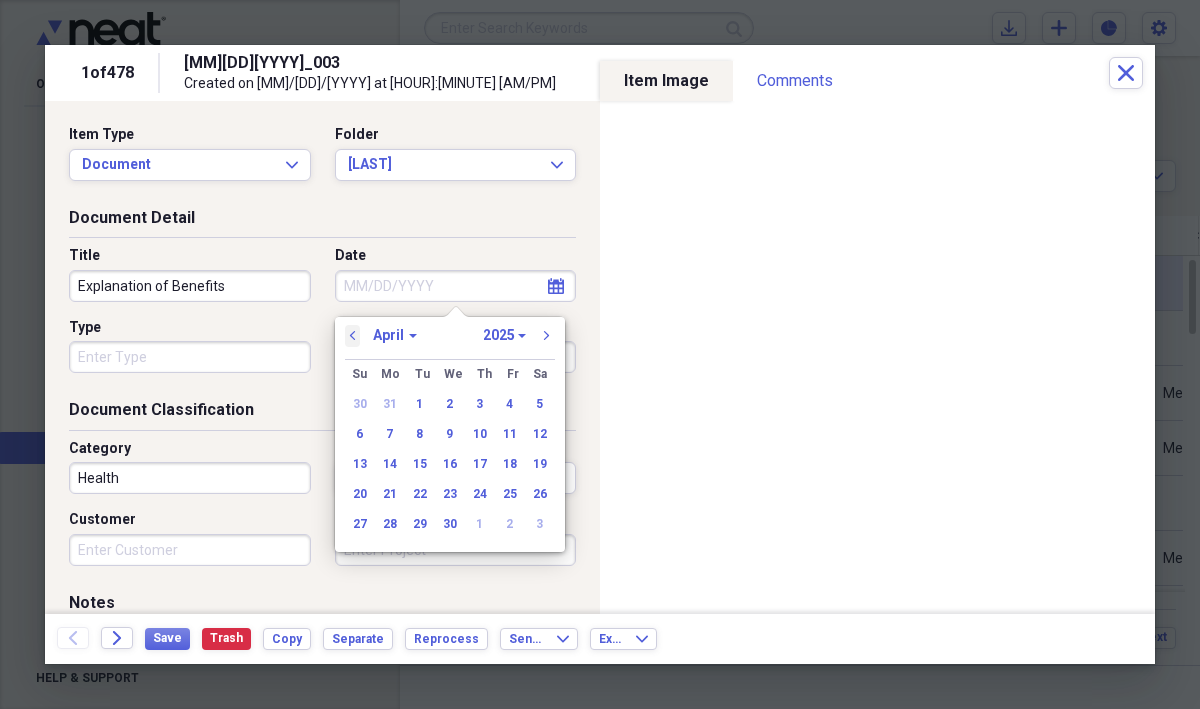 click on "previous" at bounding box center [353, 336] 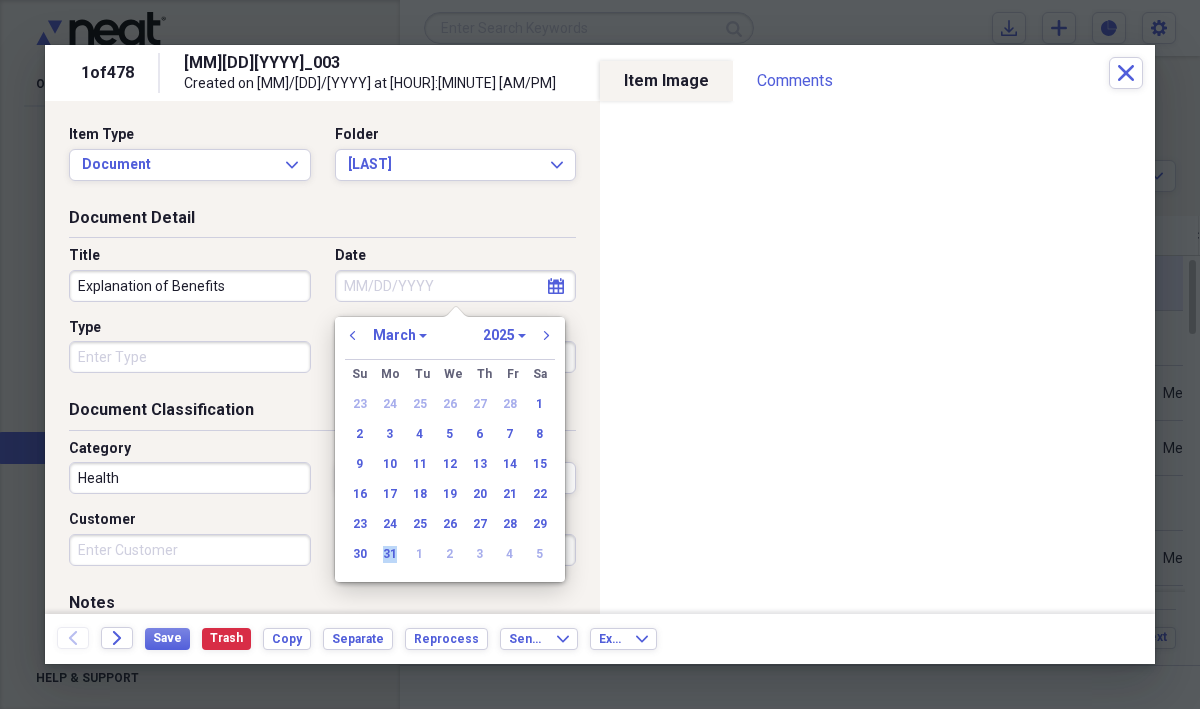 click on "31" at bounding box center [390, 555] 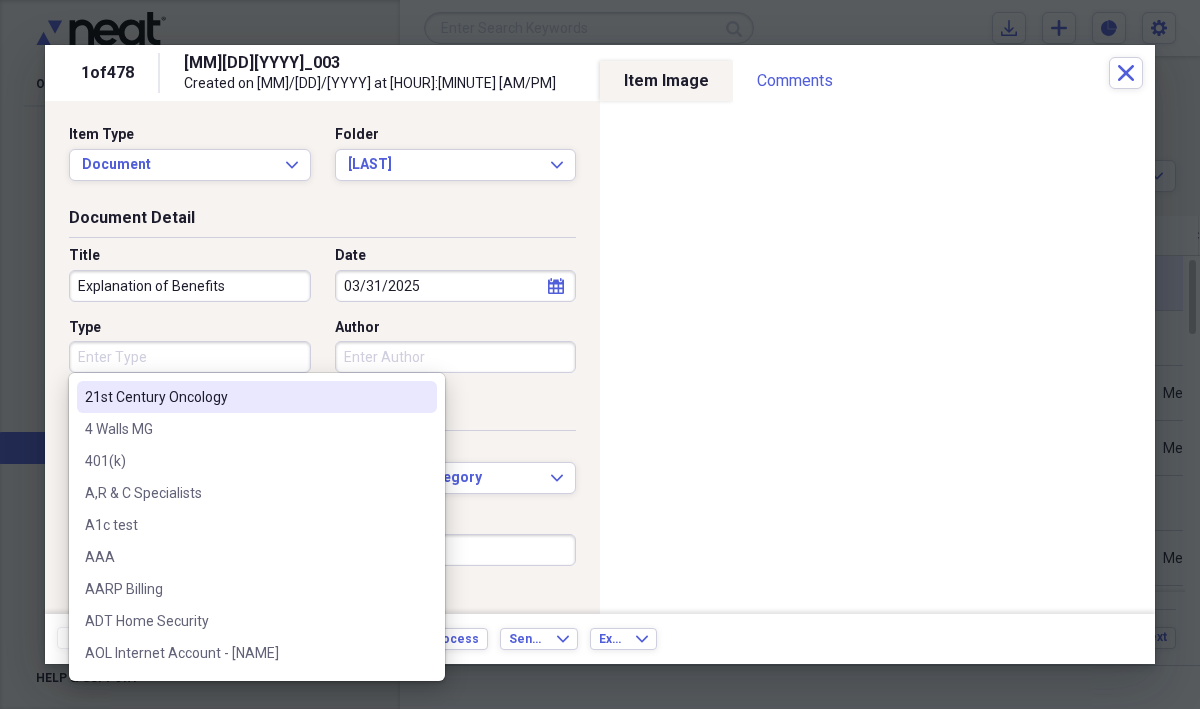 click on "Type" at bounding box center [190, 357] 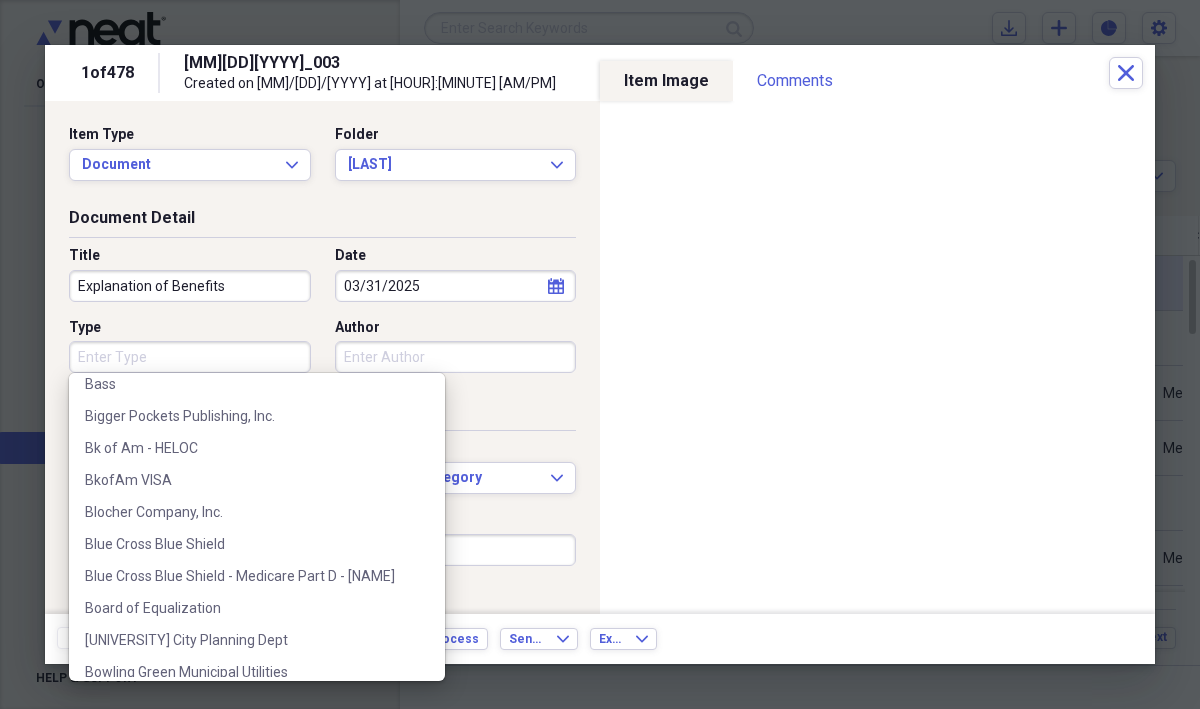 scroll, scrollTop: 1598, scrollLeft: 0, axis: vertical 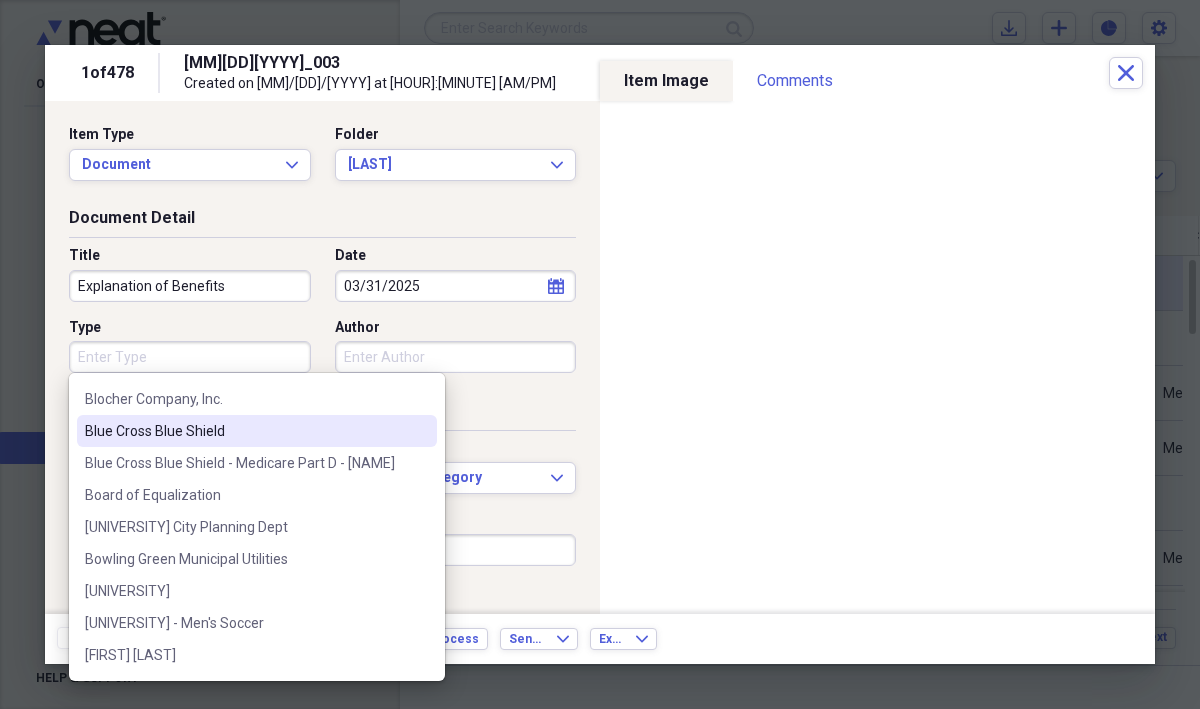click on "Blue Cross Blue Shield" at bounding box center [245, 431] 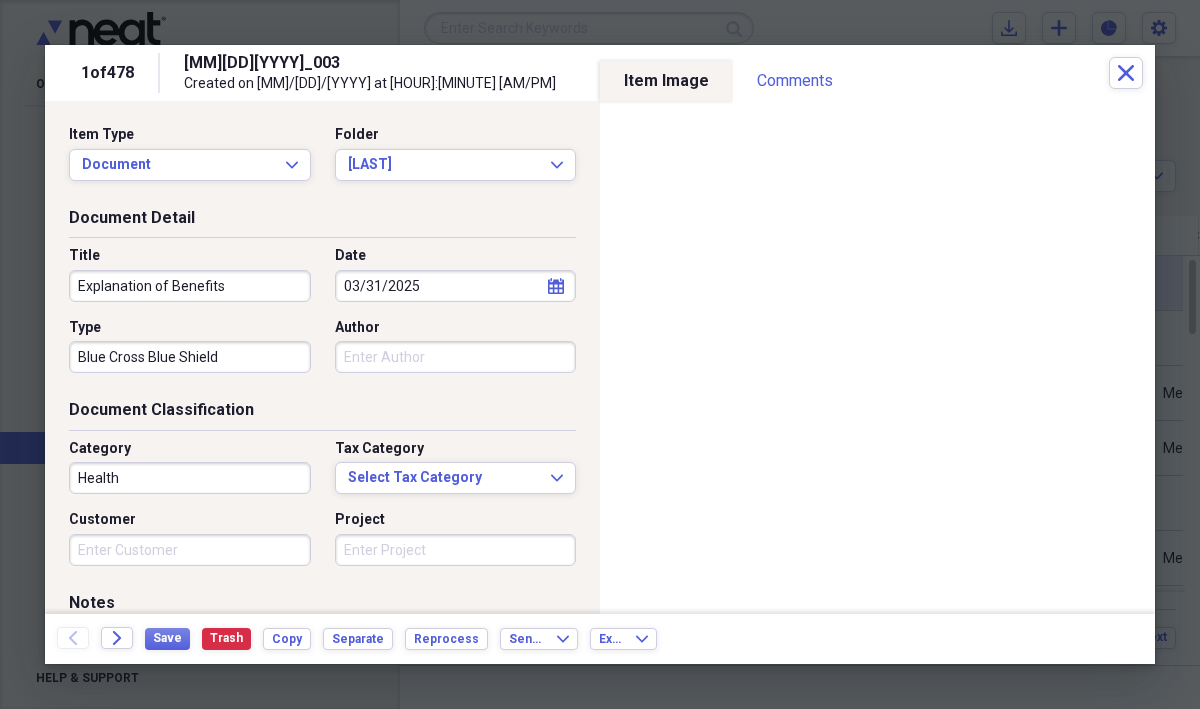 click on "Health" at bounding box center (190, 478) 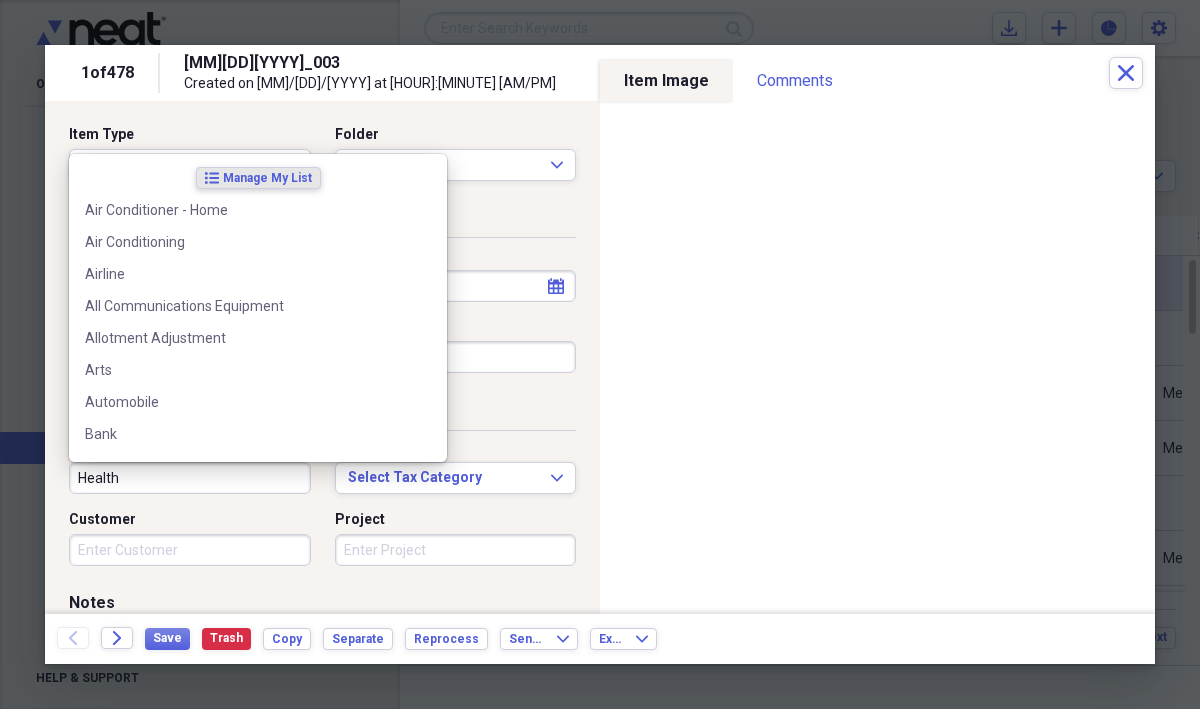 scroll, scrollTop: 223, scrollLeft: 0, axis: vertical 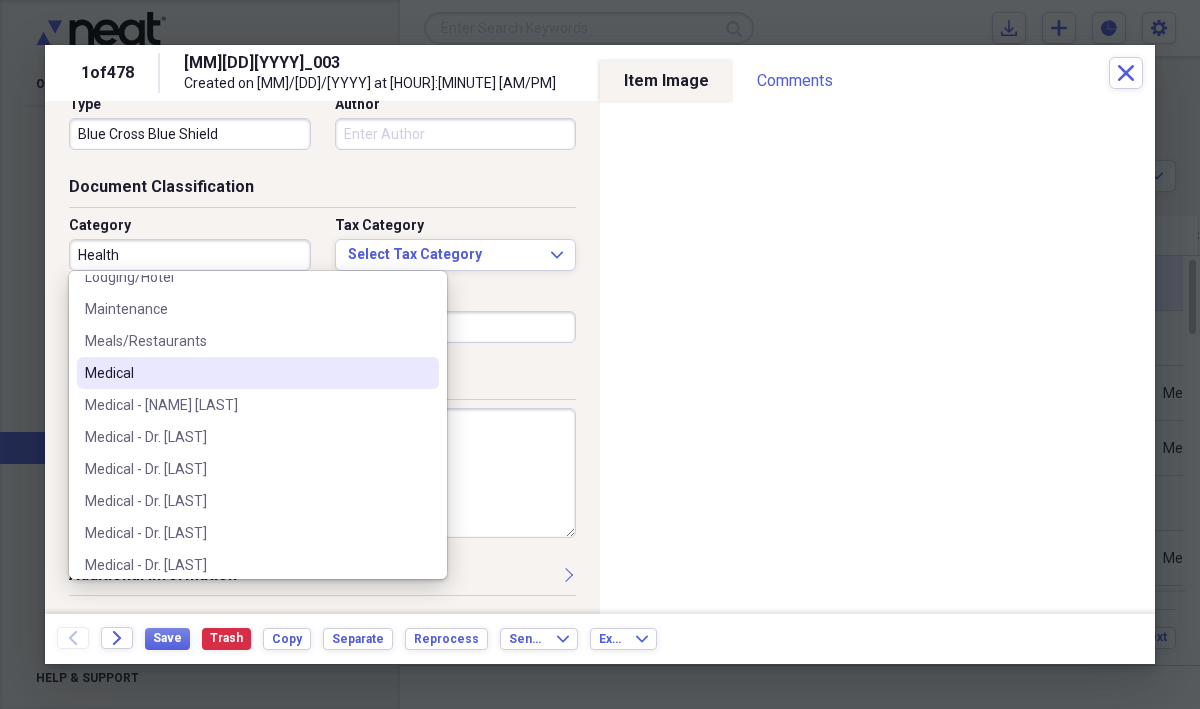 click on "Medical" at bounding box center [246, 373] 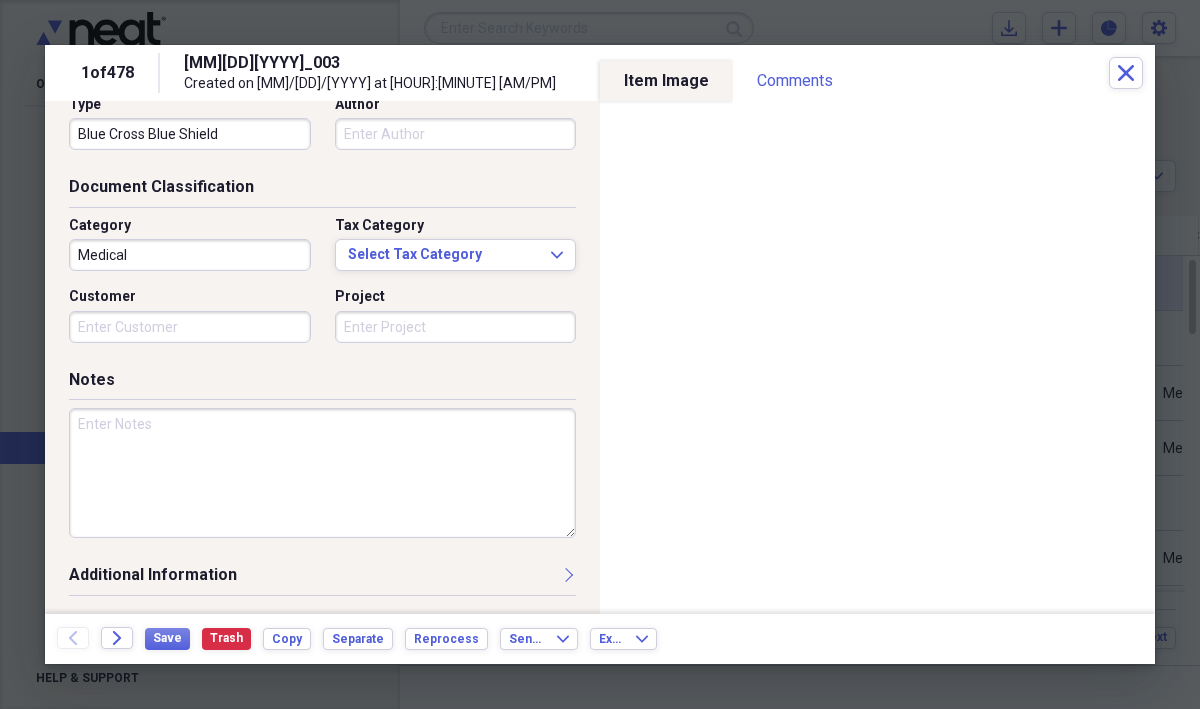 click on "Customer" at bounding box center [190, 327] 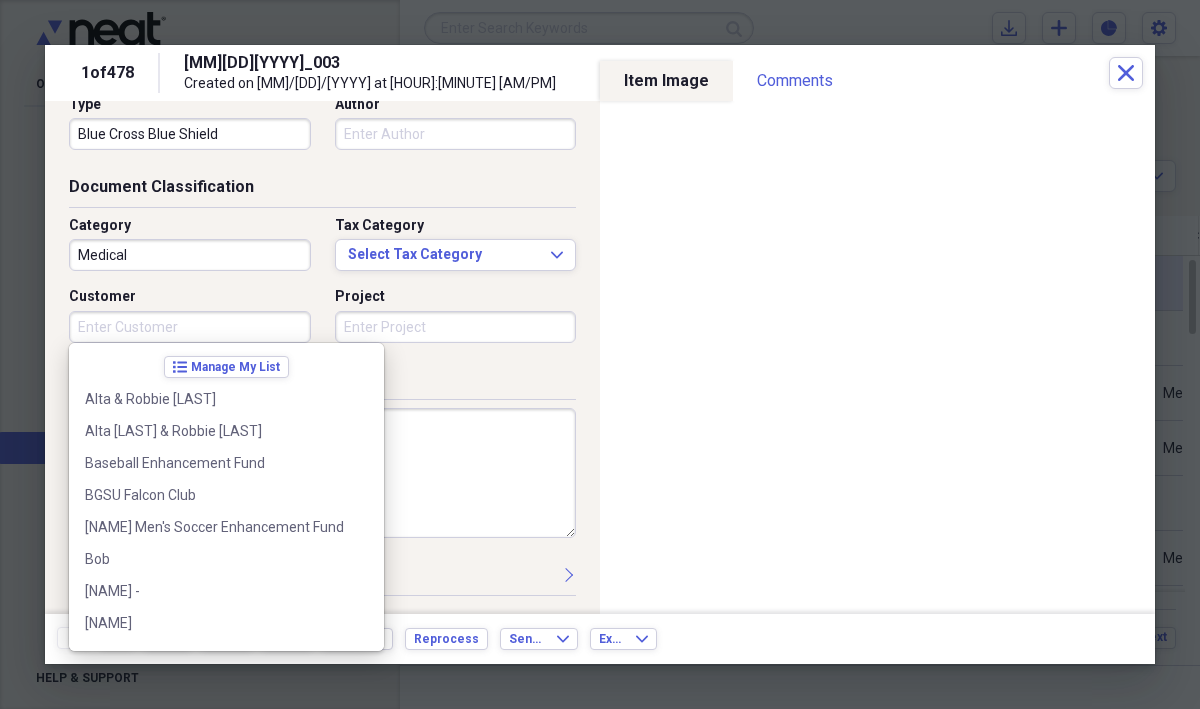 scroll, scrollTop: 796, scrollLeft: 0, axis: vertical 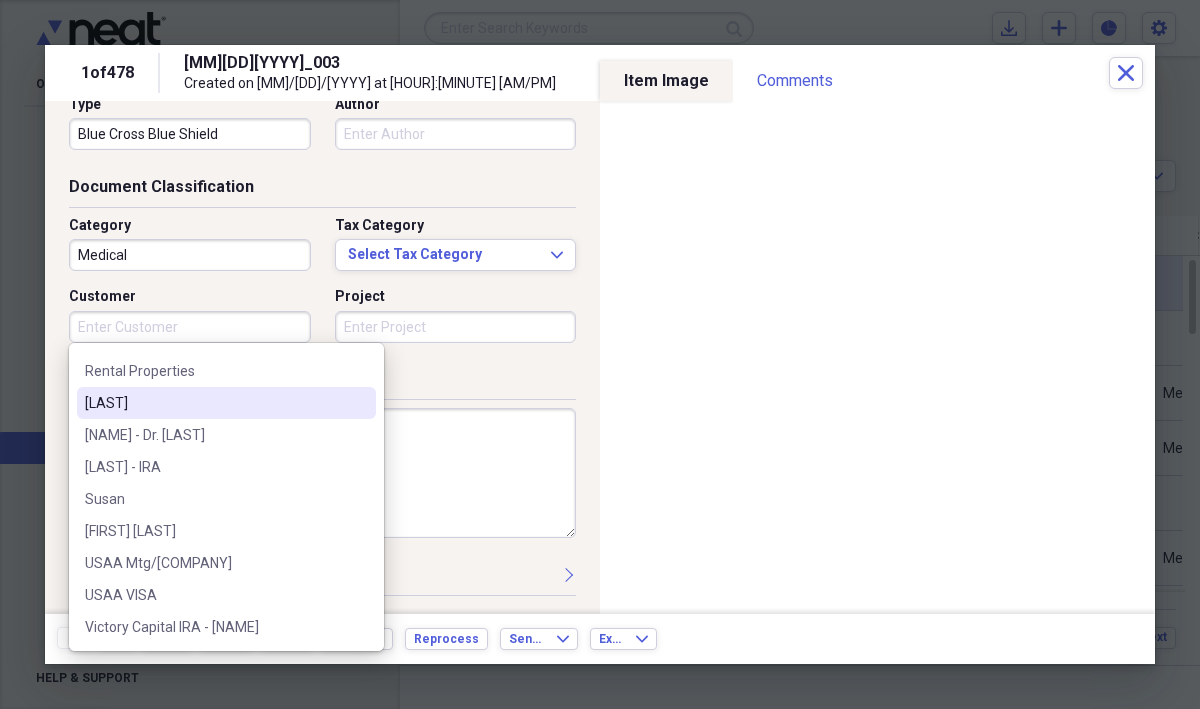 click on "[LAST]" at bounding box center (214, 403) 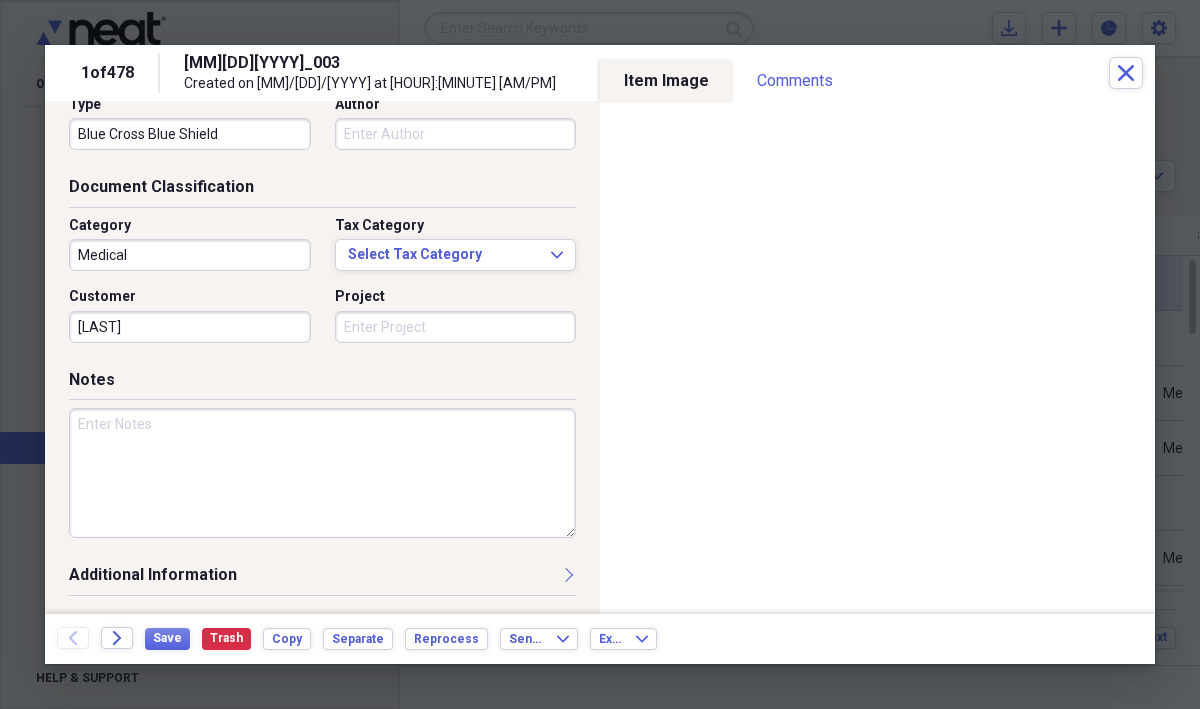 click at bounding box center [322, 473] 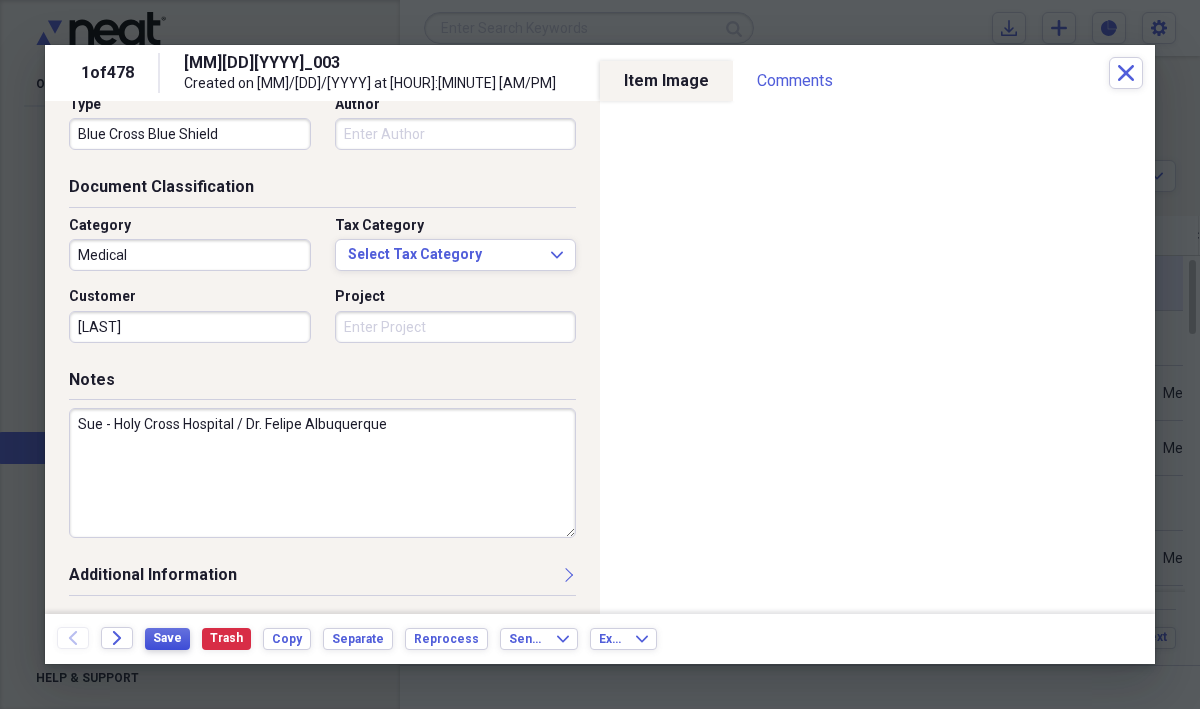 type on "Sue - Holy Cross Hospital / Dr. Felipe Albuquerque" 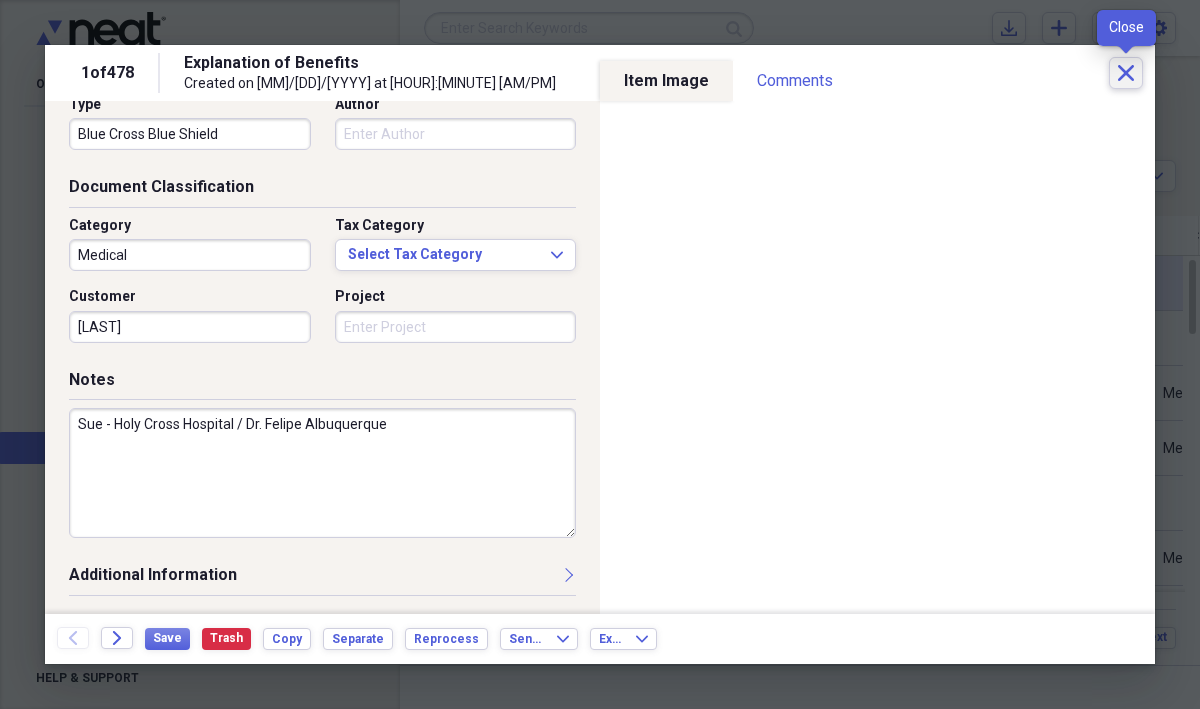 click on "Close" 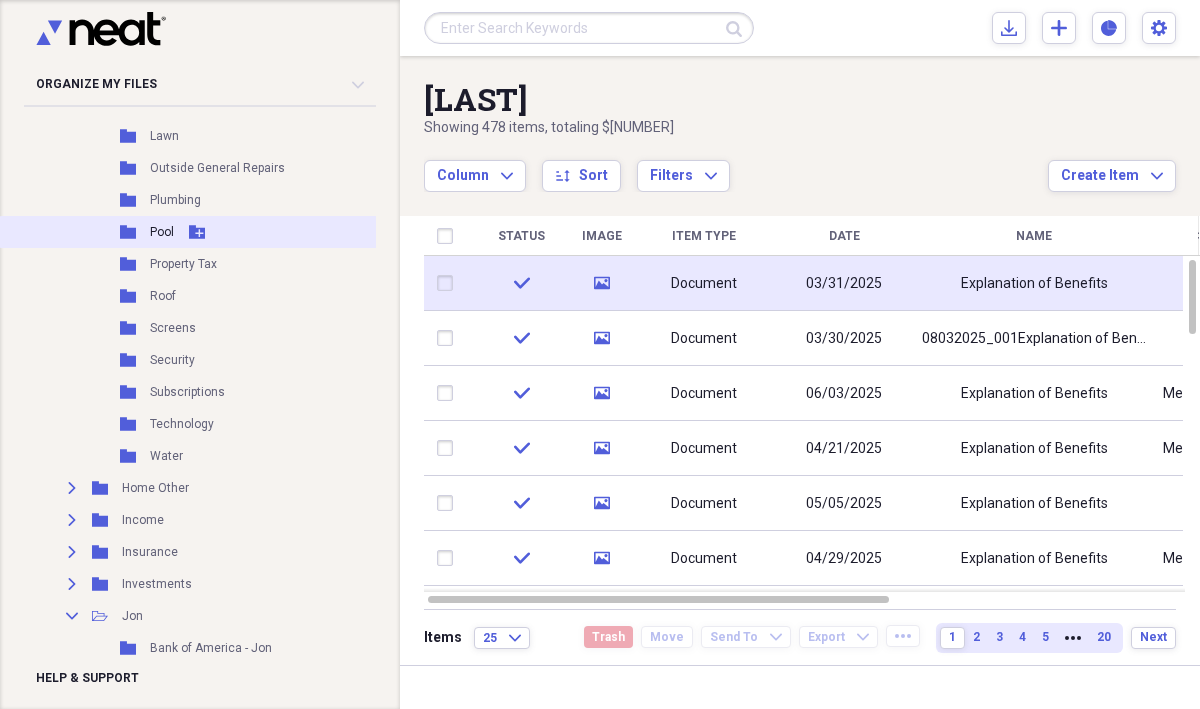scroll, scrollTop: 858, scrollLeft: 0, axis: vertical 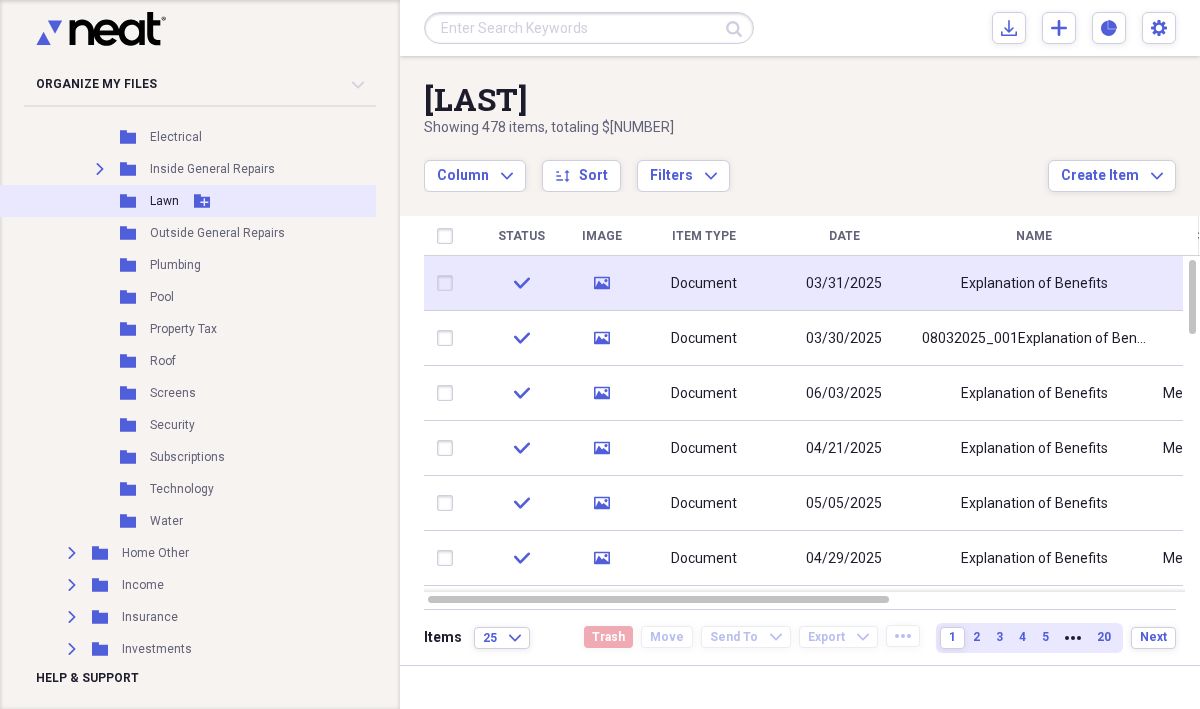 click on "Lawn" at bounding box center [164, 201] 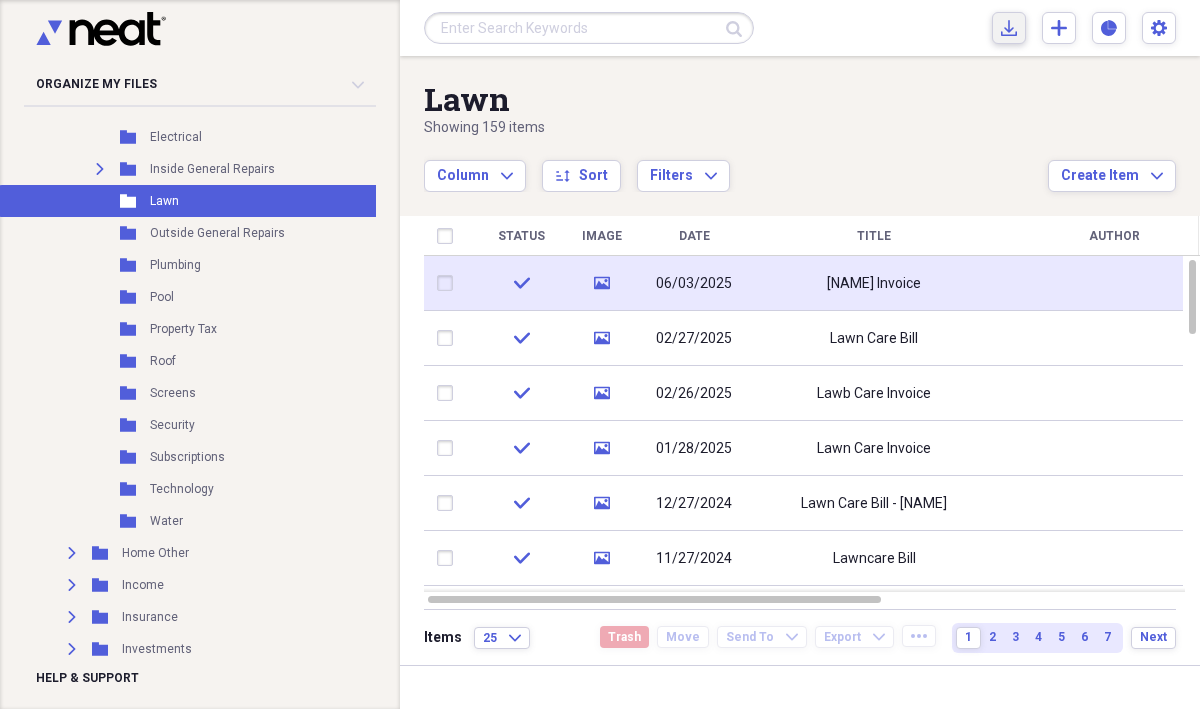 click 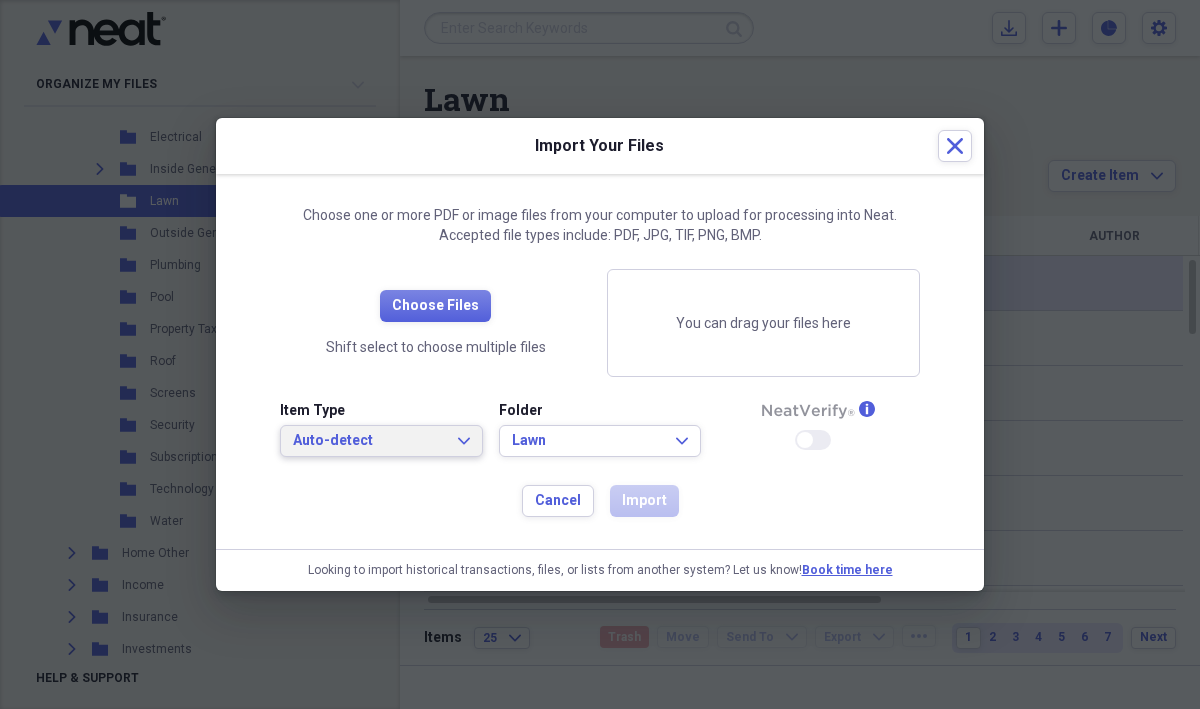 click on "Auto-detect Expand" at bounding box center [381, 441] 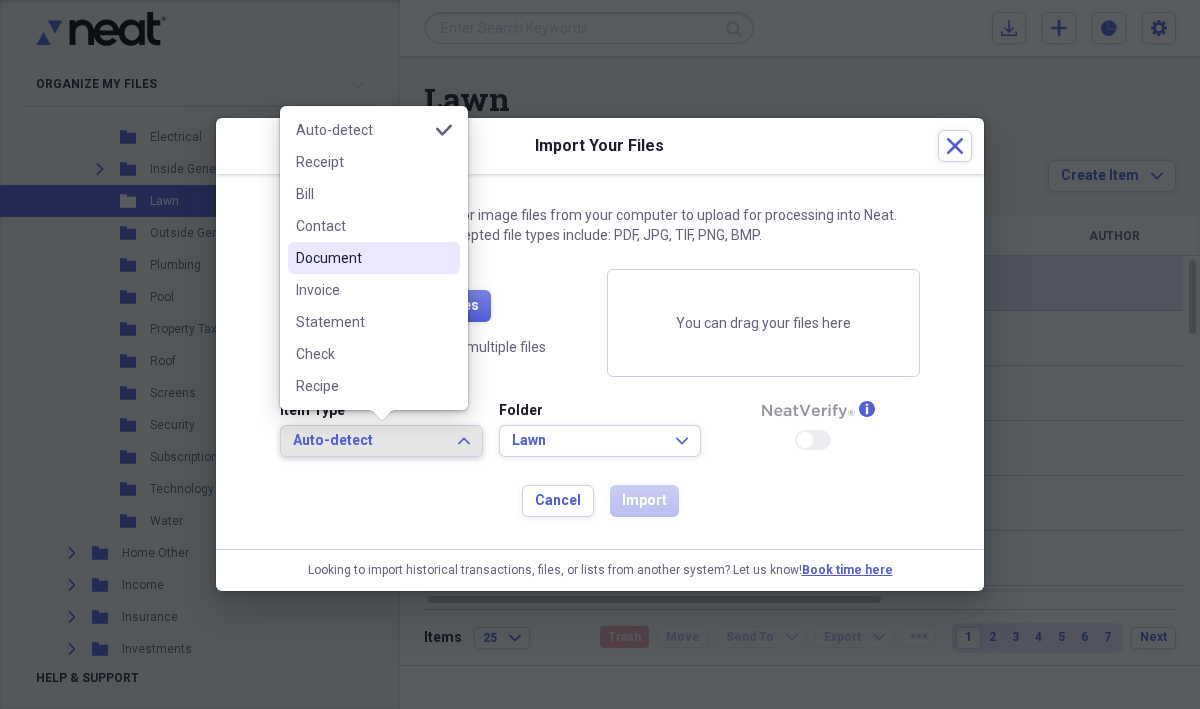 click on "Document" at bounding box center (362, 258) 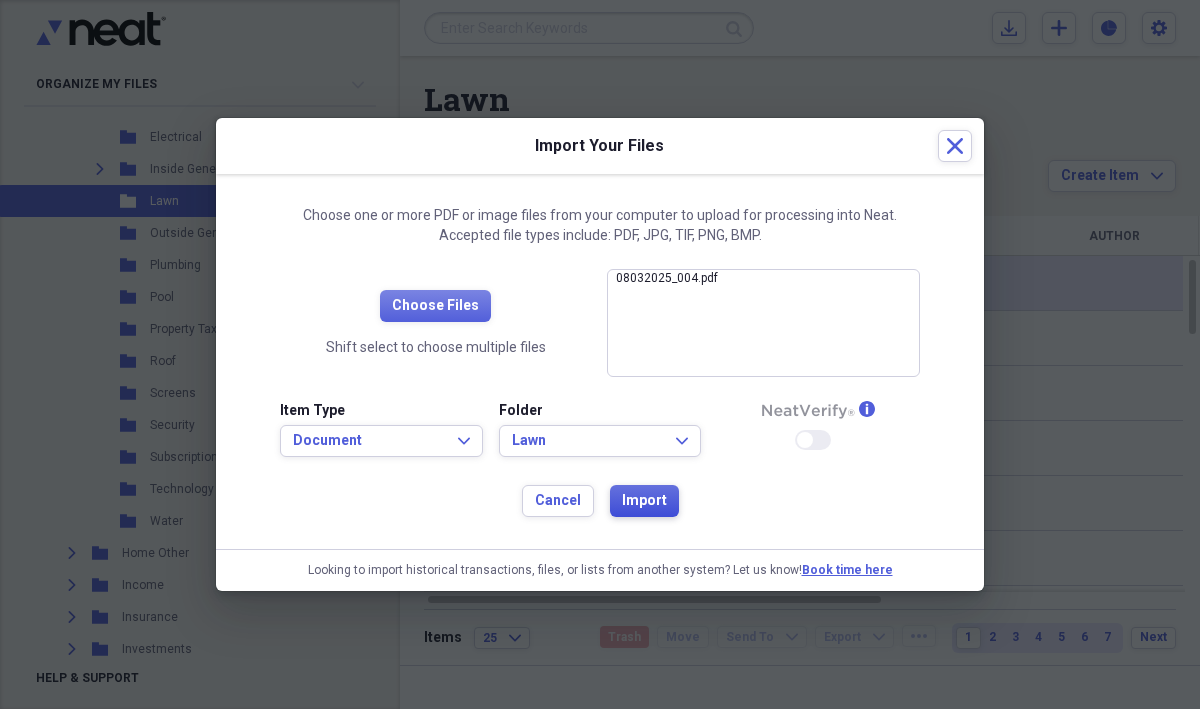click on "Import" at bounding box center [644, 501] 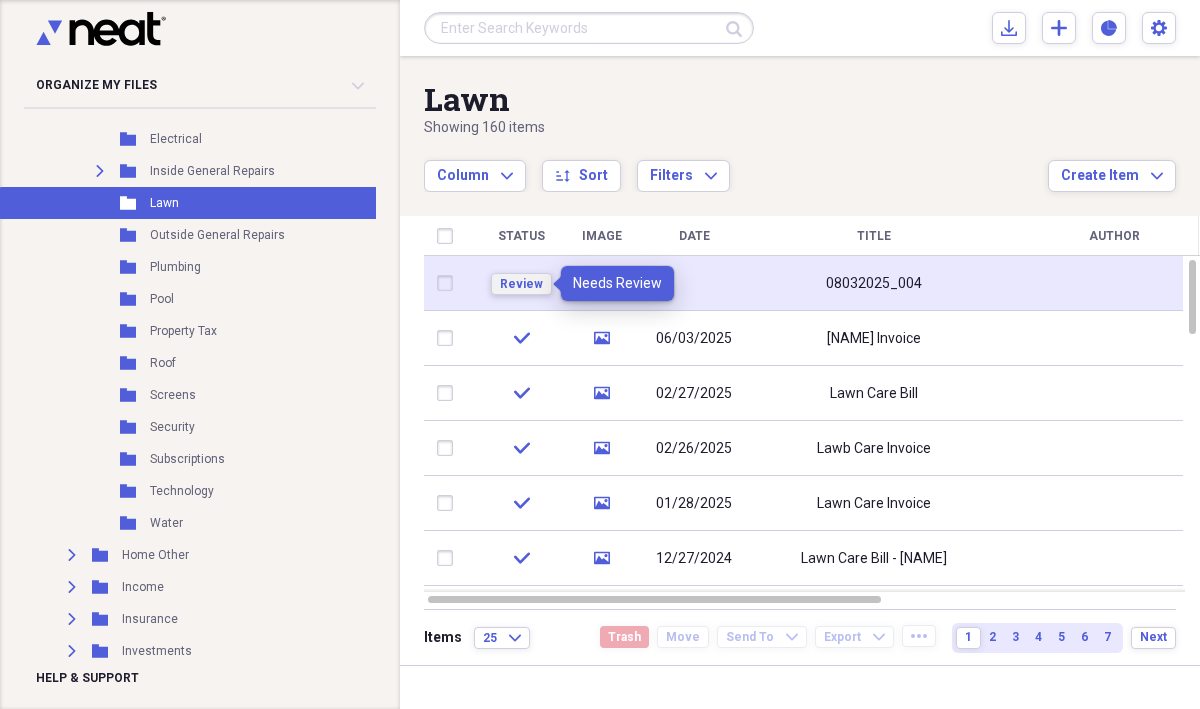 click on "Review" at bounding box center (521, 284) 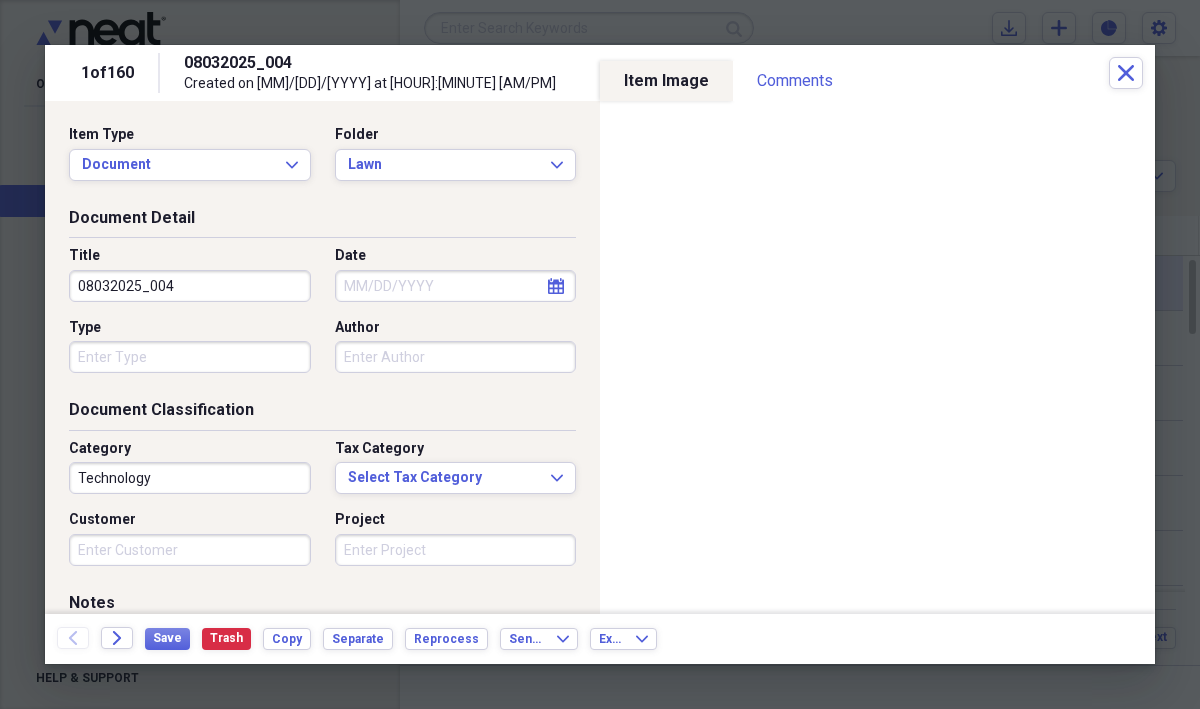click on "08032025_004" at bounding box center (190, 286) 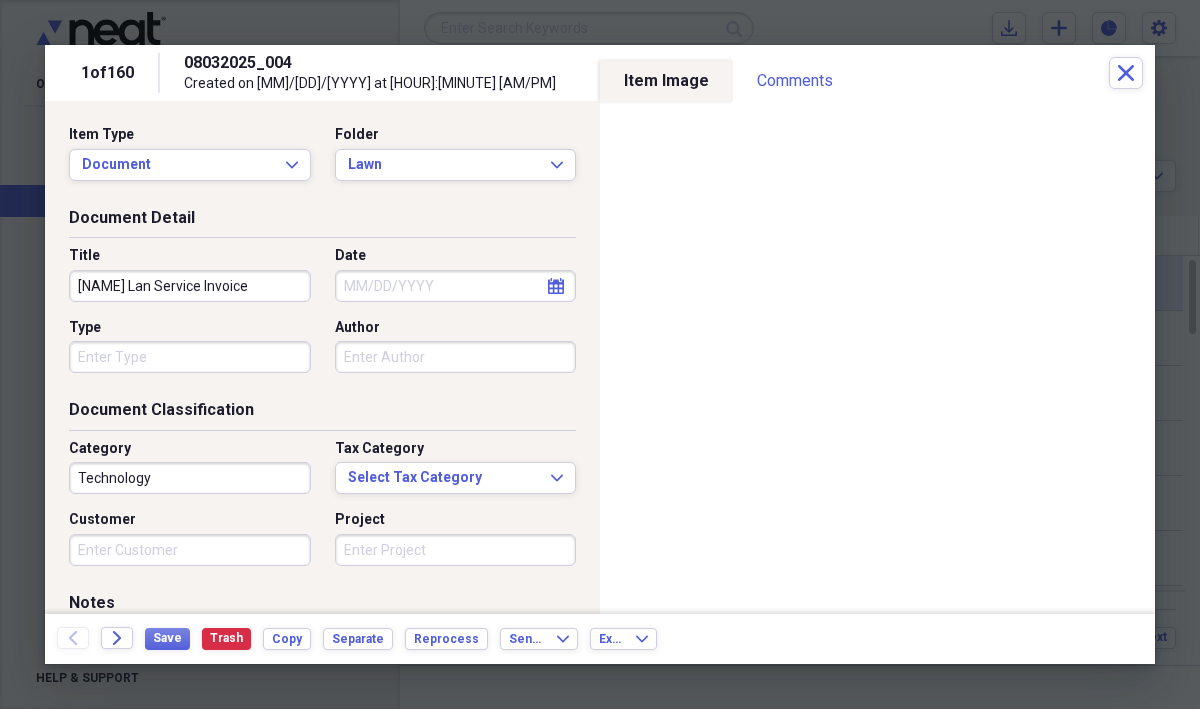 type on "[NAME] Lan Service Invoice" 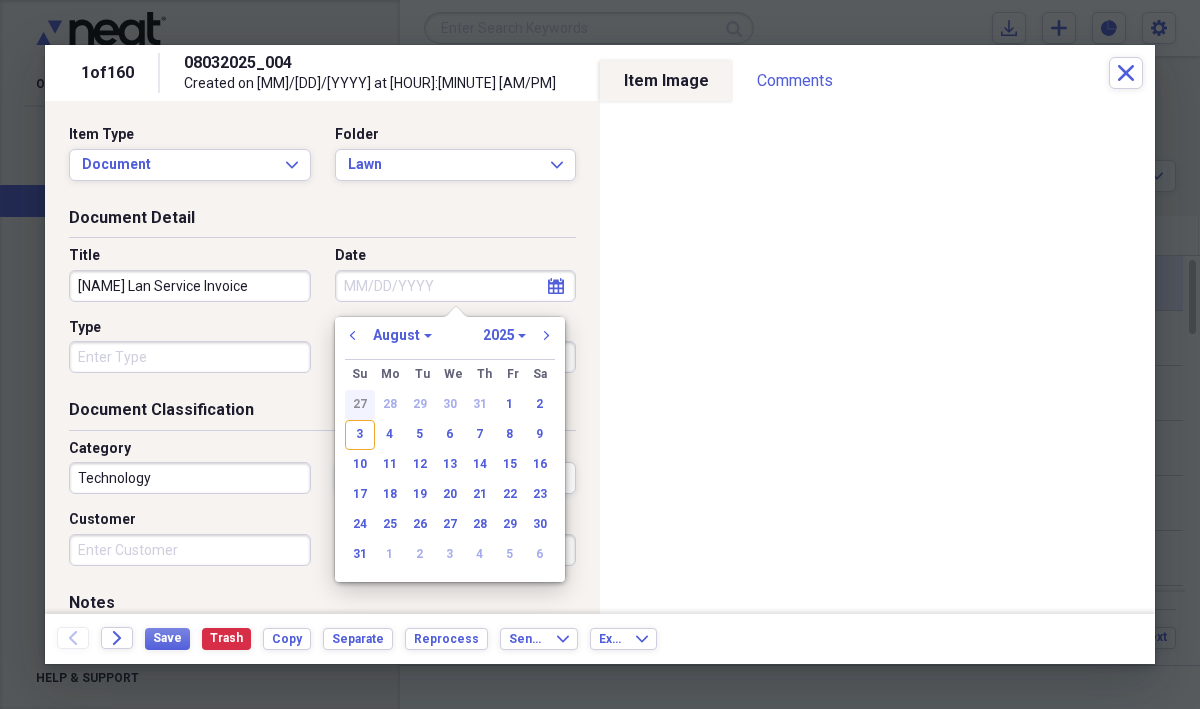 click on "27" at bounding box center [360, 405] 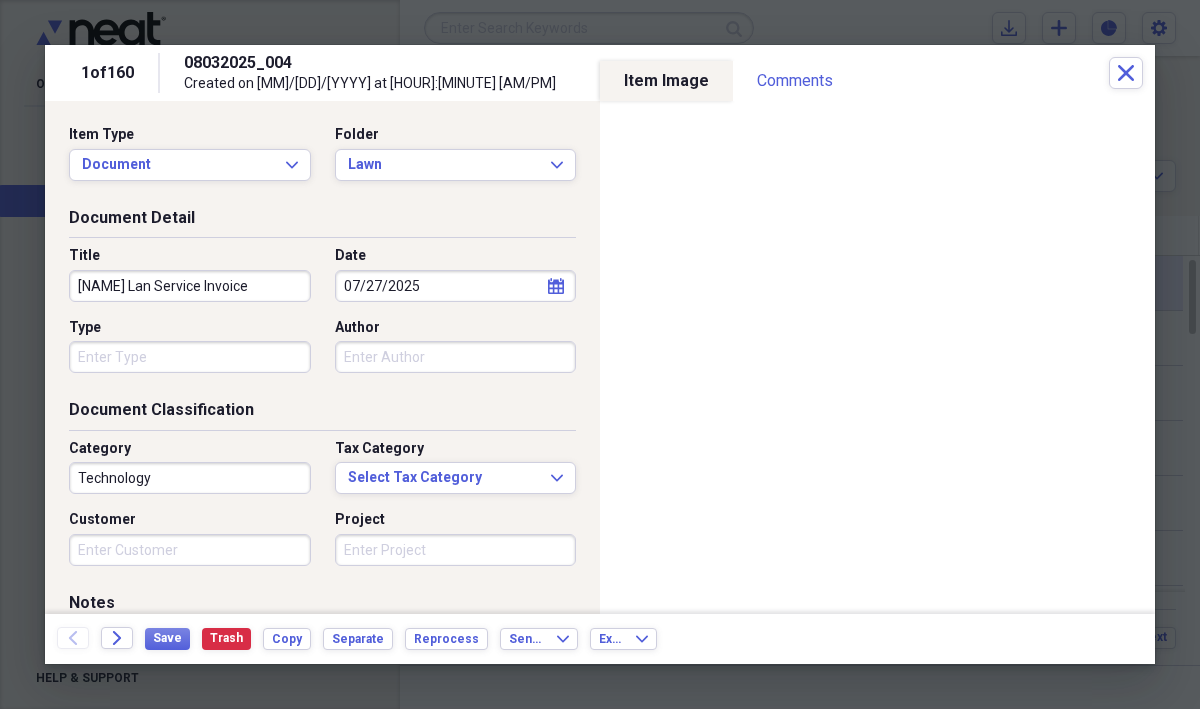click on "Type" at bounding box center [190, 357] 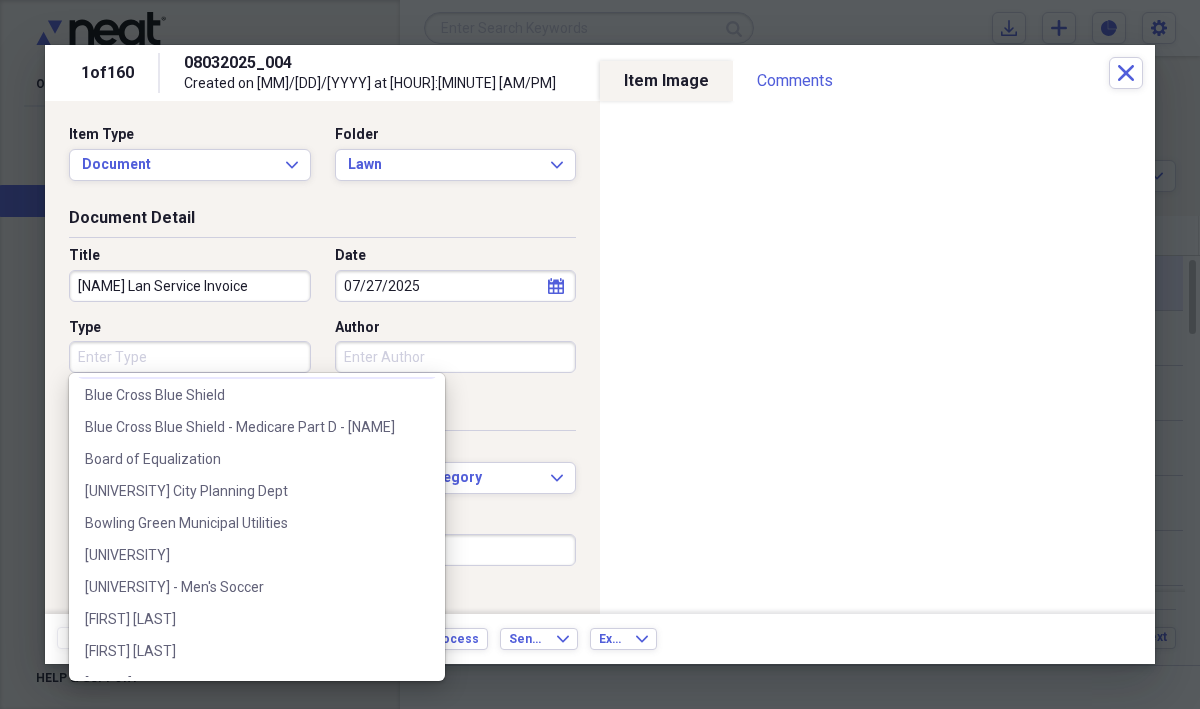 scroll, scrollTop: 1724, scrollLeft: 0, axis: vertical 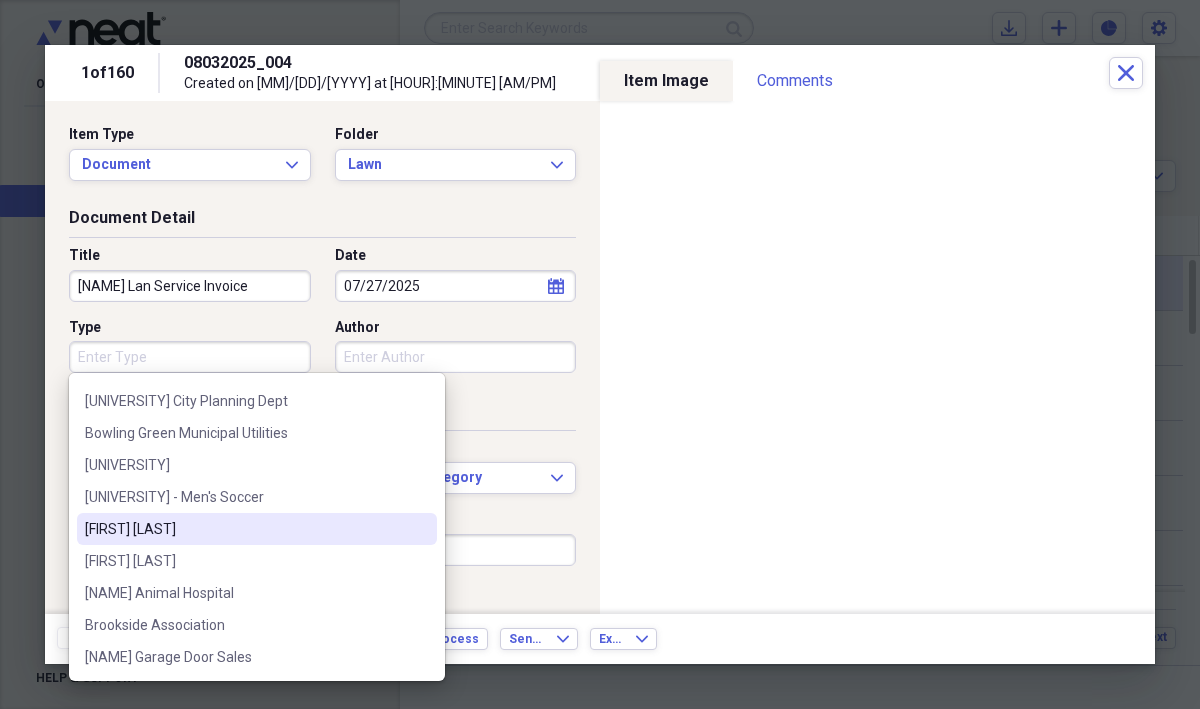 click on "[FIRST] [LAST]" at bounding box center [245, 529] 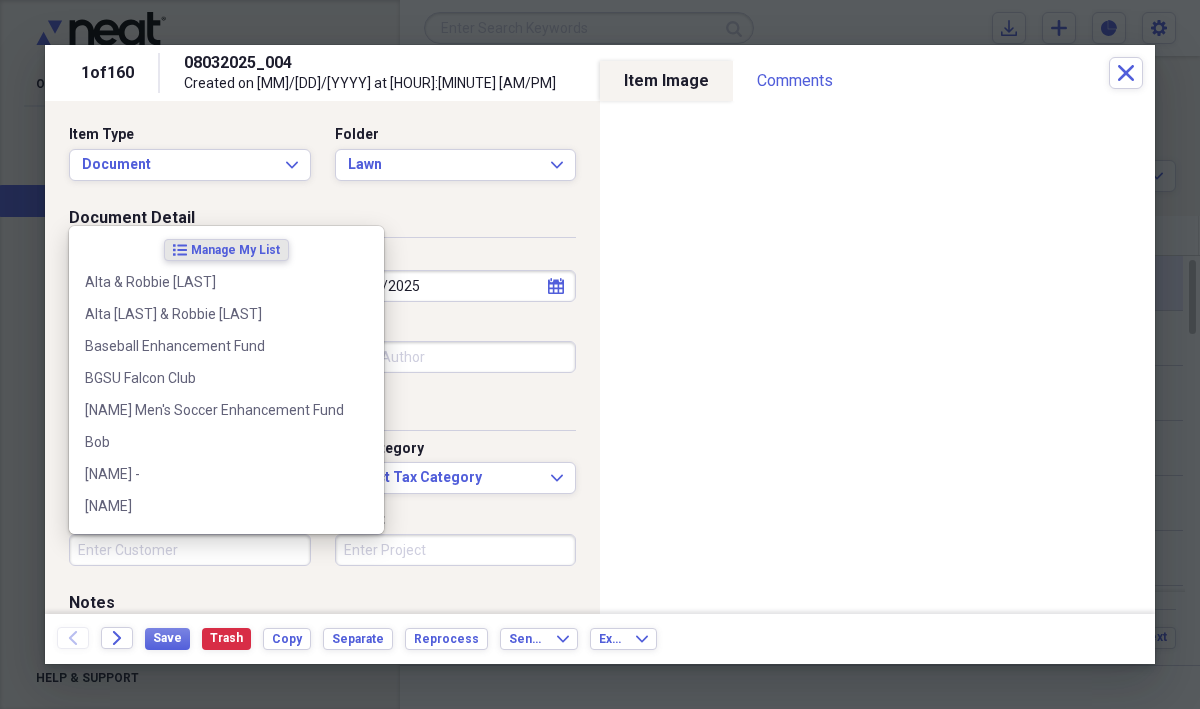 click on "Customer" at bounding box center [190, 550] 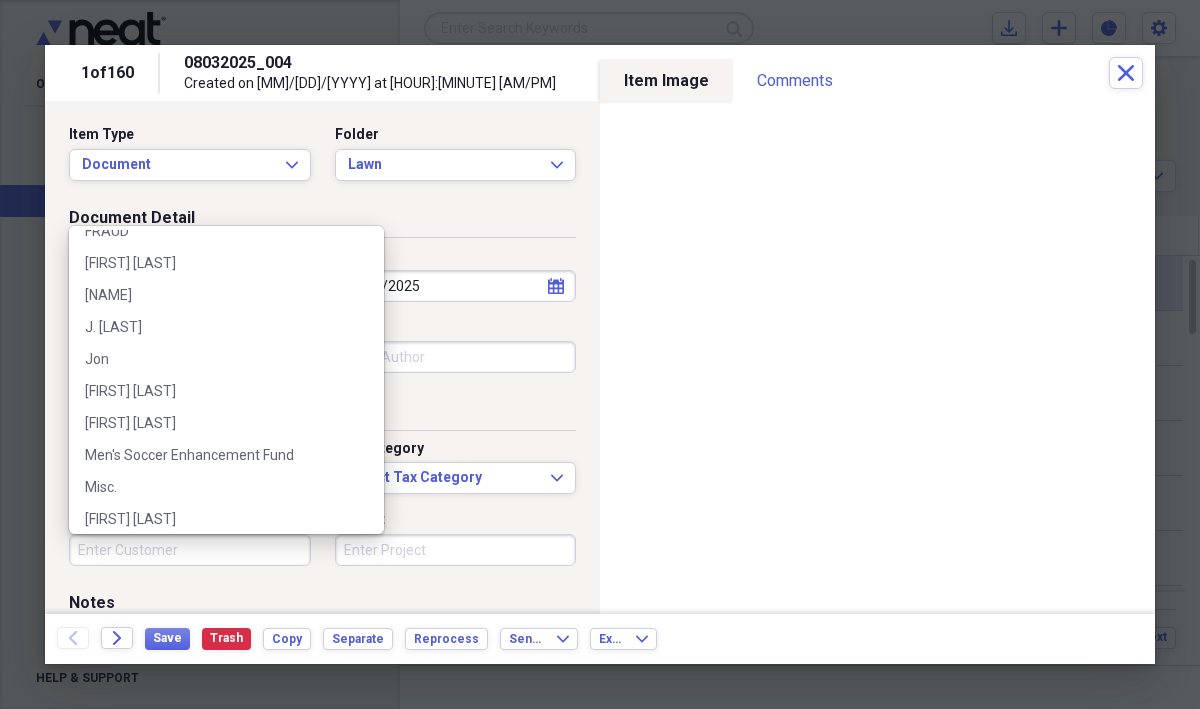 scroll, scrollTop: 585, scrollLeft: 0, axis: vertical 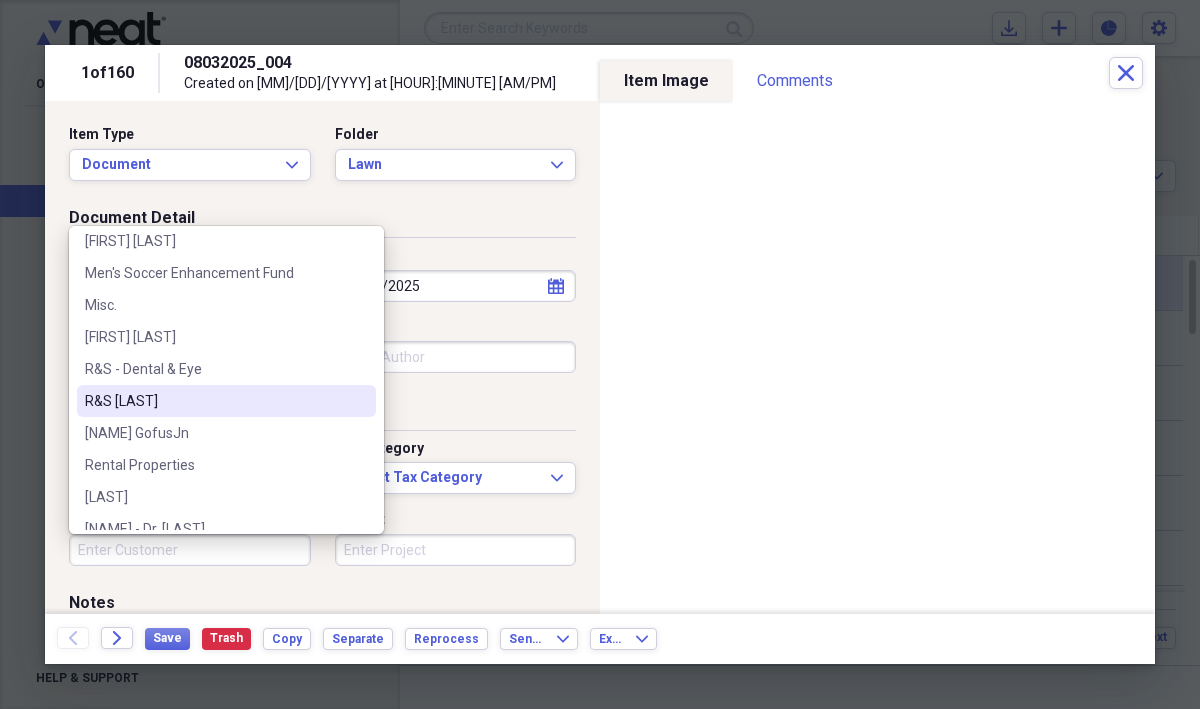 click on "R&S [LAST]" at bounding box center (214, 401) 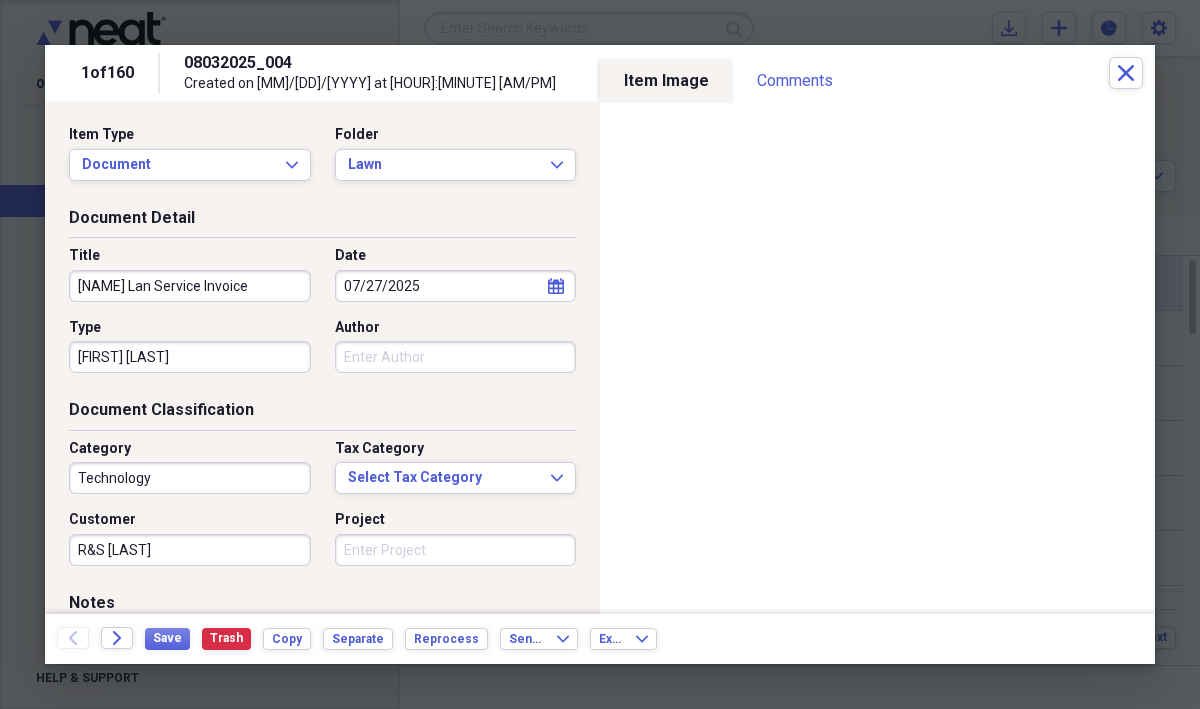 click on "Technology" at bounding box center (190, 478) 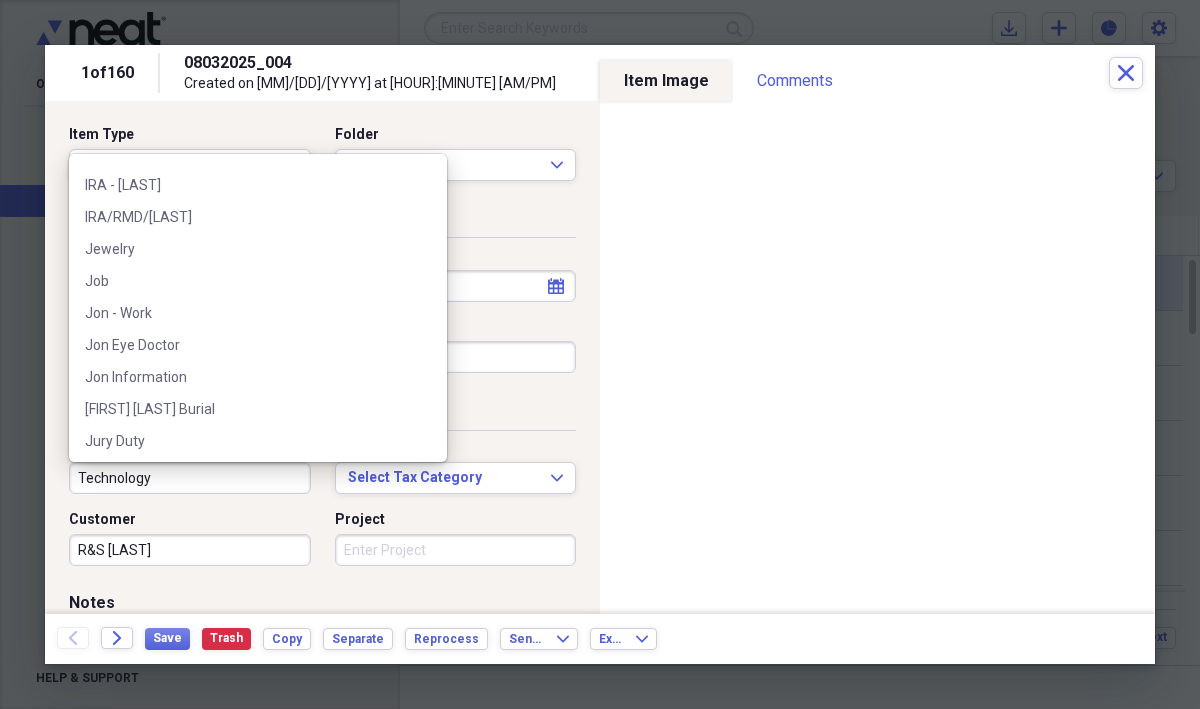 scroll, scrollTop: 2114, scrollLeft: 0, axis: vertical 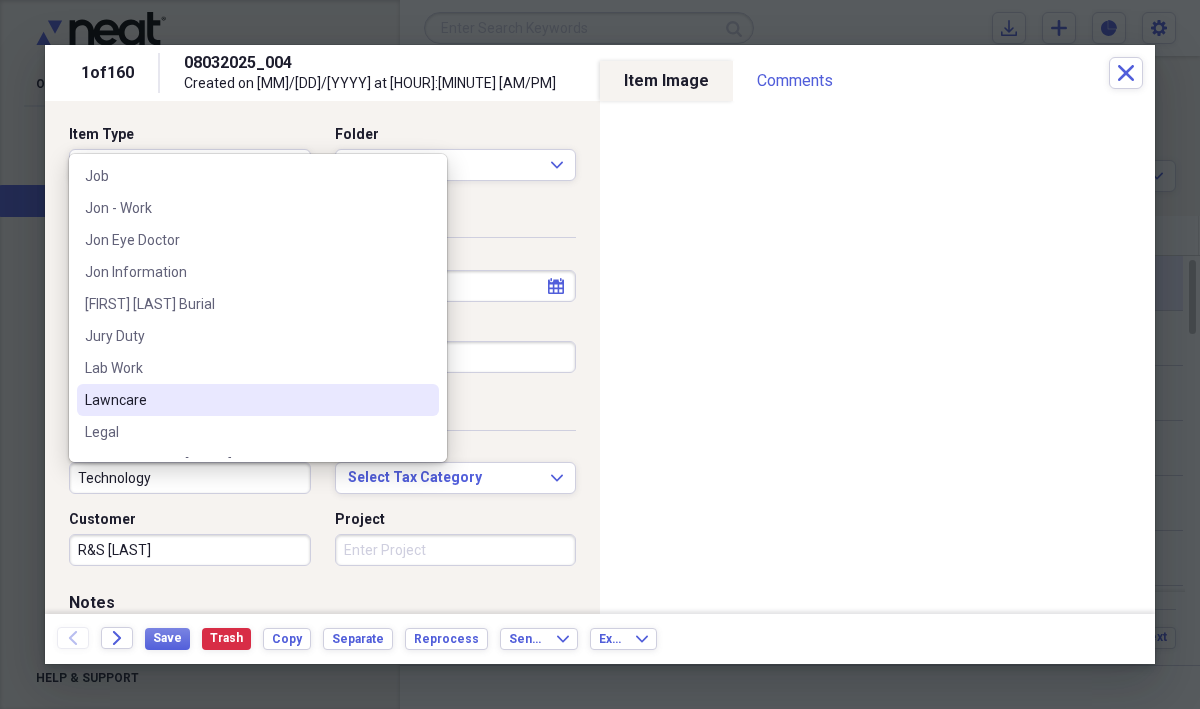 click on "Lawncare" at bounding box center (246, 400) 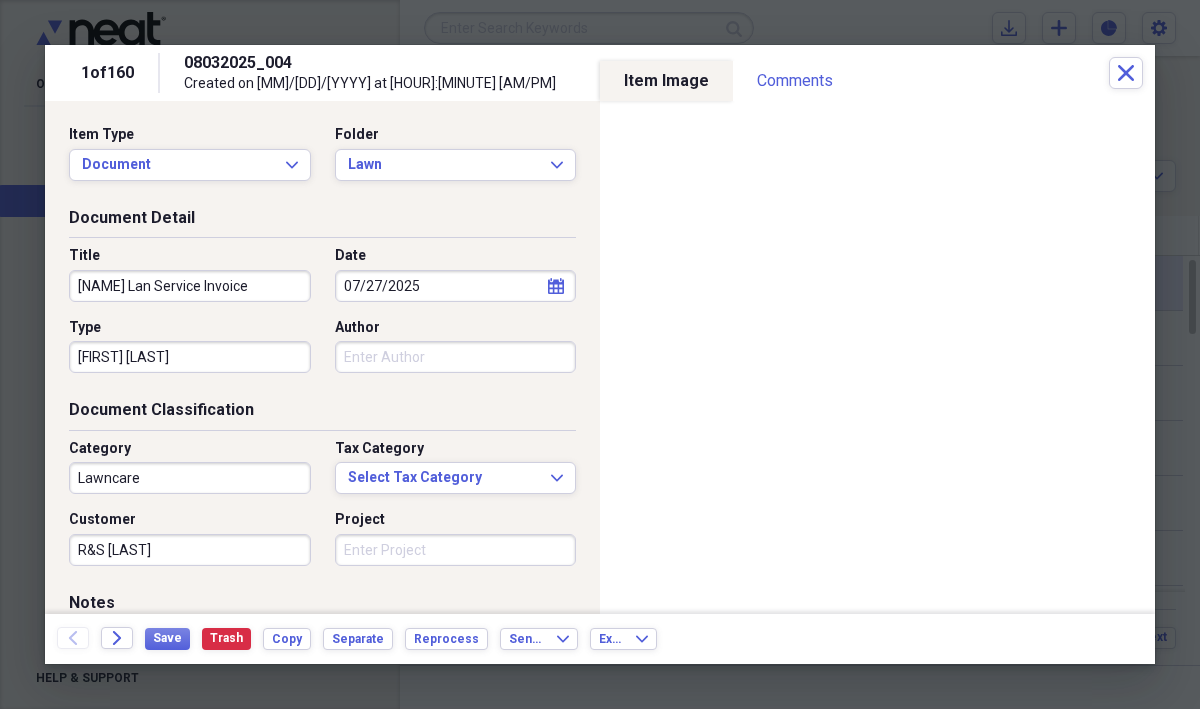 scroll, scrollTop: 144, scrollLeft: 0, axis: vertical 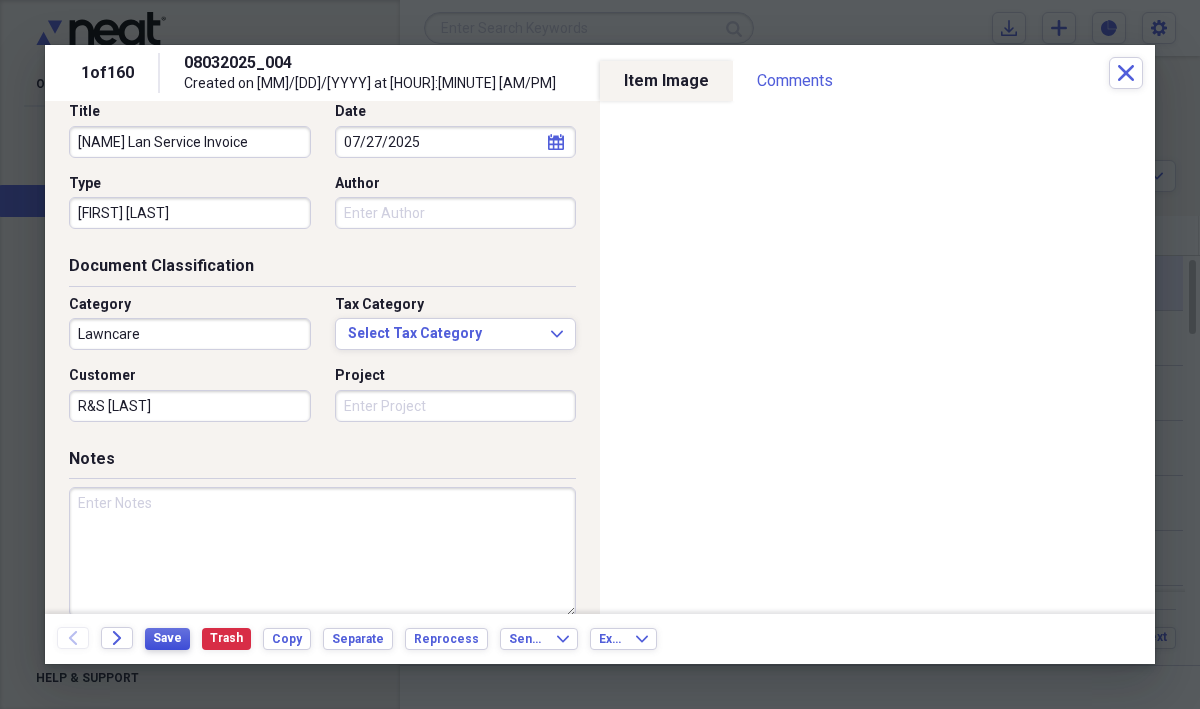 click on "Save" at bounding box center (167, 638) 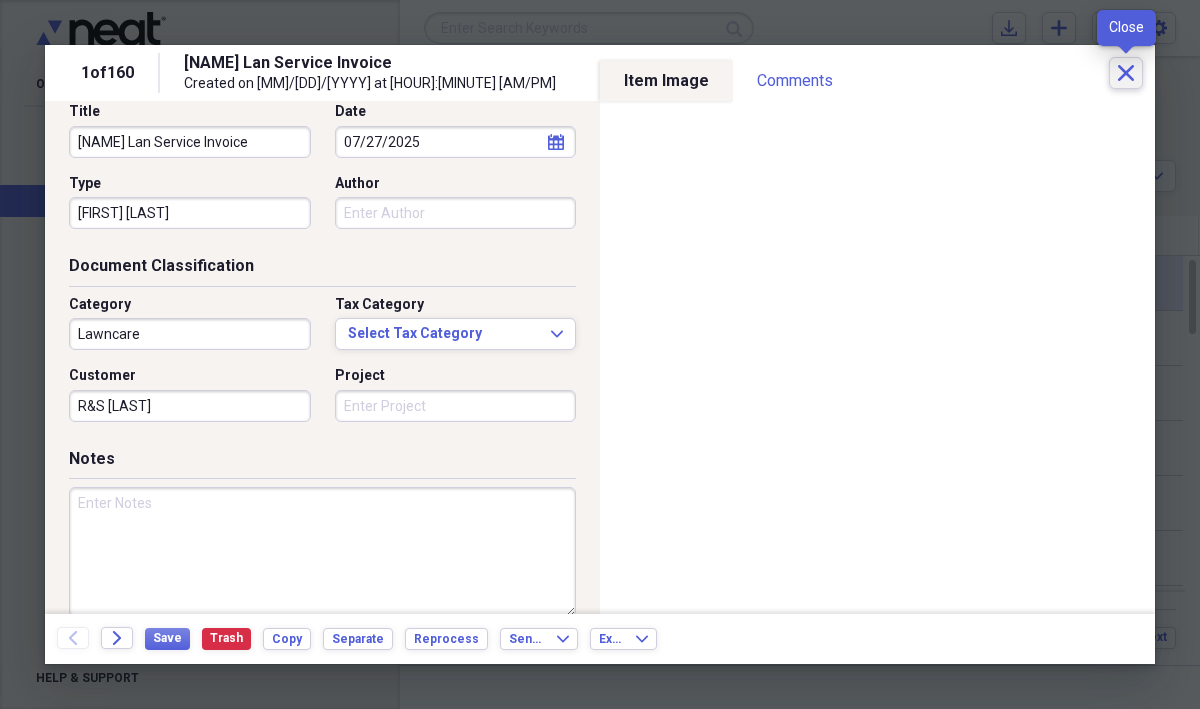 click on "Close" 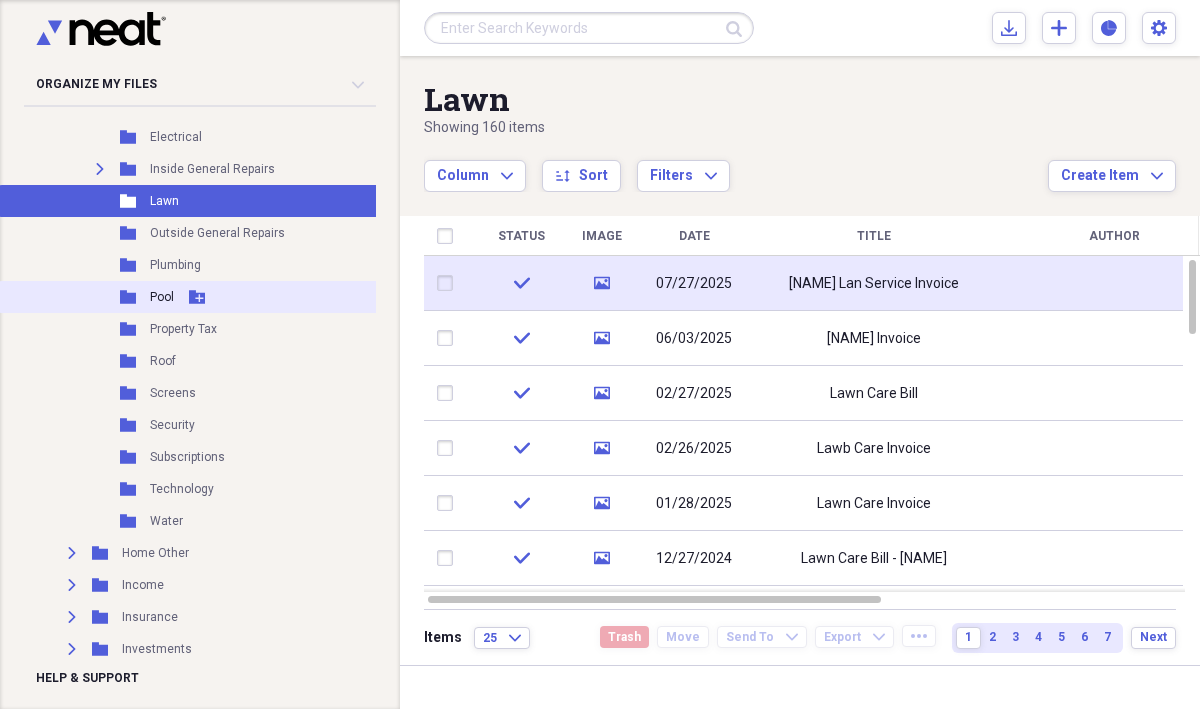 click on "Pool" at bounding box center (162, 297) 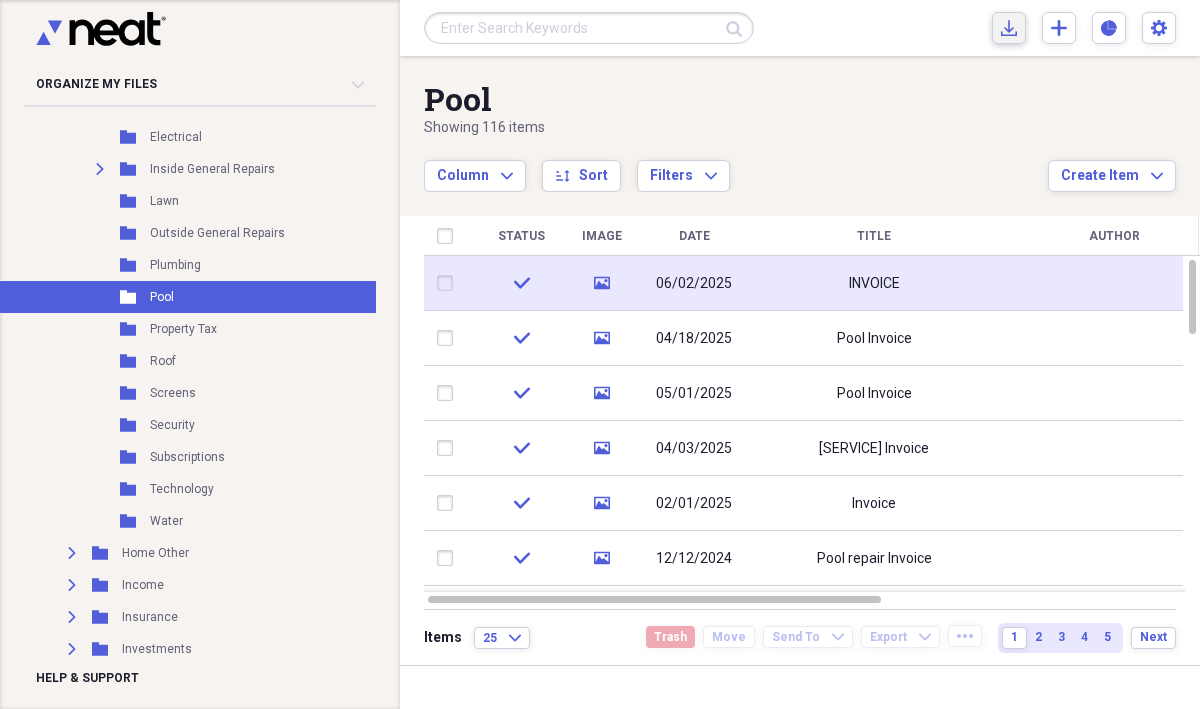 click 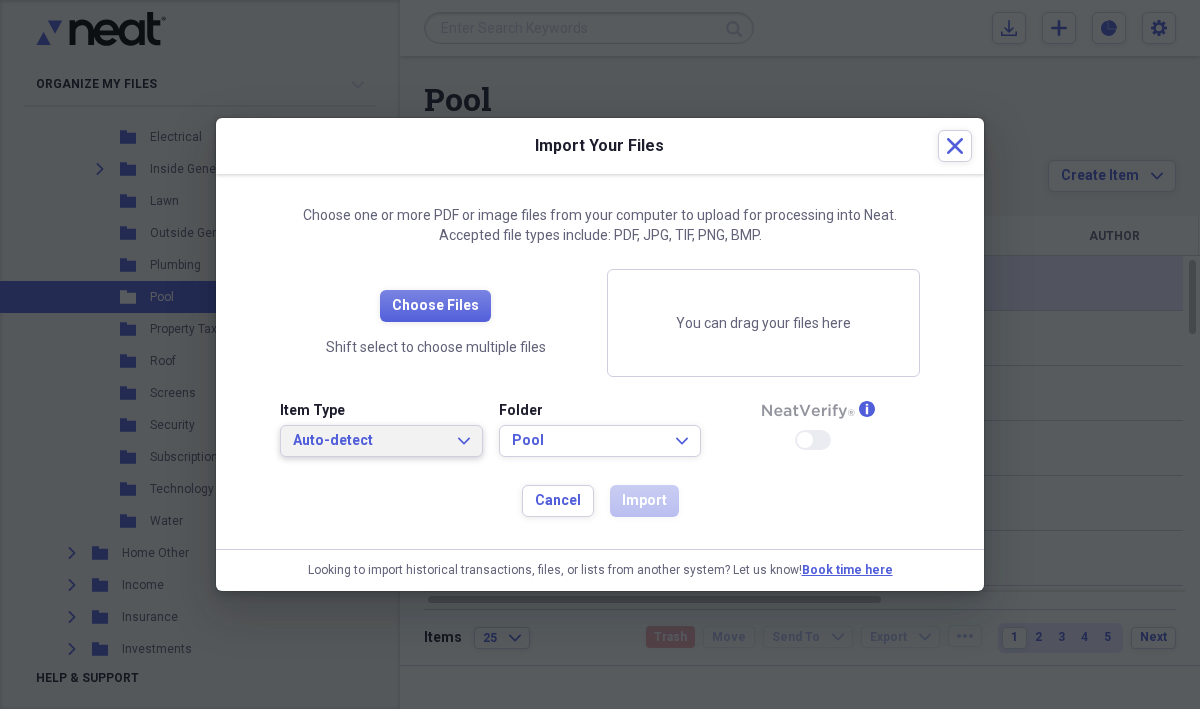 click on "Auto-detect Expand" at bounding box center [381, 441] 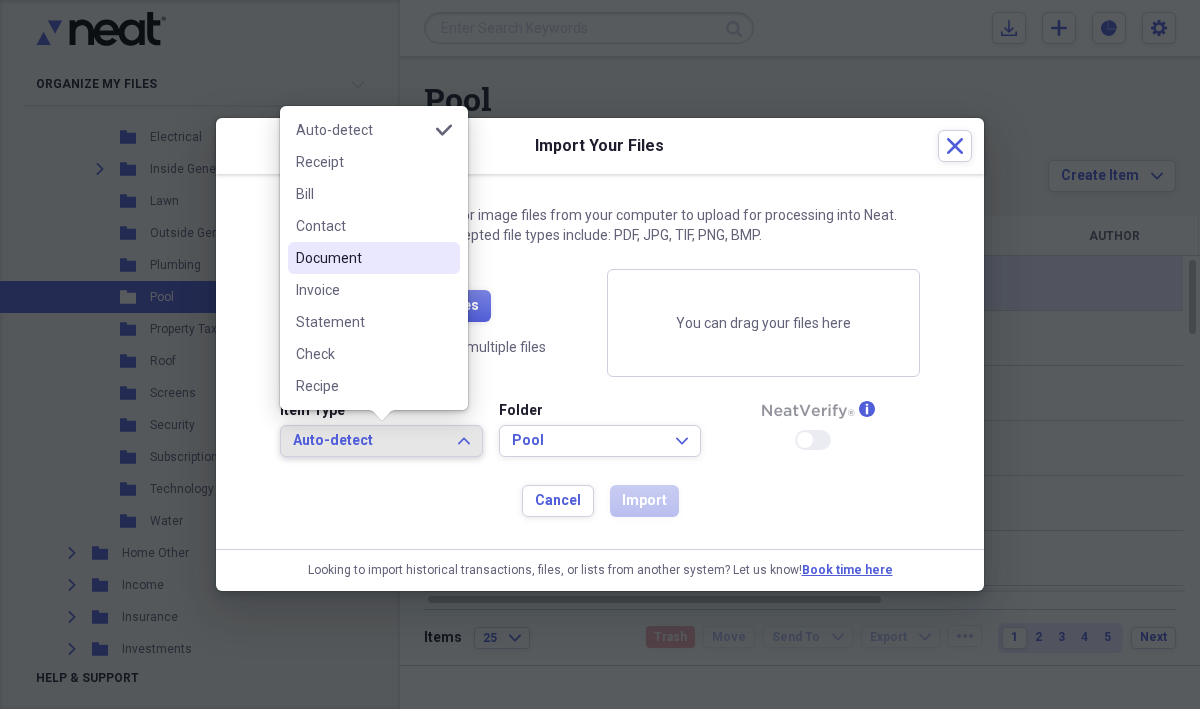 click on "Document" at bounding box center [362, 258] 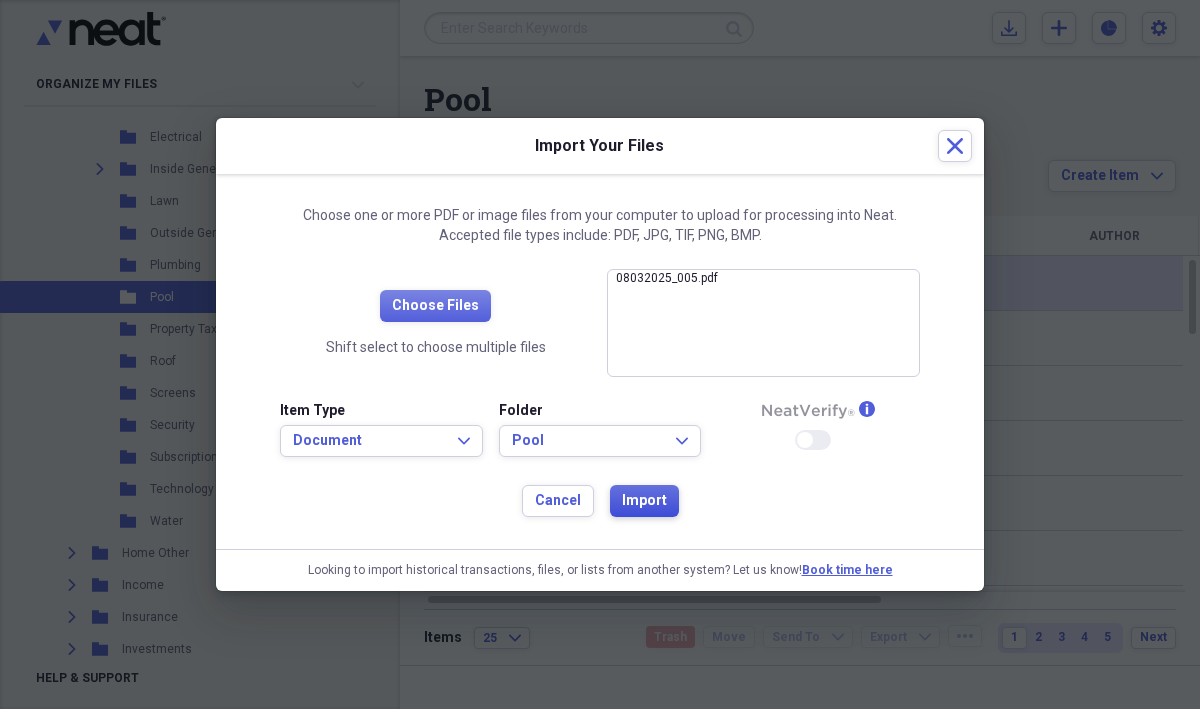 click on "Import" at bounding box center [644, 501] 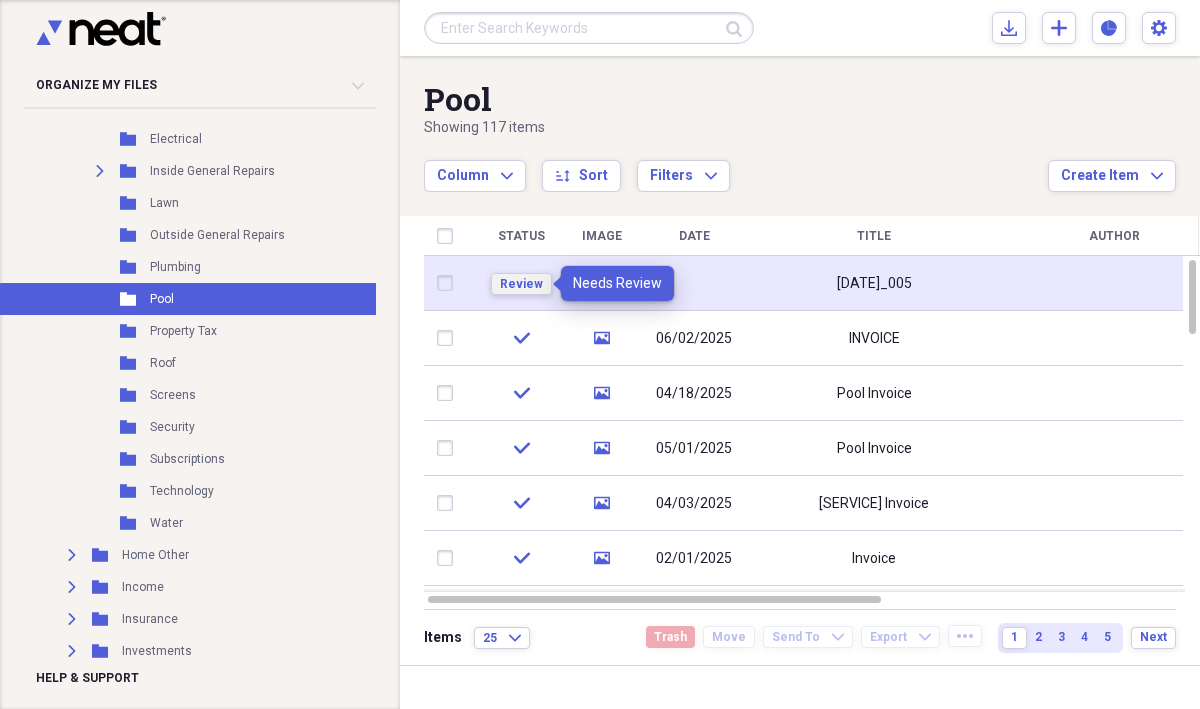 click on "Review" at bounding box center (521, 284) 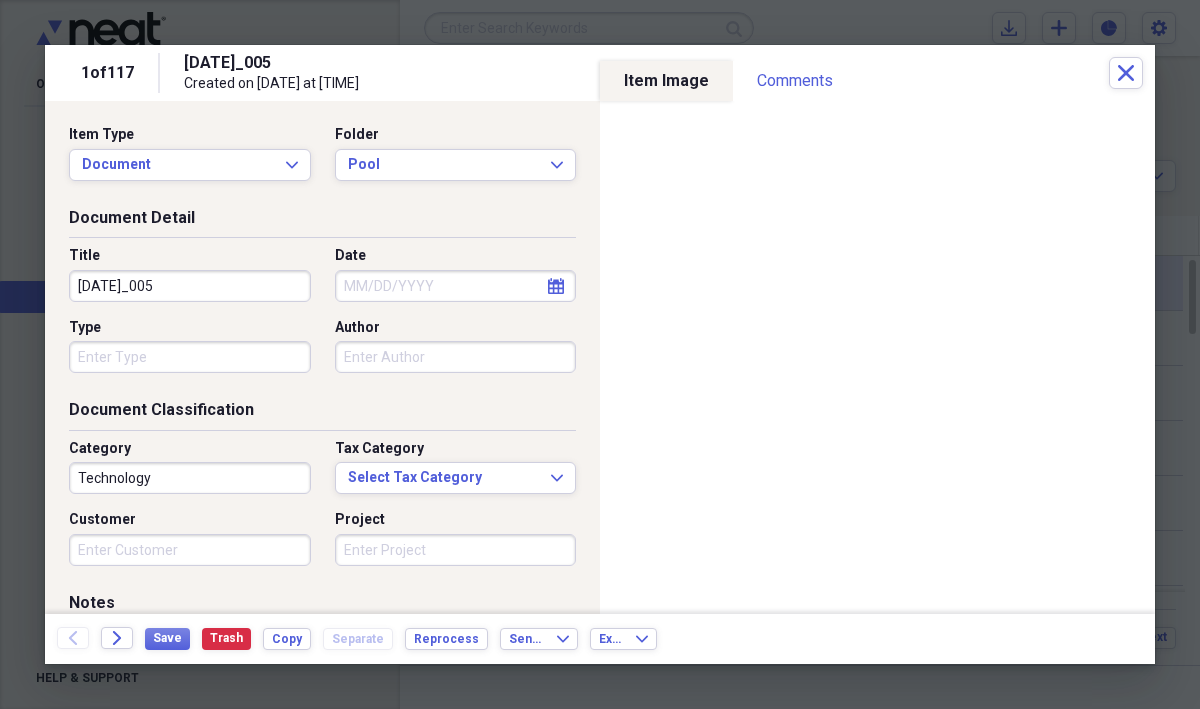 click on "[DATE]_005" at bounding box center (190, 286) 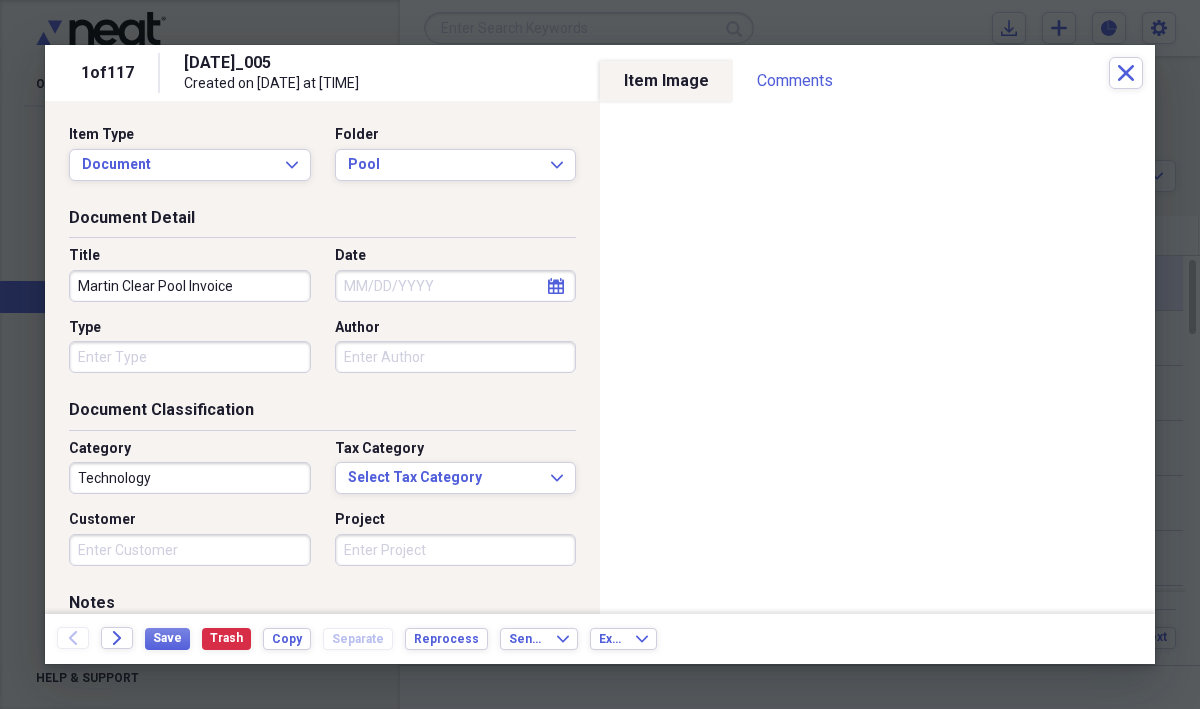 type on "Martin Clear Pool Invoice" 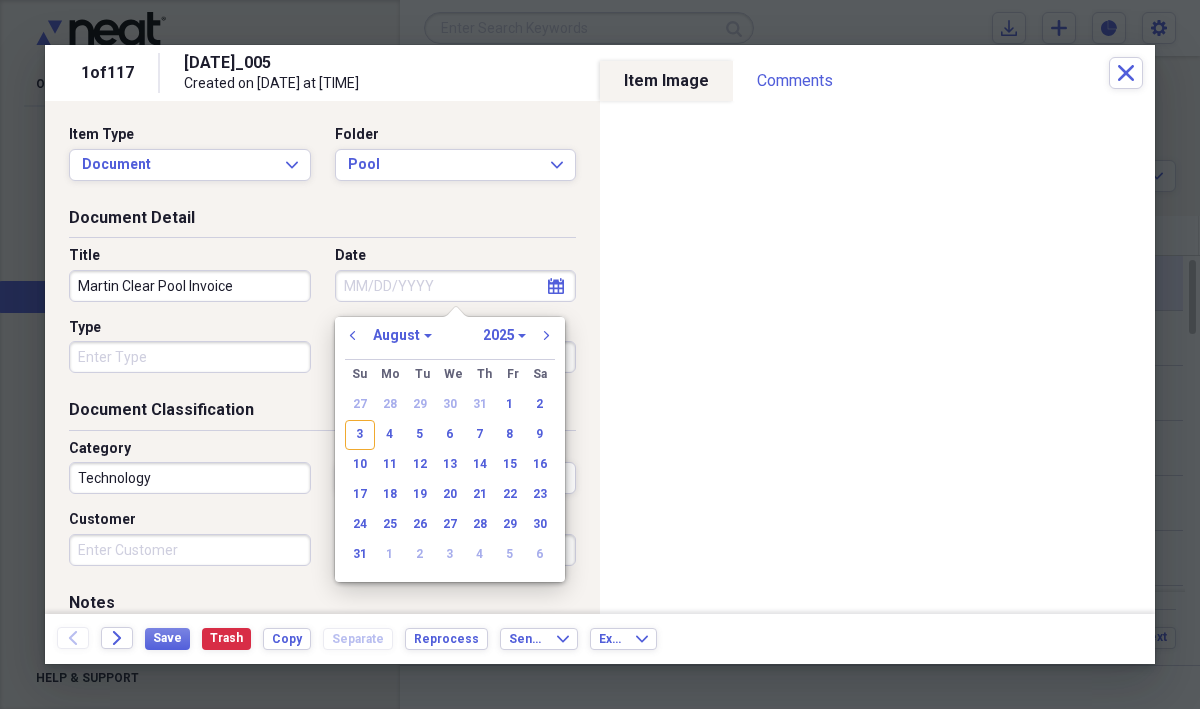 click on "1" at bounding box center (510, 405) 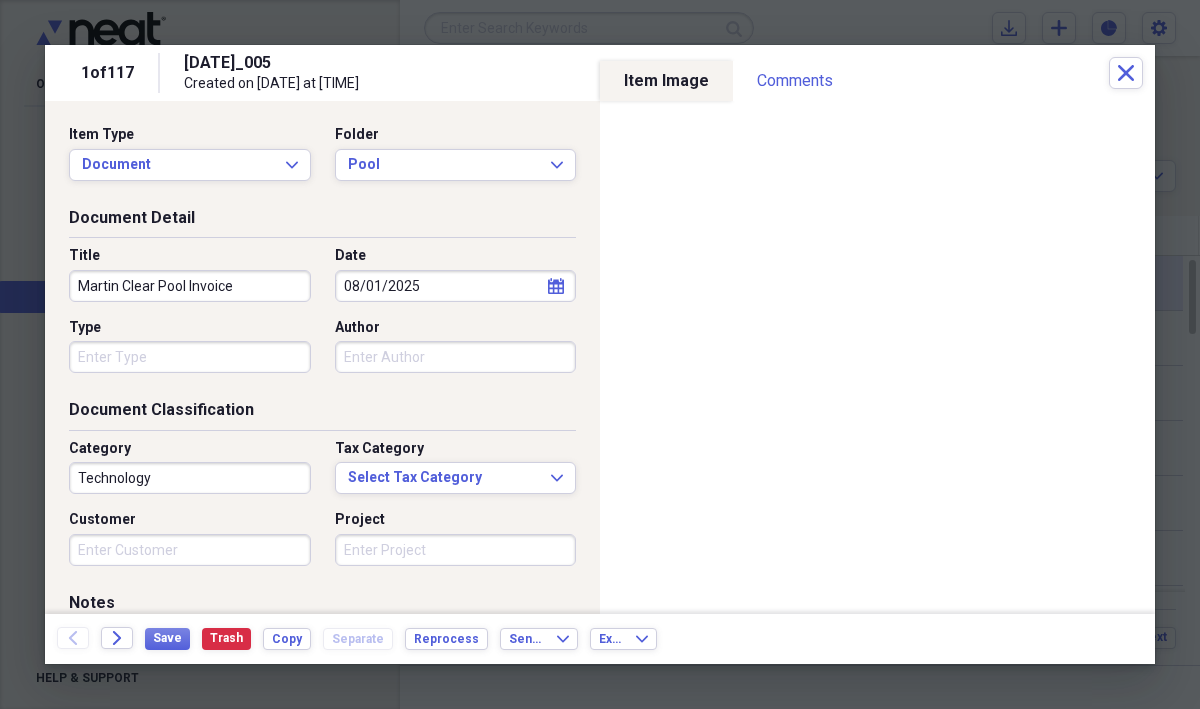 click on "Type" at bounding box center [190, 357] 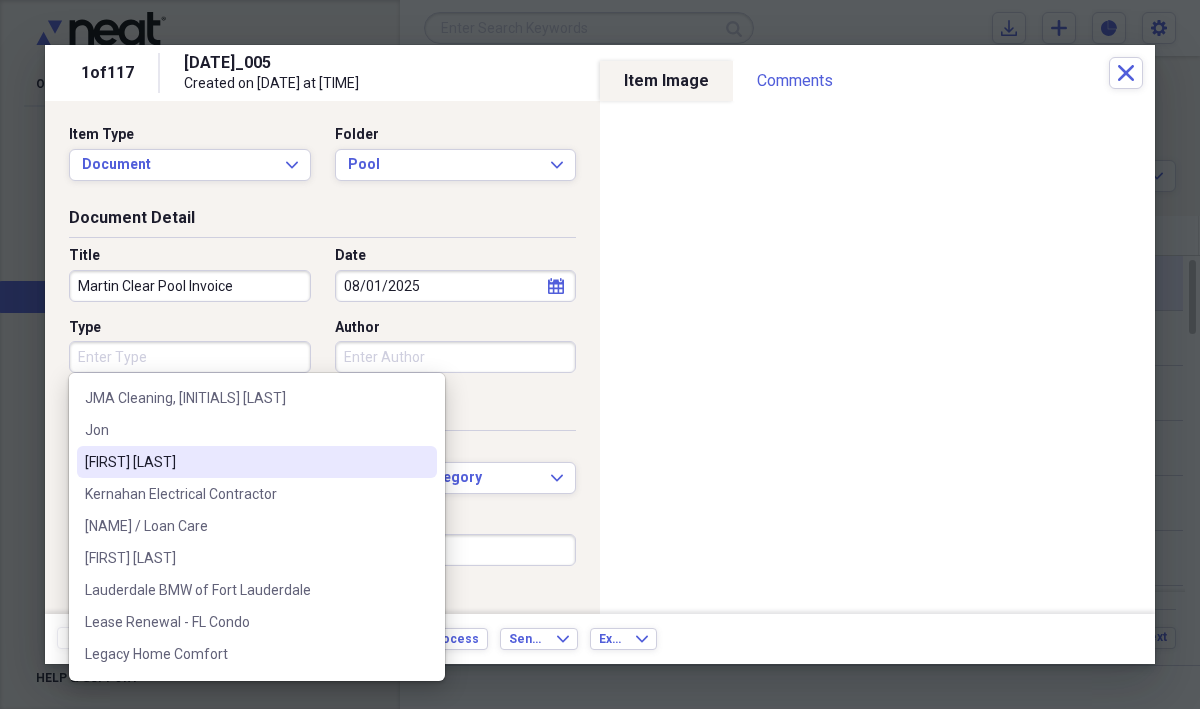 scroll, scrollTop: 7131, scrollLeft: 0, axis: vertical 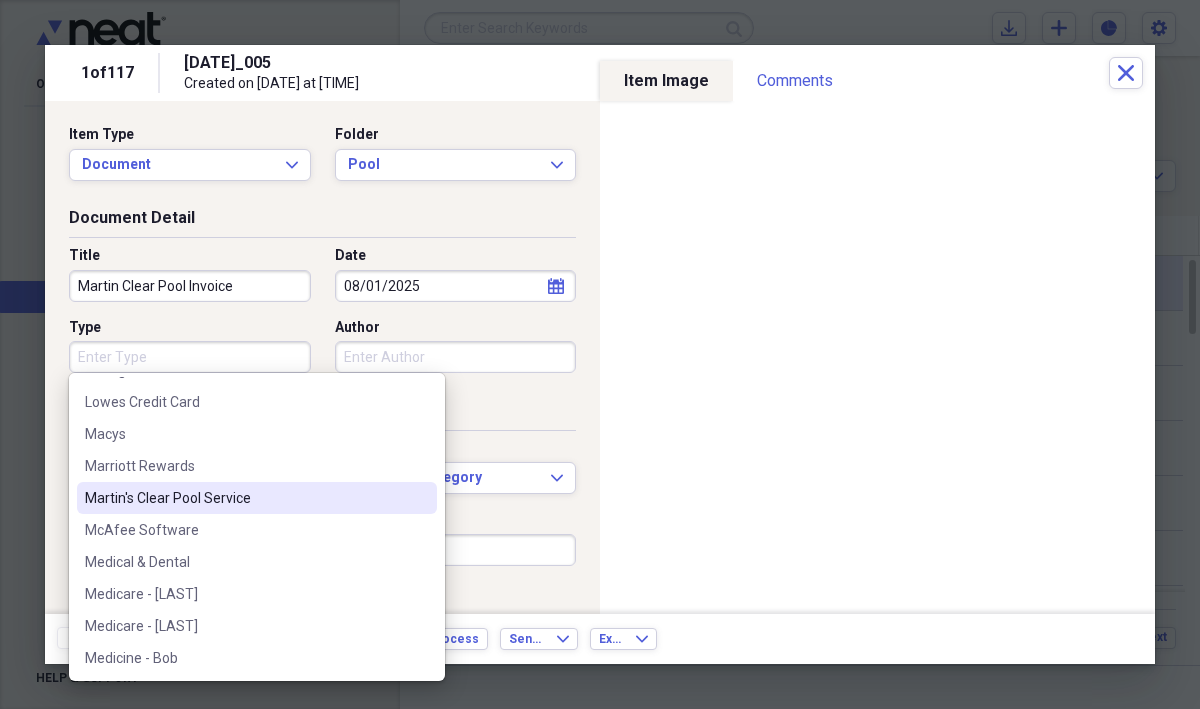 click on "Martin's Clear Pool Service" at bounding box center [245, 498] 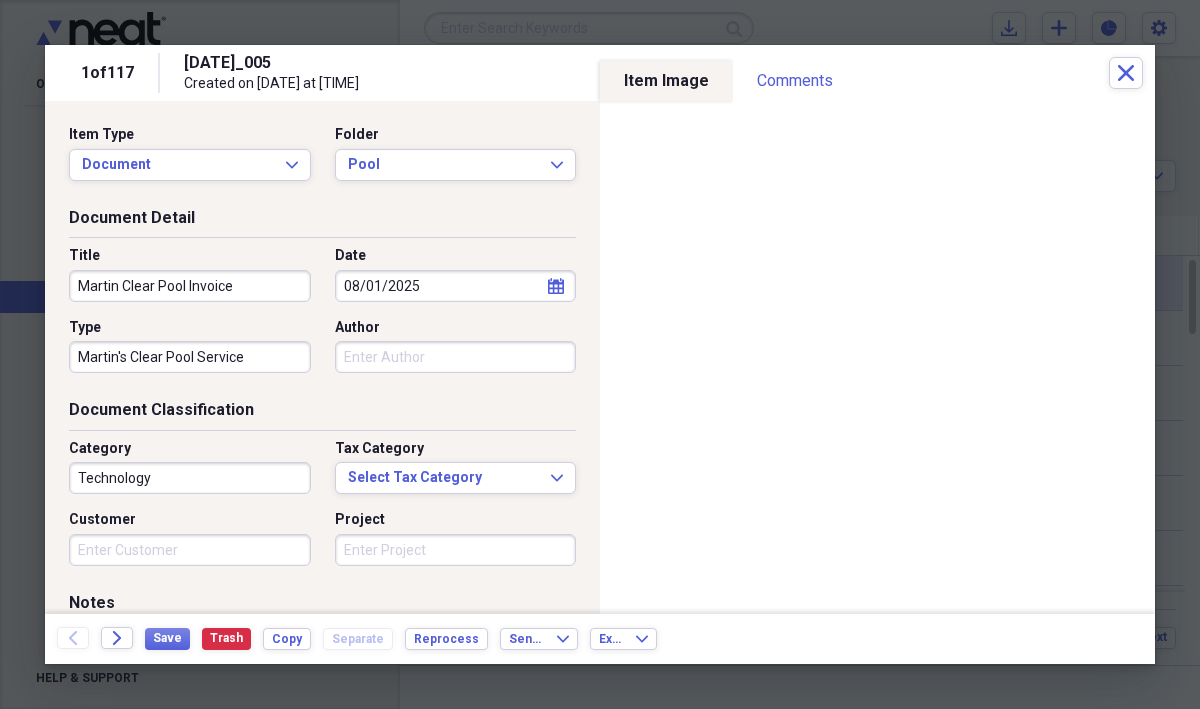 click on "Technology" at bounding box center (190, 478) 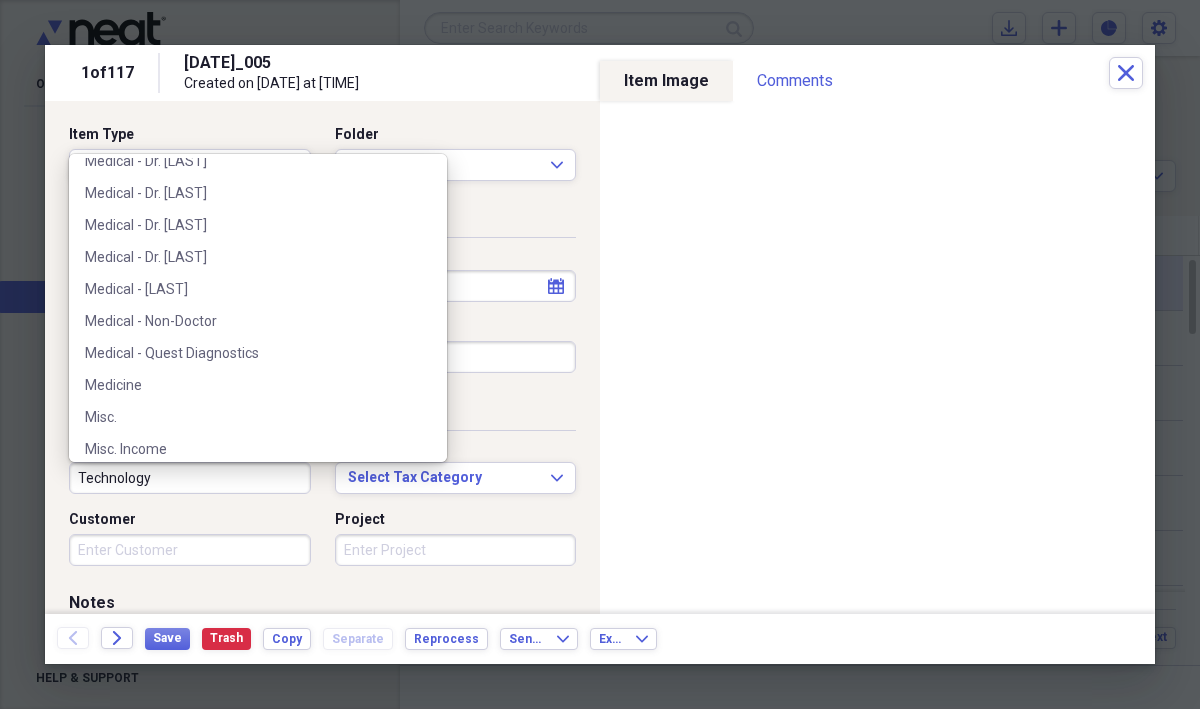 scroll, scrollTop: 3766, scrollLeft: 0, axis: vertical 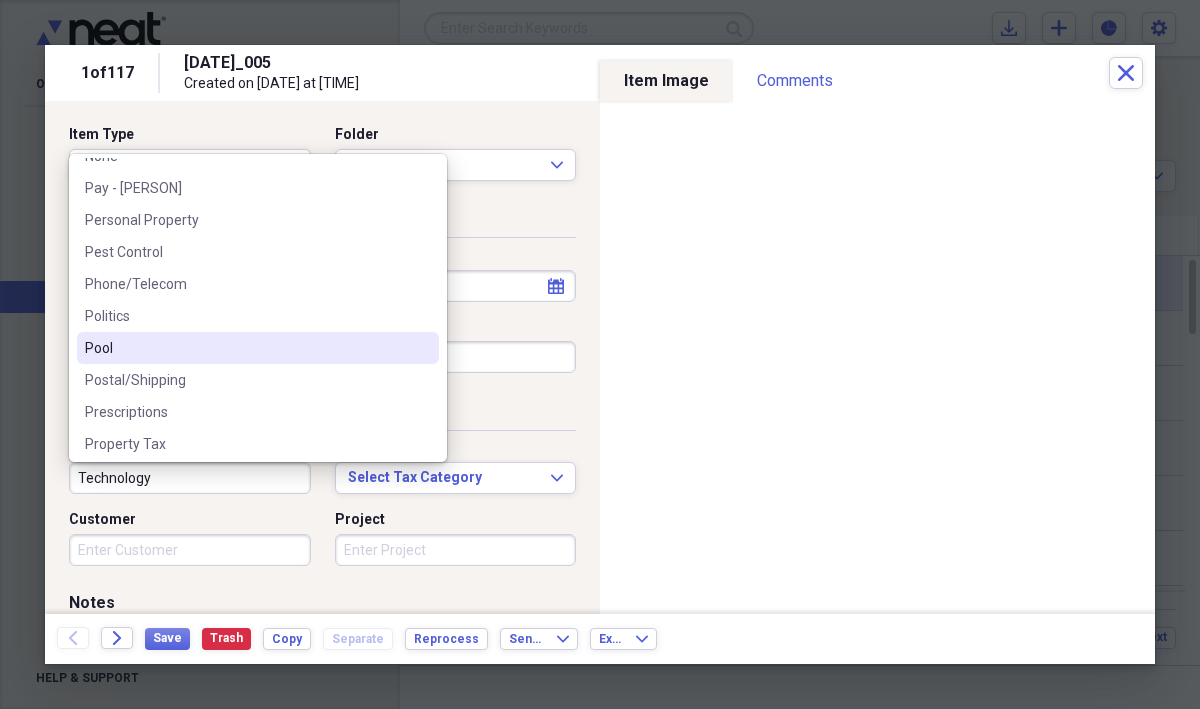 click on "Pool" at bounding box center [246, 348] 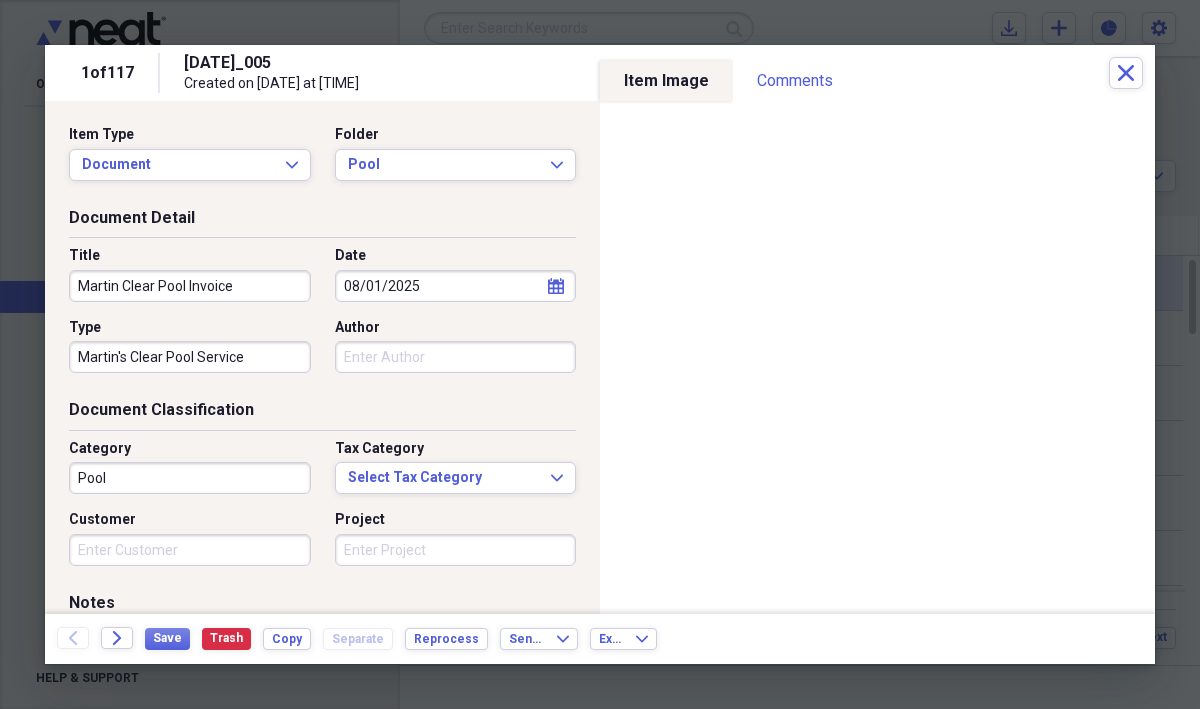 click on "Customer" at bounding box center (190, 550) 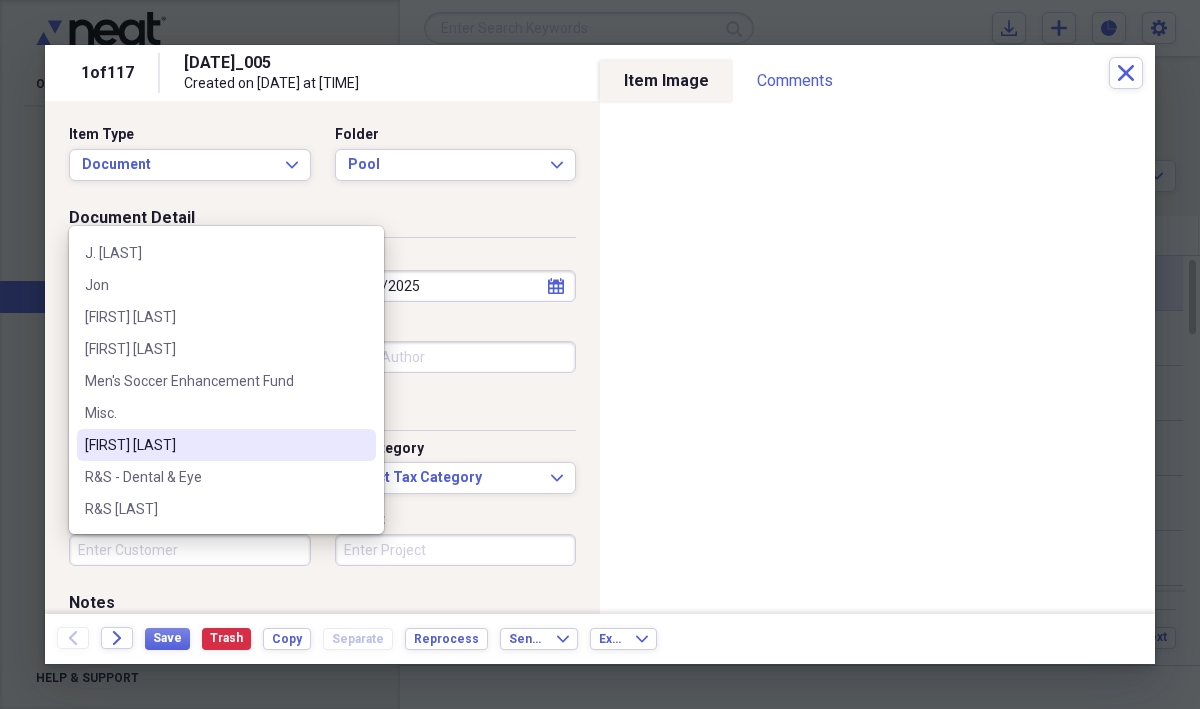 scroll, scrollTop: 563, scrollLeft: 0, axis: vertical 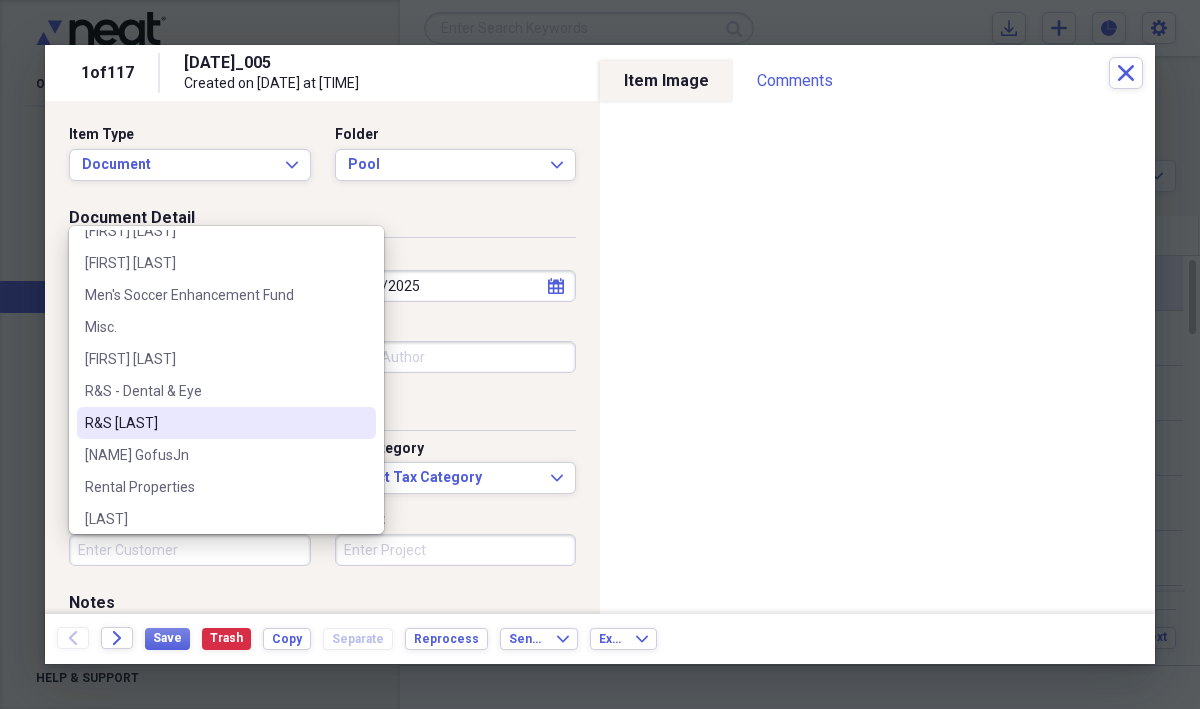 click on "R&S [LAST]" at bounding box center (214, 423) 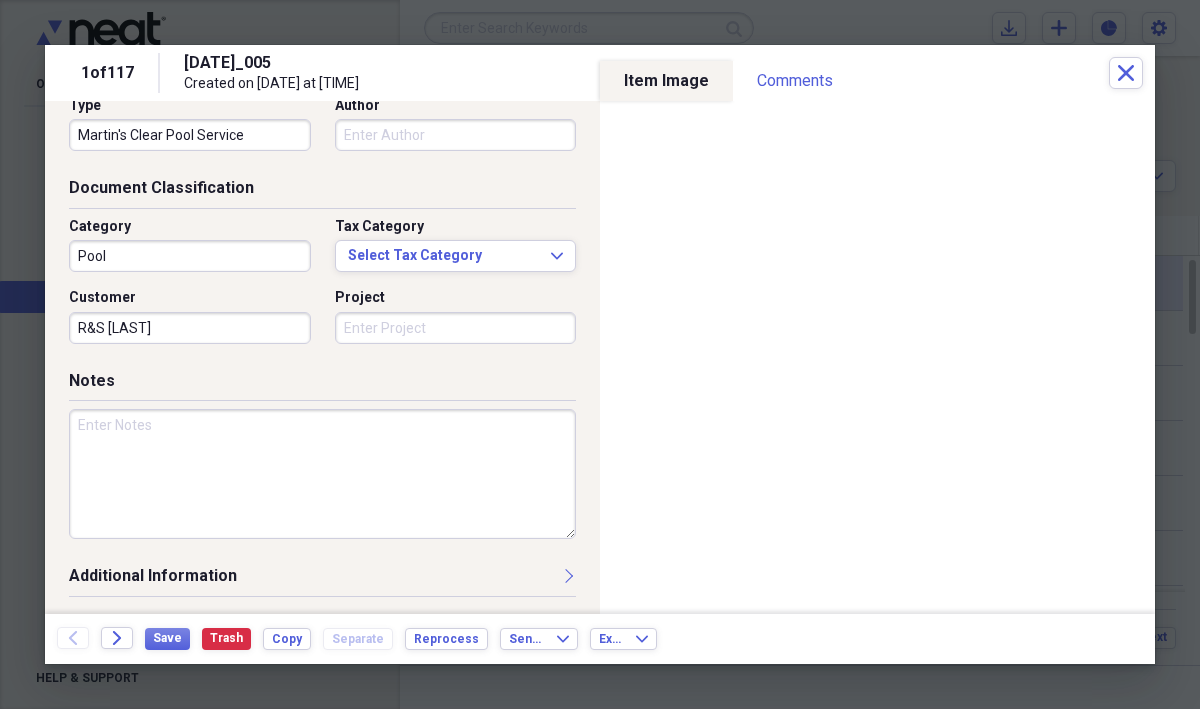 scroll, scrollTop: 223, scrollLeft: 0, axis: vertical 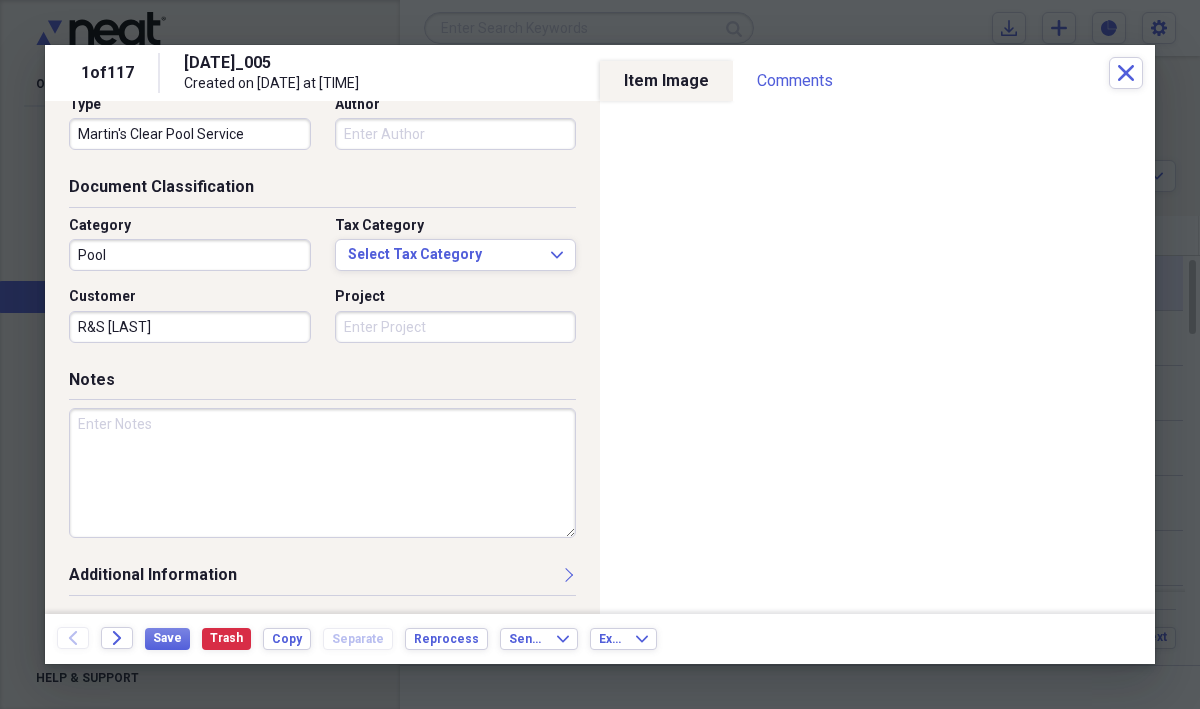 click at bounding box center [322, 473] 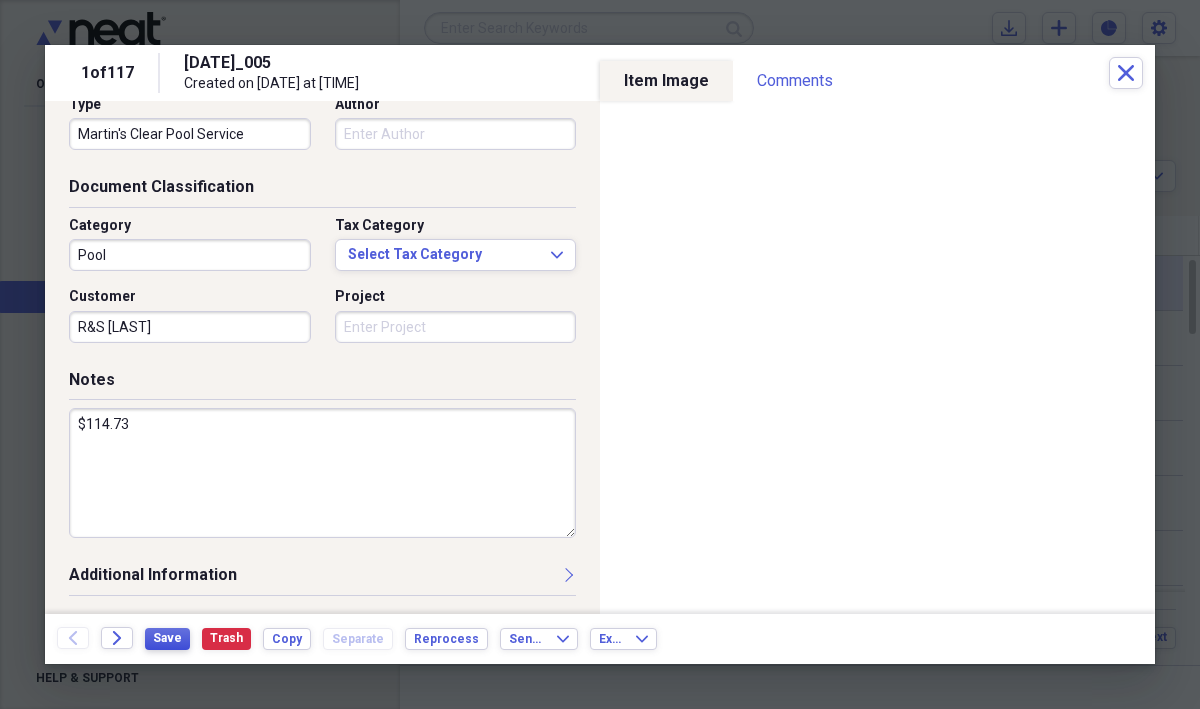 type on "$114.73" 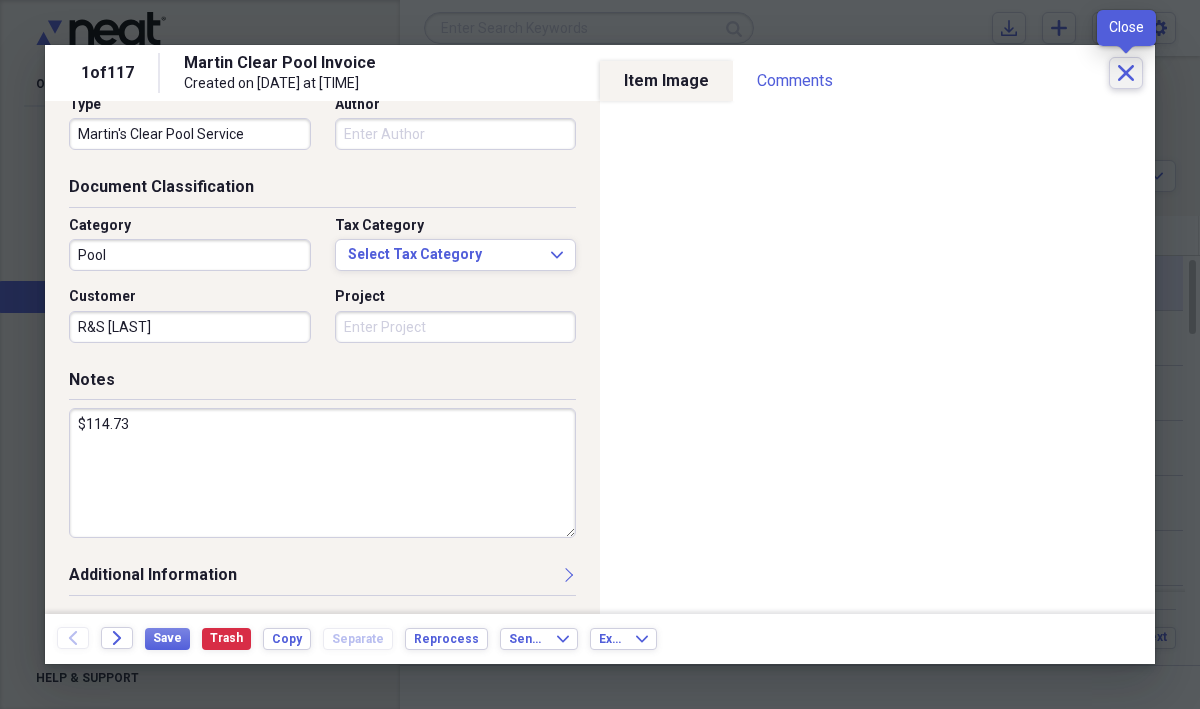 click on "Close" 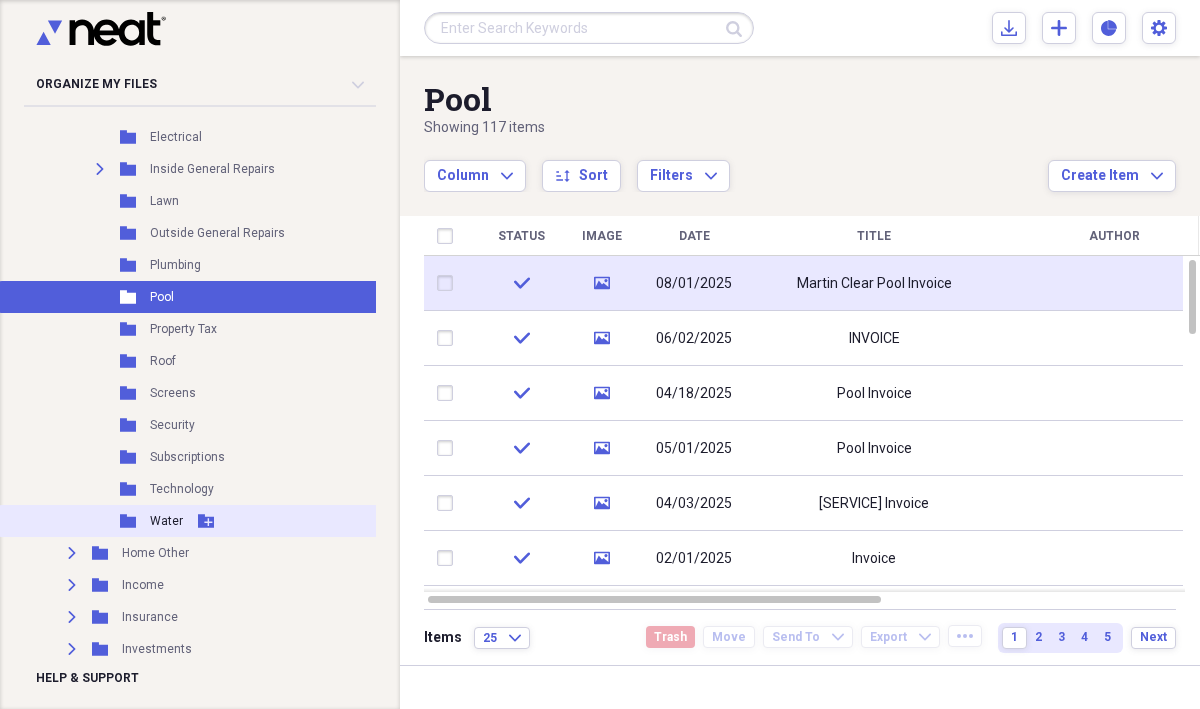 click on "Water" at bounding box center (166, 521) 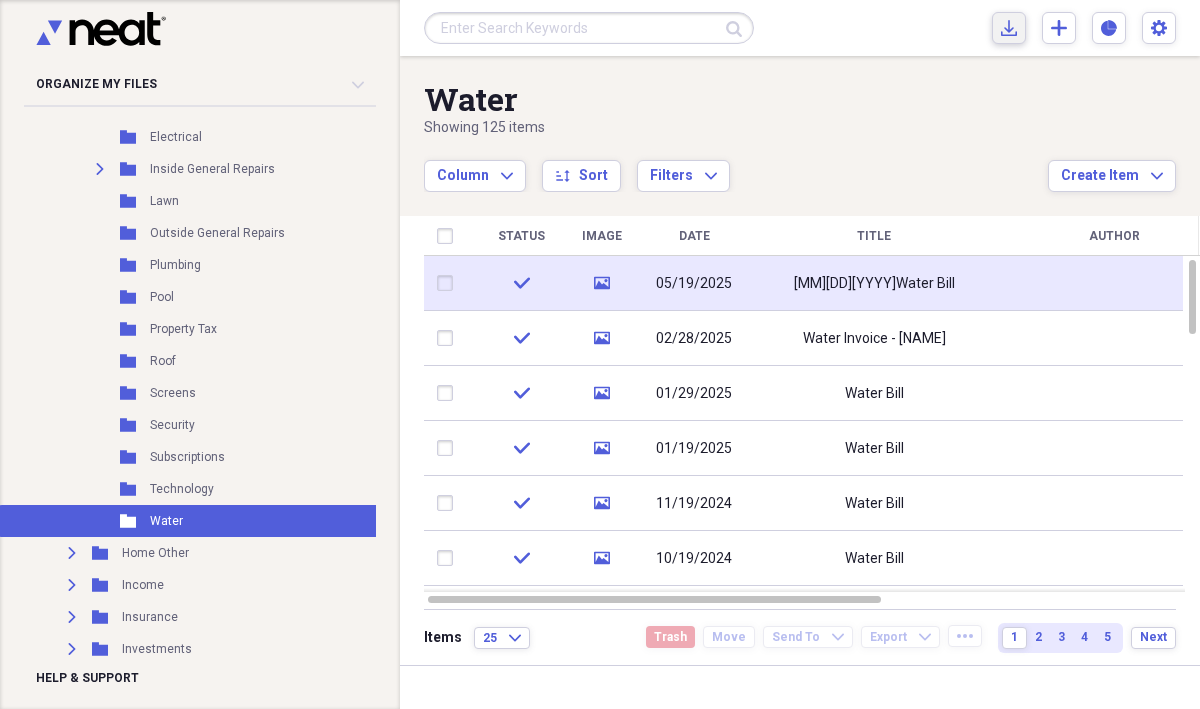 click on "Import Import" at bounding box center [1009, 28] 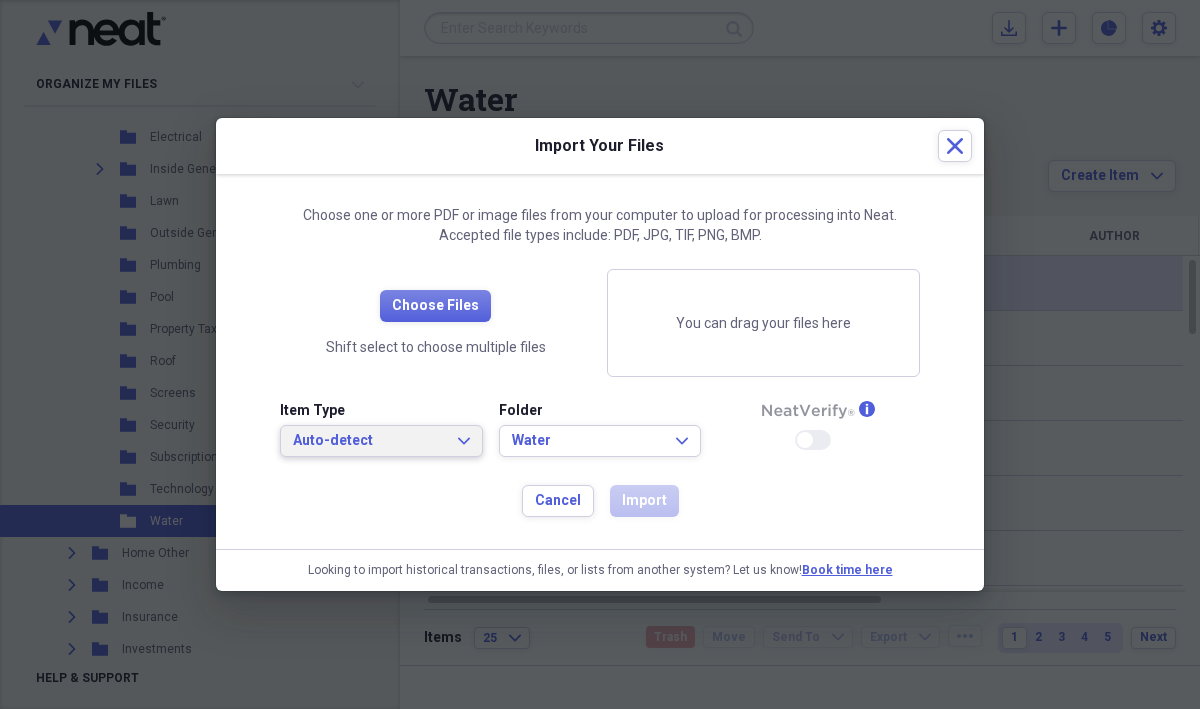 click on "Expand" 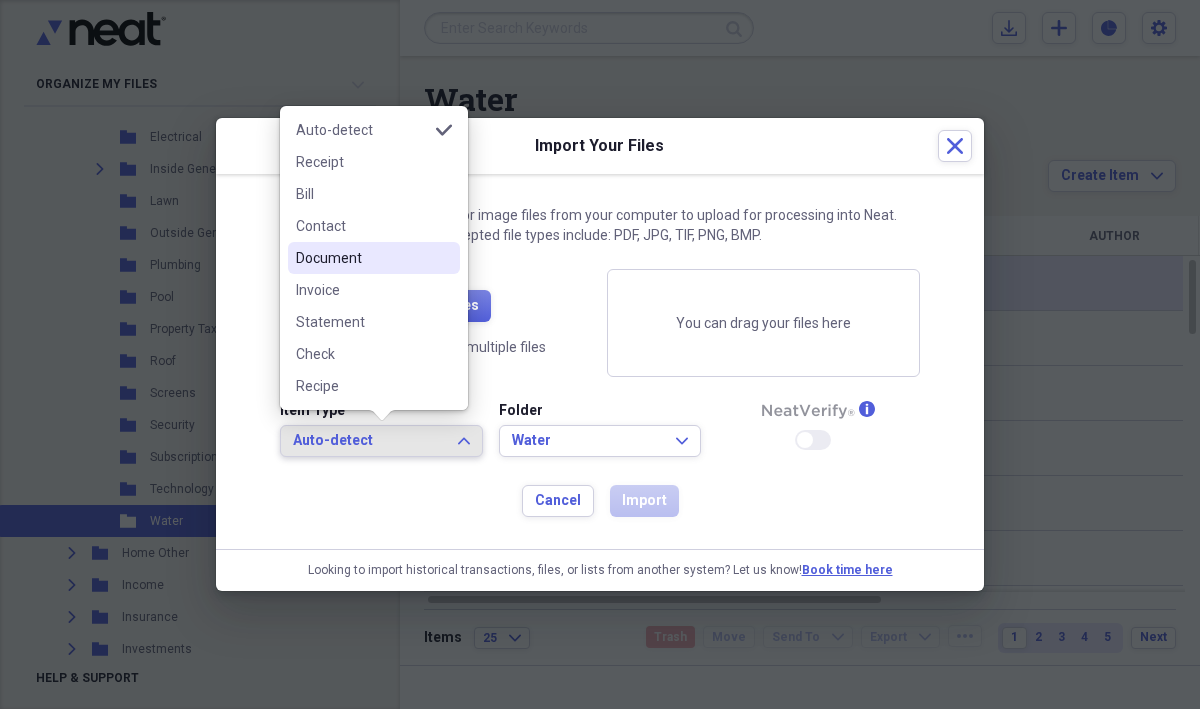 click on "Document" at bounding box center [362, 258] 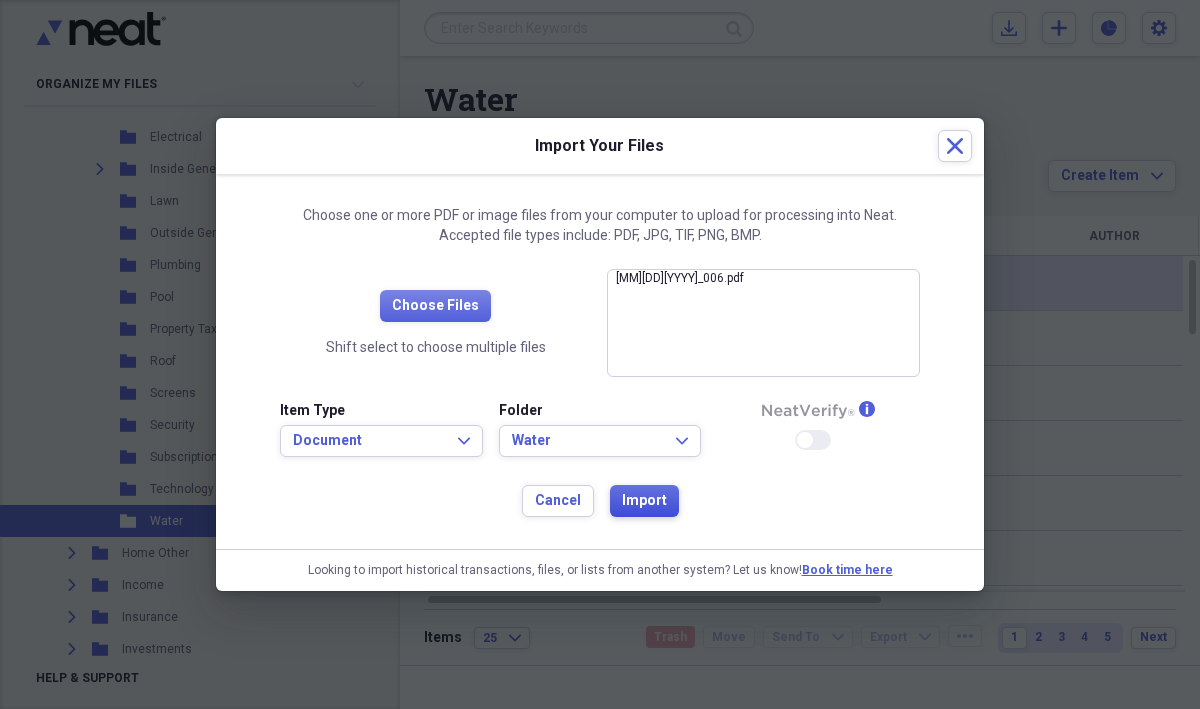 click on "Import" at bounding box center (644, 501) 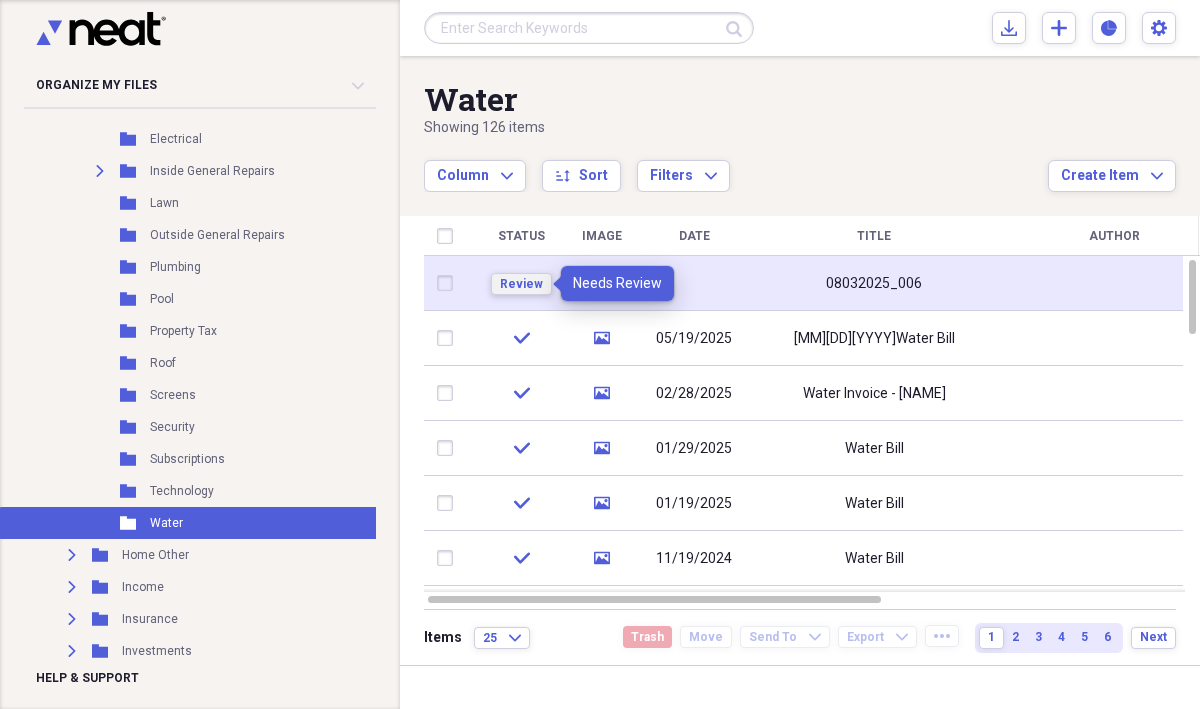 click on "Review" at bounding box center (521, 284) 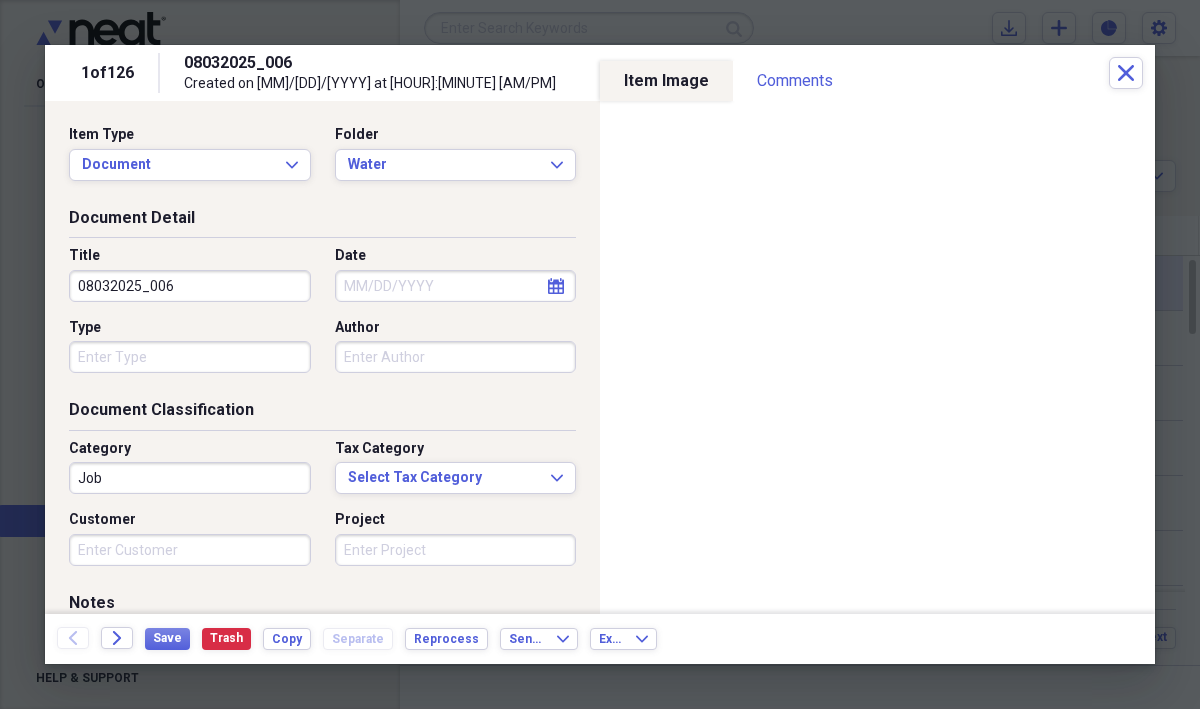 click on "08032025_006" at bounding box center [190, 286] 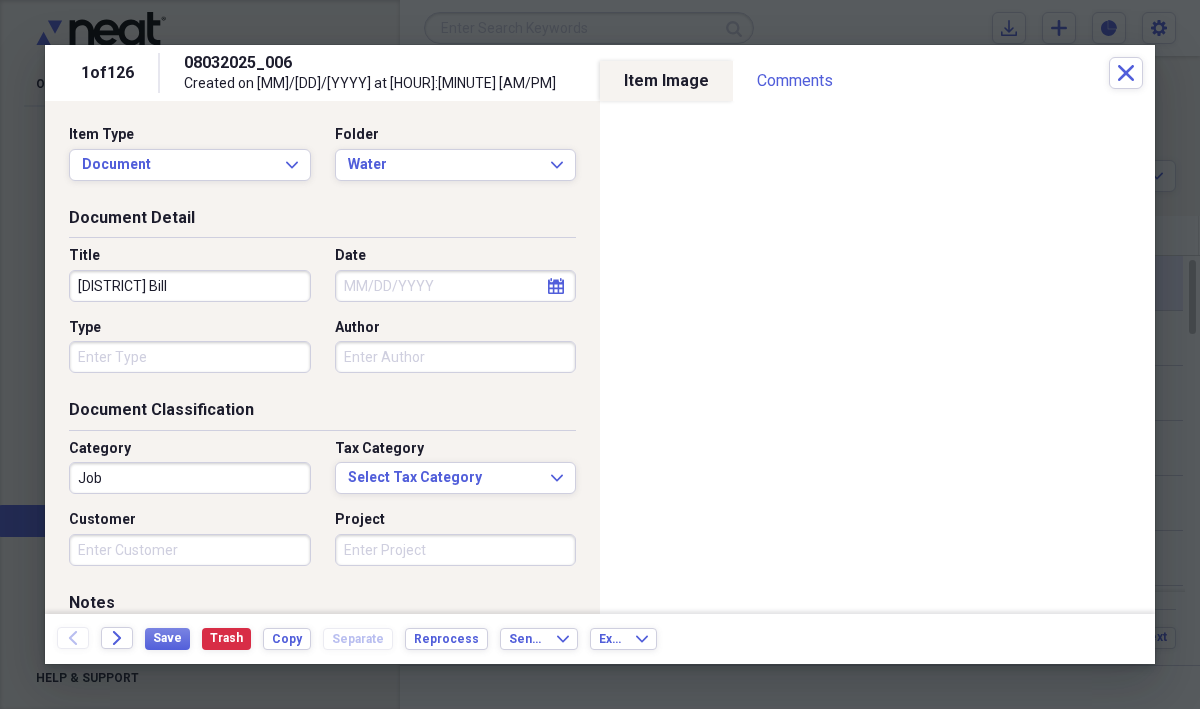 type on "[DISTRICT] Bill" 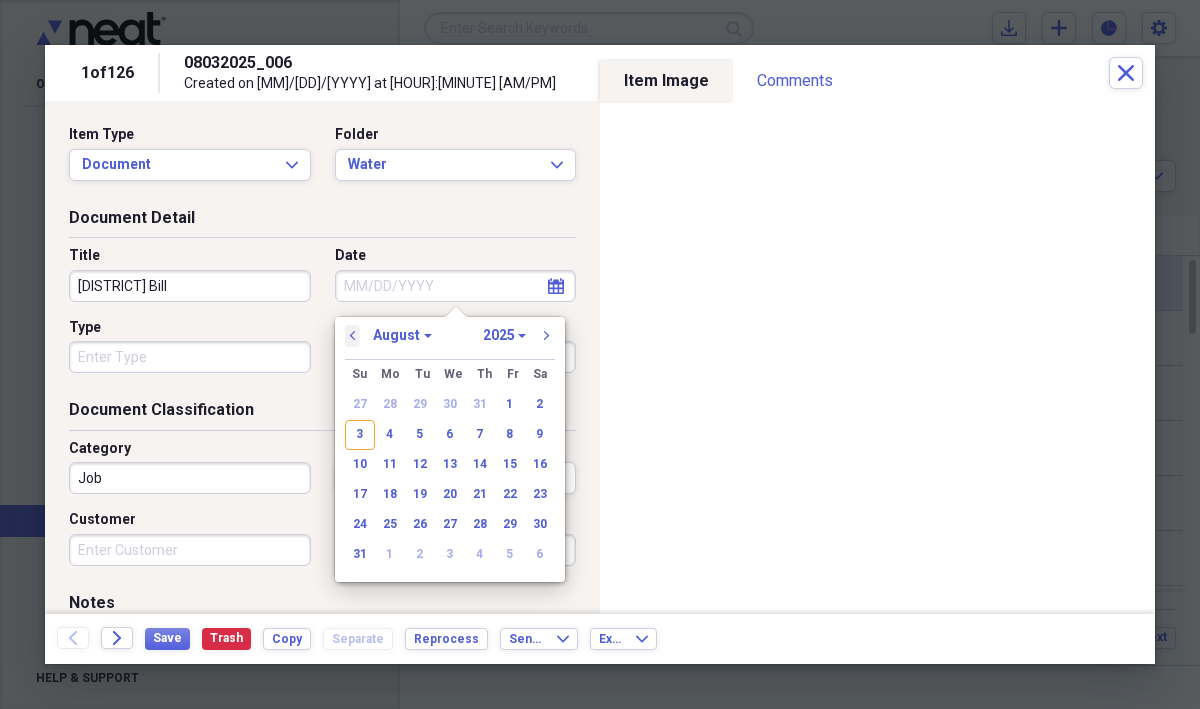click on "previous" at bounding box center [353, 336] 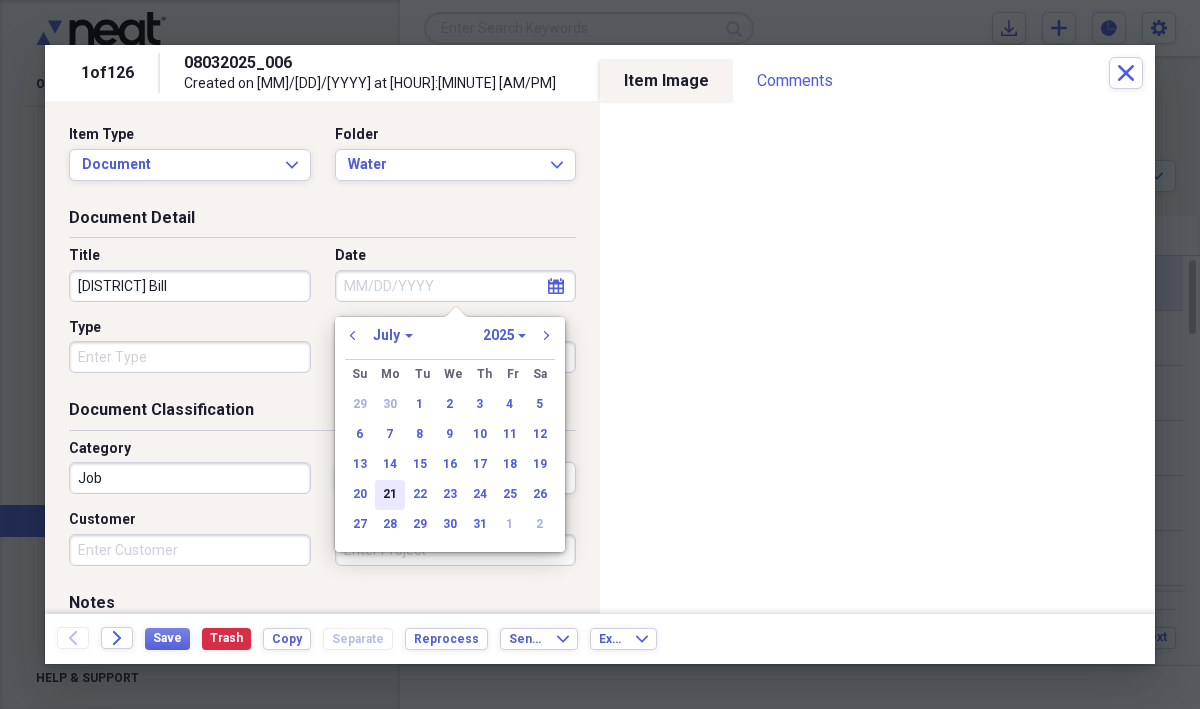 click on "21" at bounding box center [390, 495] 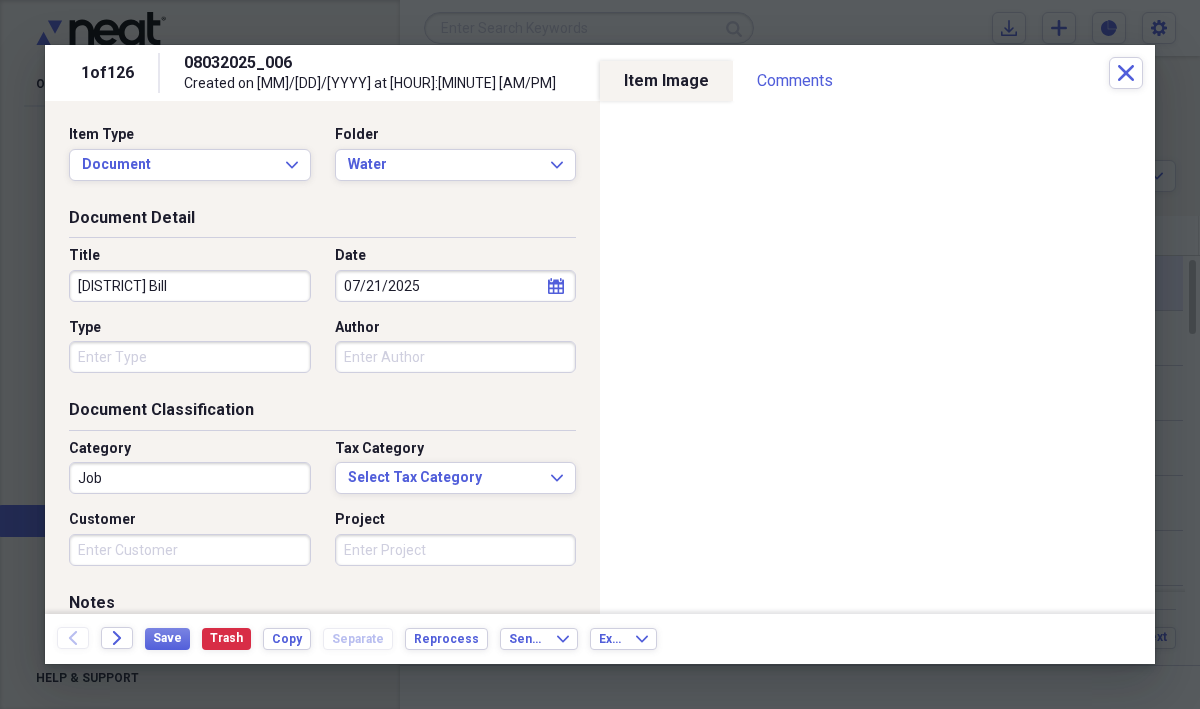 click on "Type" at bounding box center (190, 357) 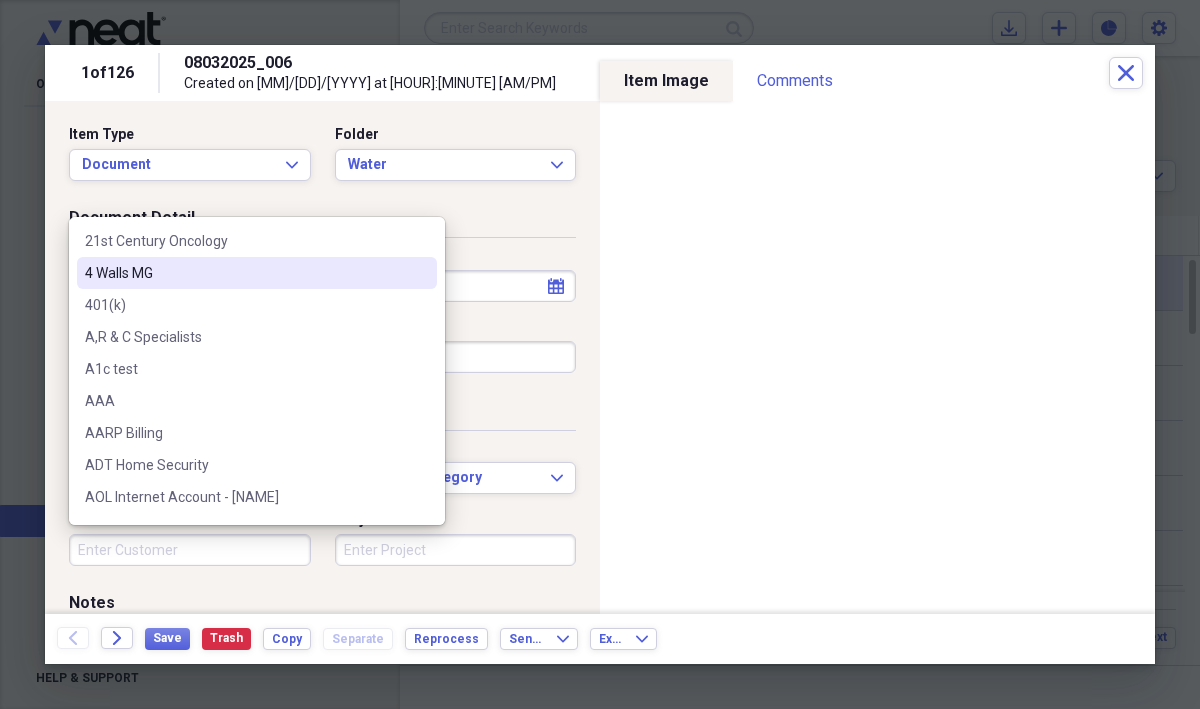 scroll, scrollTop: 223, scrollLeft: 0, axis: vertical 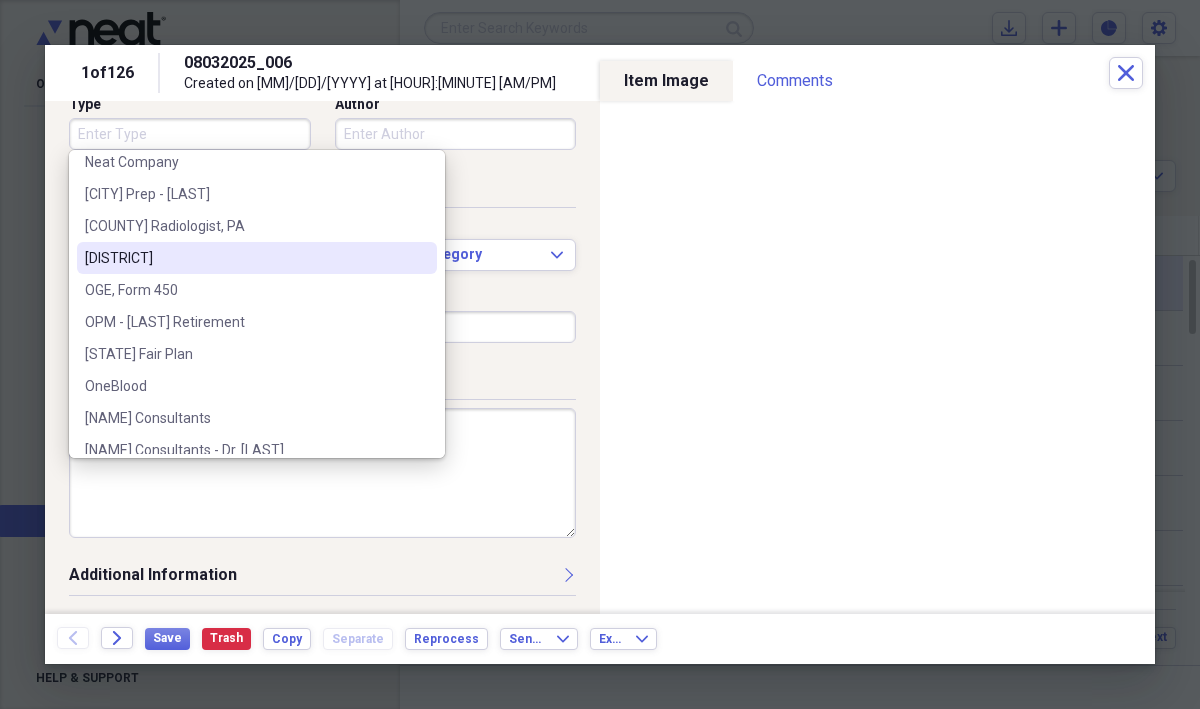 click on "[DISTRICT]" at bounding box center [245, 258] 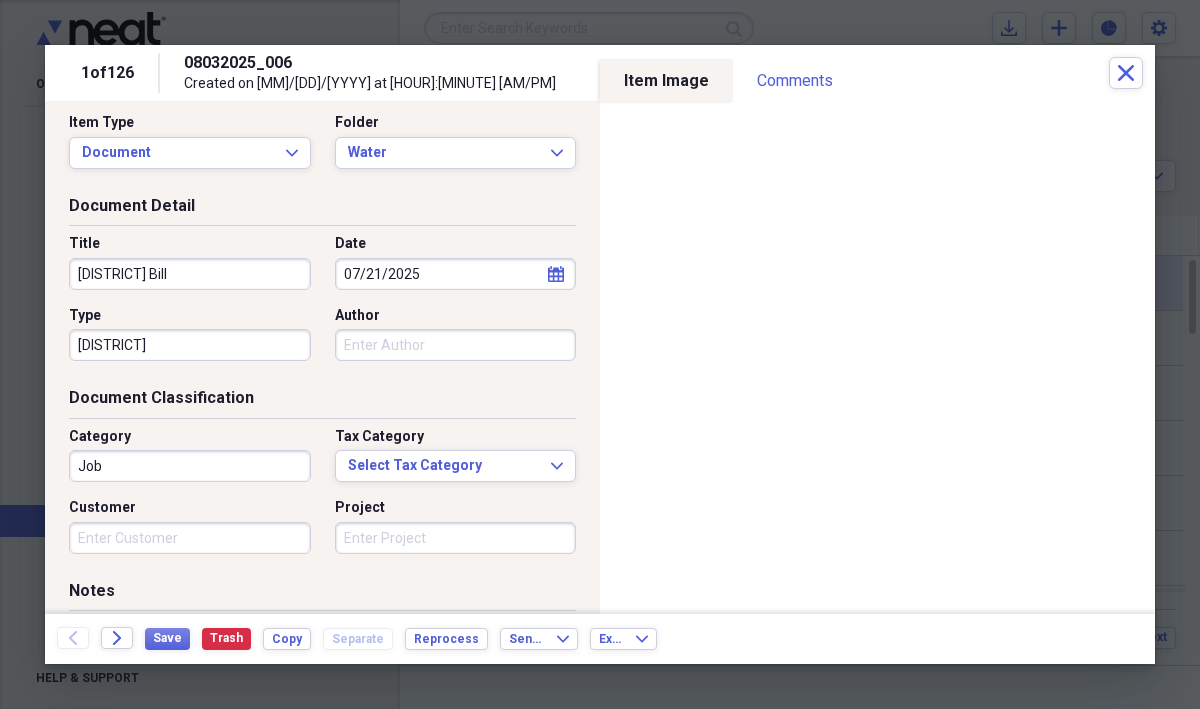 scroll, scrollTop: 0, scrollLeft: 0, axis: both 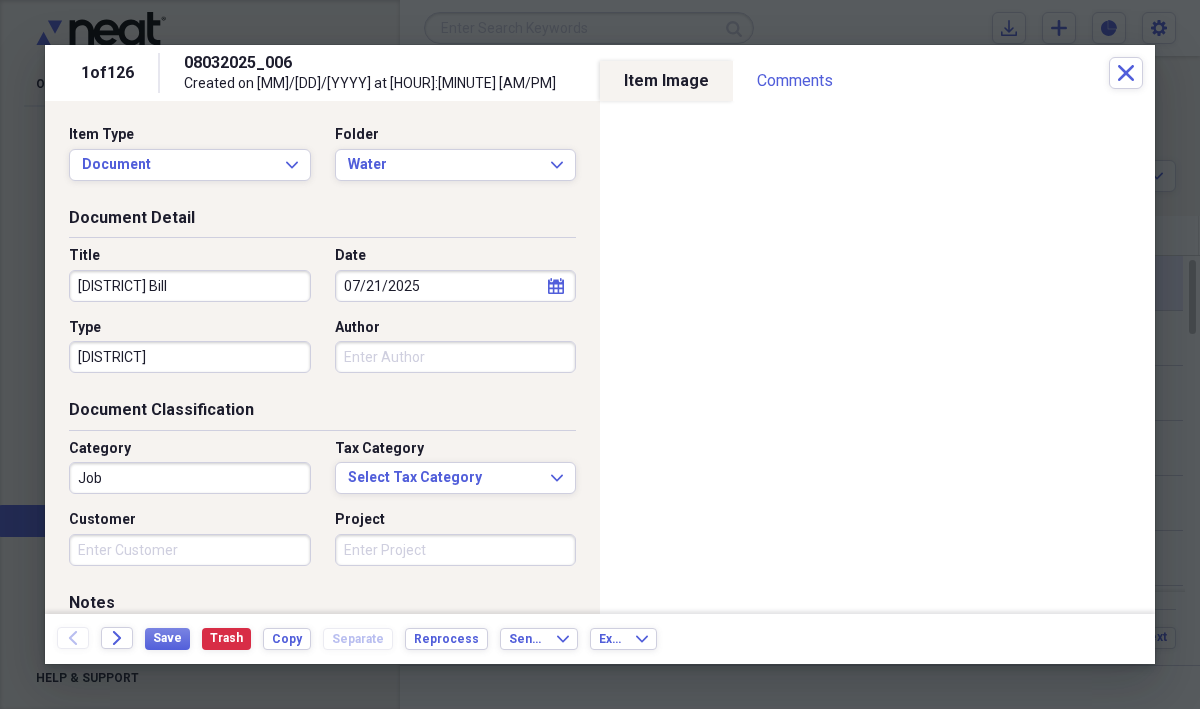 click on "[DISTRICT] Bill" at bounding box center [190, 286] 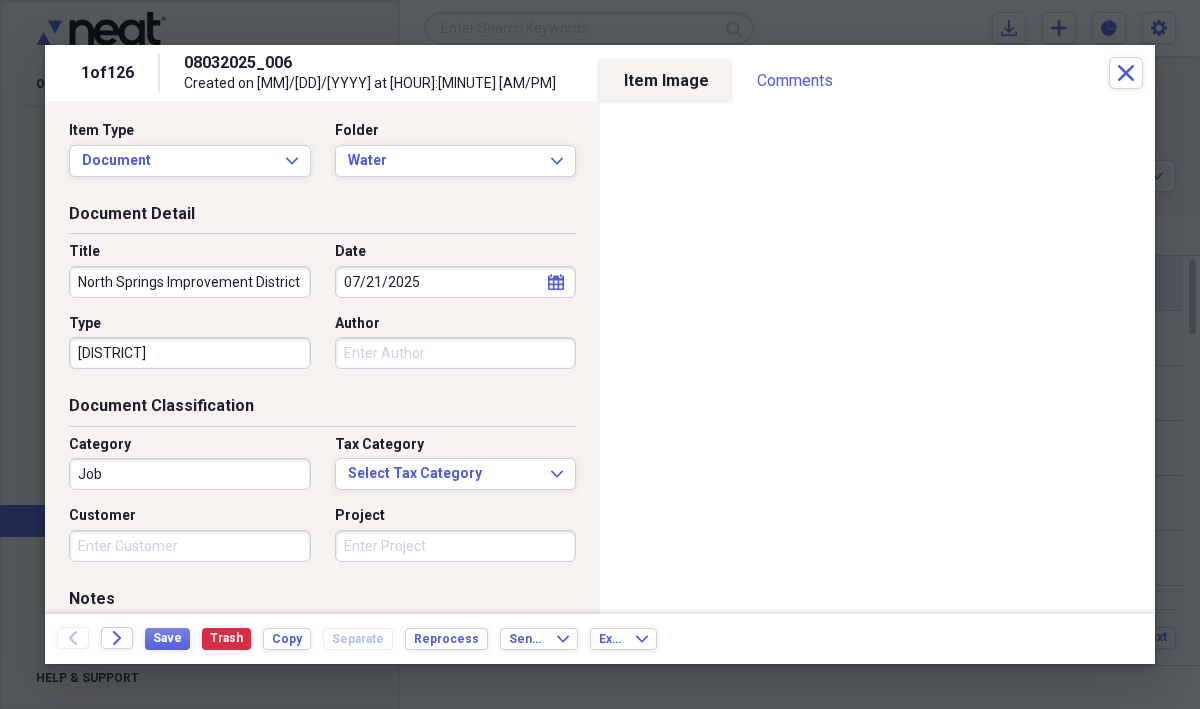 scroll, scrollTop: 8, scrollLeft: 0, axis: vertical 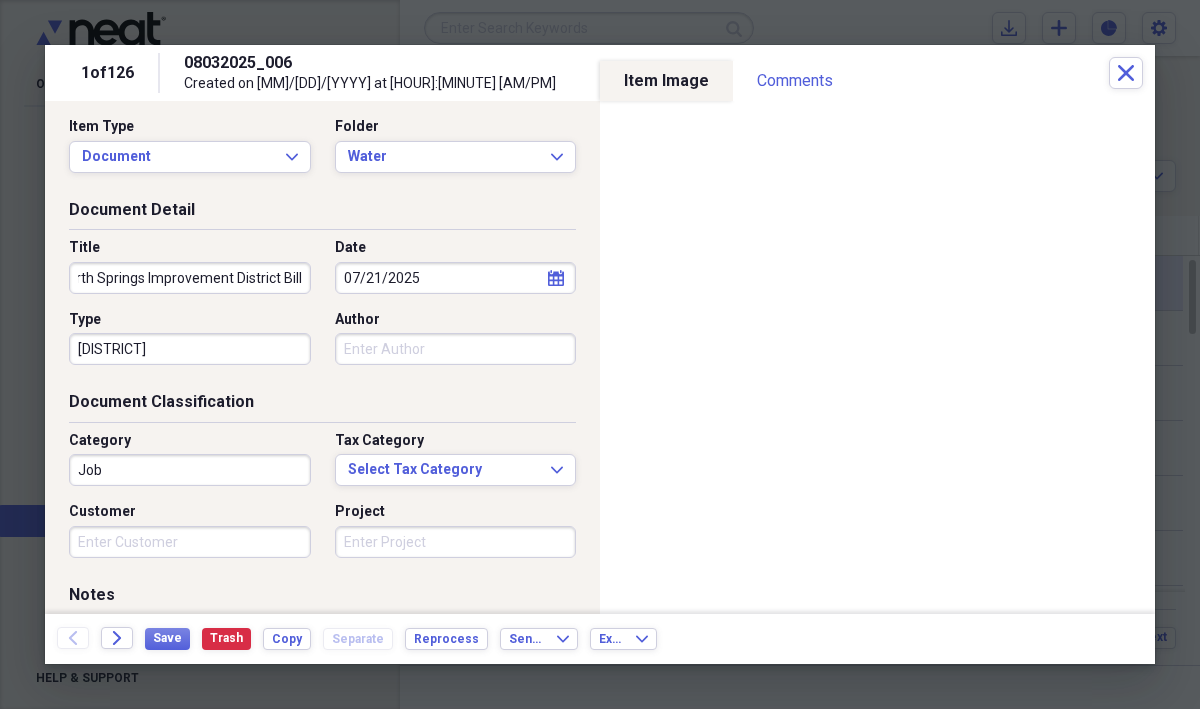 type on "North Springs Improvement District Bill" 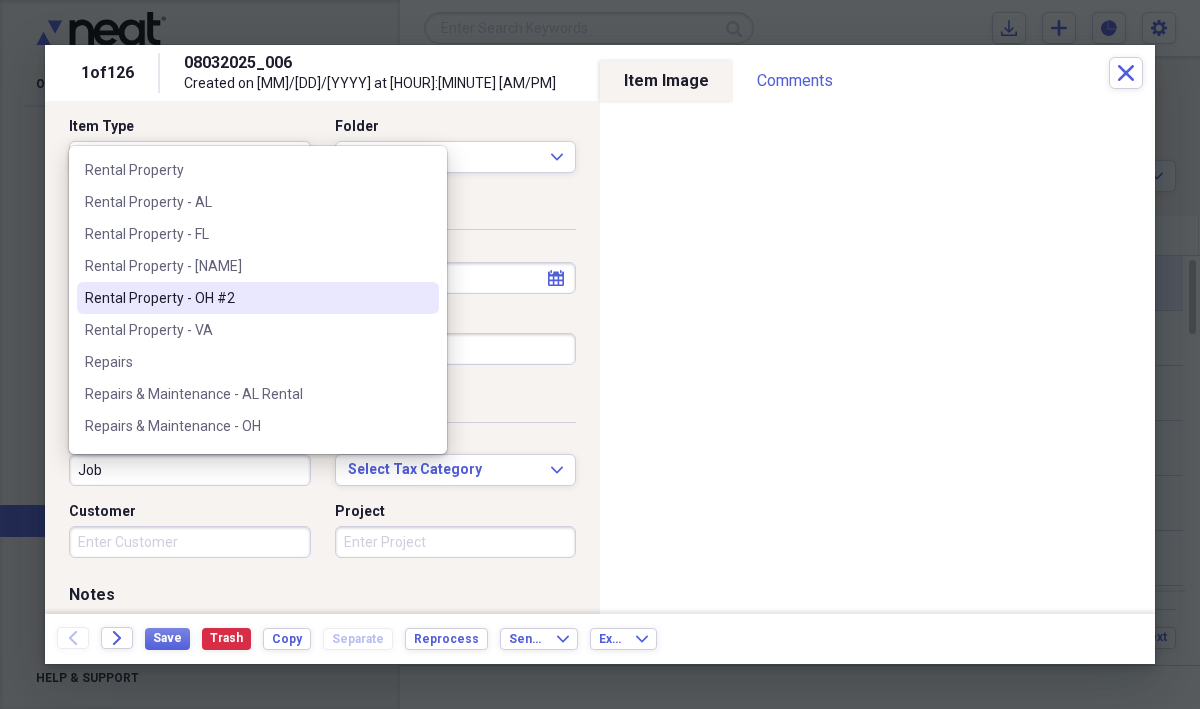 scroll, scrollTop: 5244, scrollLeft: 0, axis: vertical 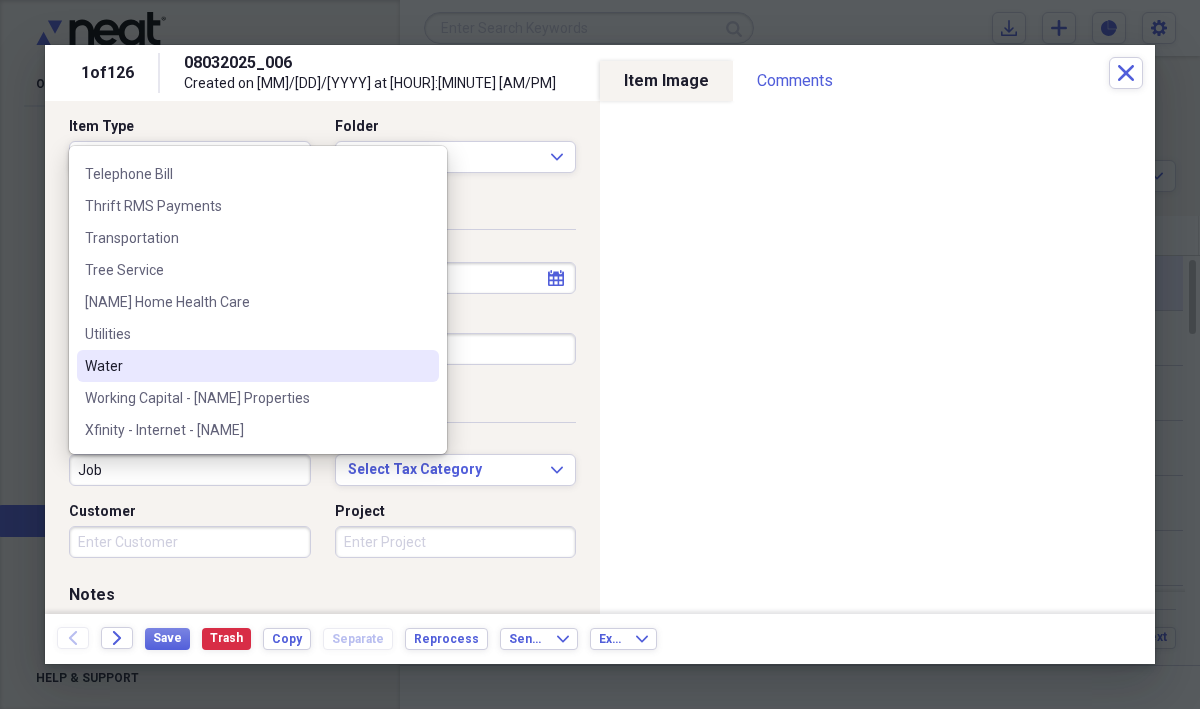click on "Water" at bounding box center (246, 366) 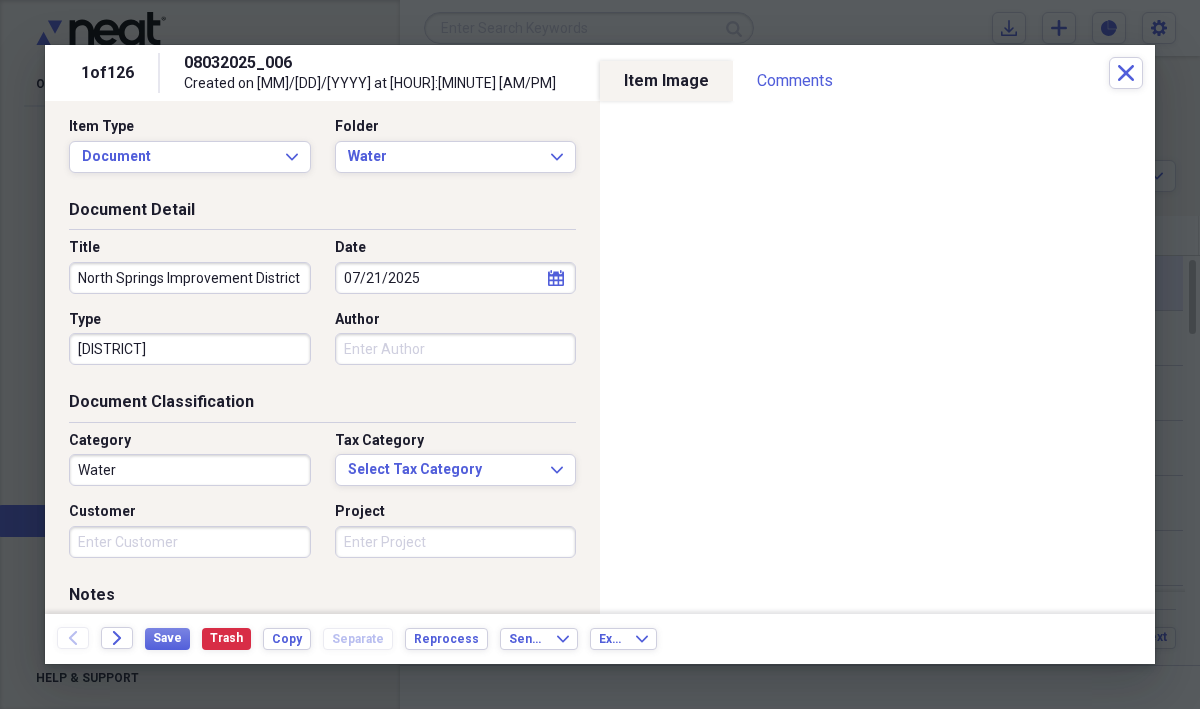 click on "Customer" at bounding box center [190, 542] 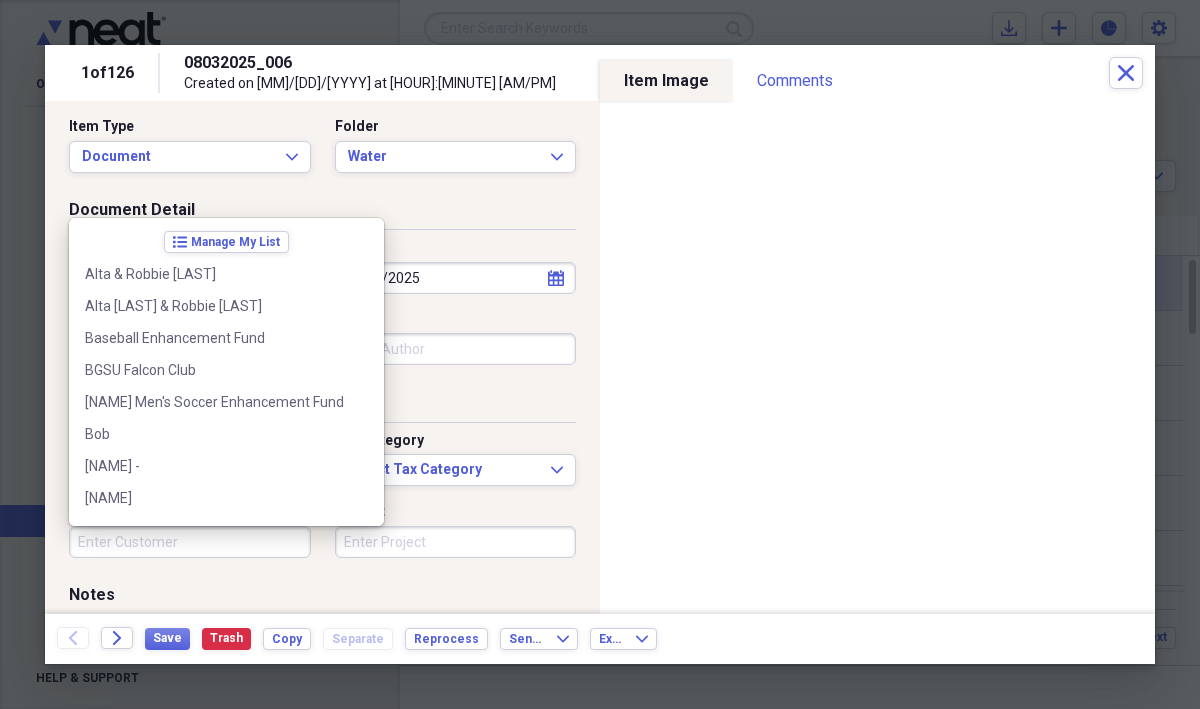 scroll, scrollTop: 694, scrollLeft: 0, axis: vertical 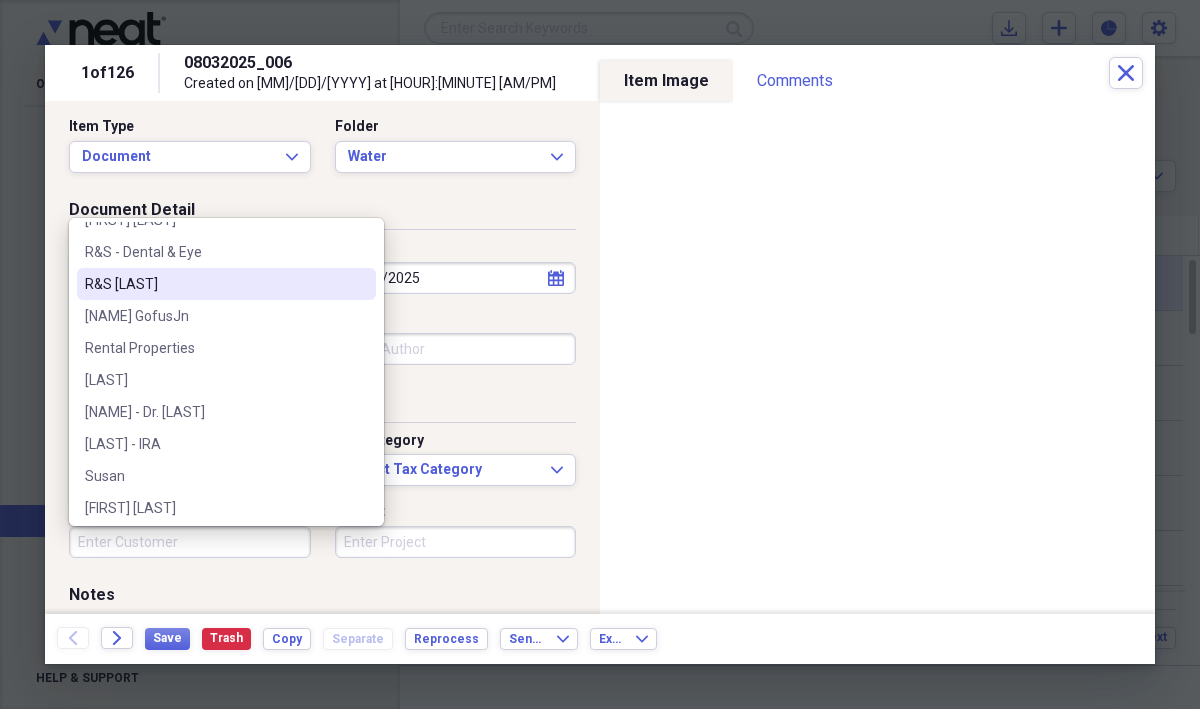 click on "R&S [LAST]" at bounding box center [214, 284] 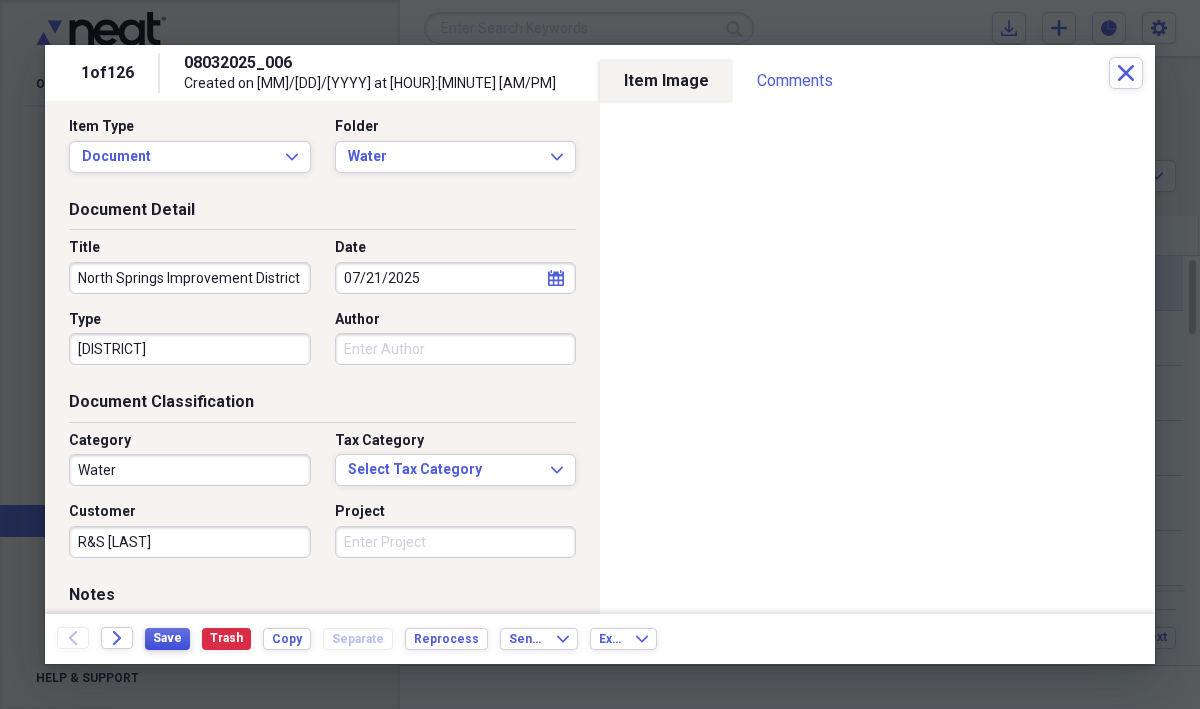 click on "Save" at bounding box center [167, 638] 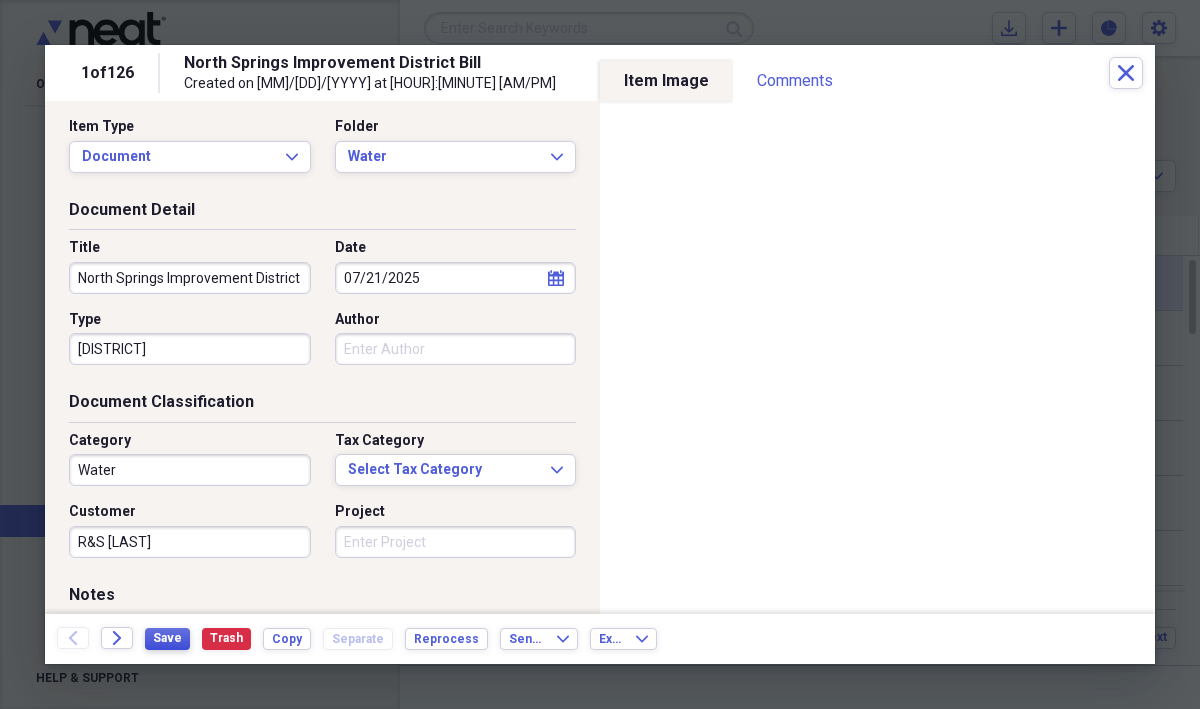 click on "Save" at bounding box center [167, 638] 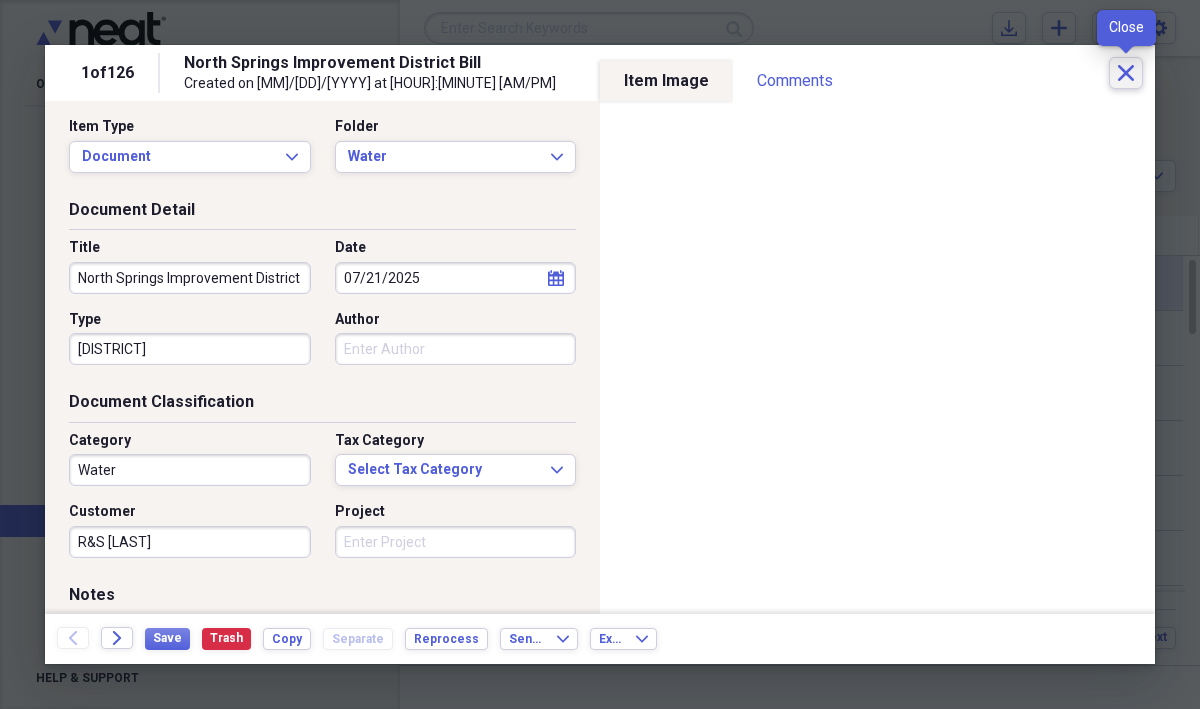 click 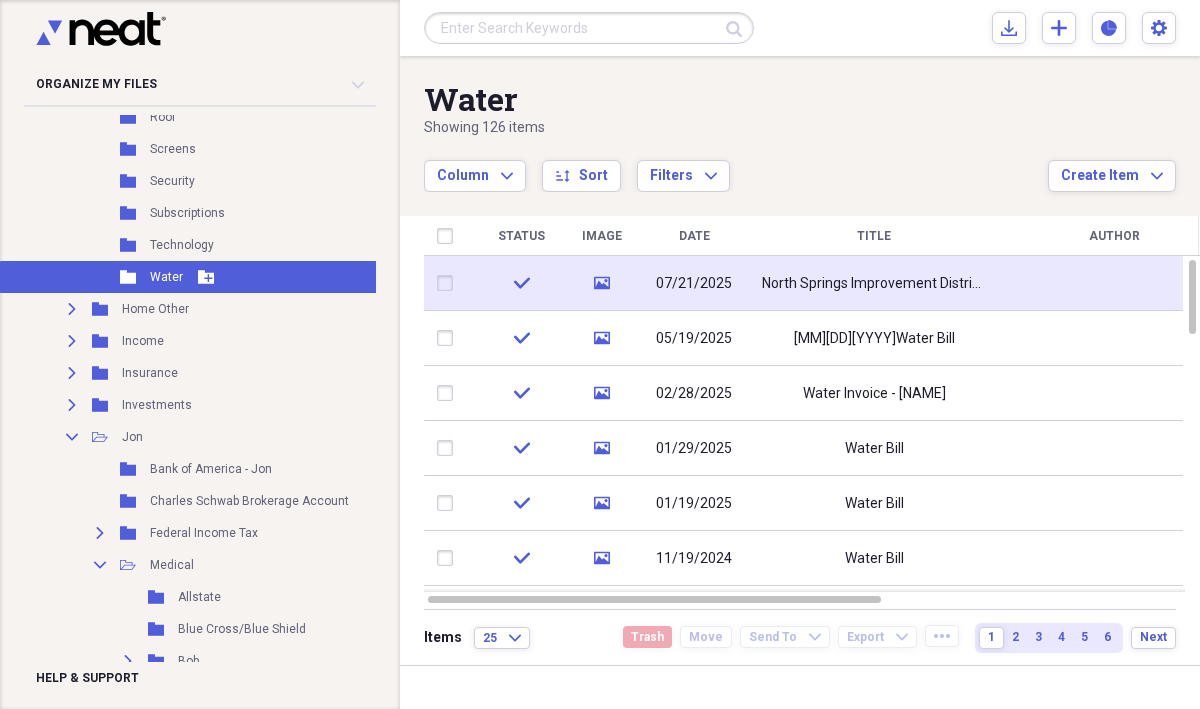 scroll, scrollTop: 1111, scrollLeft: 0, axis: vertical 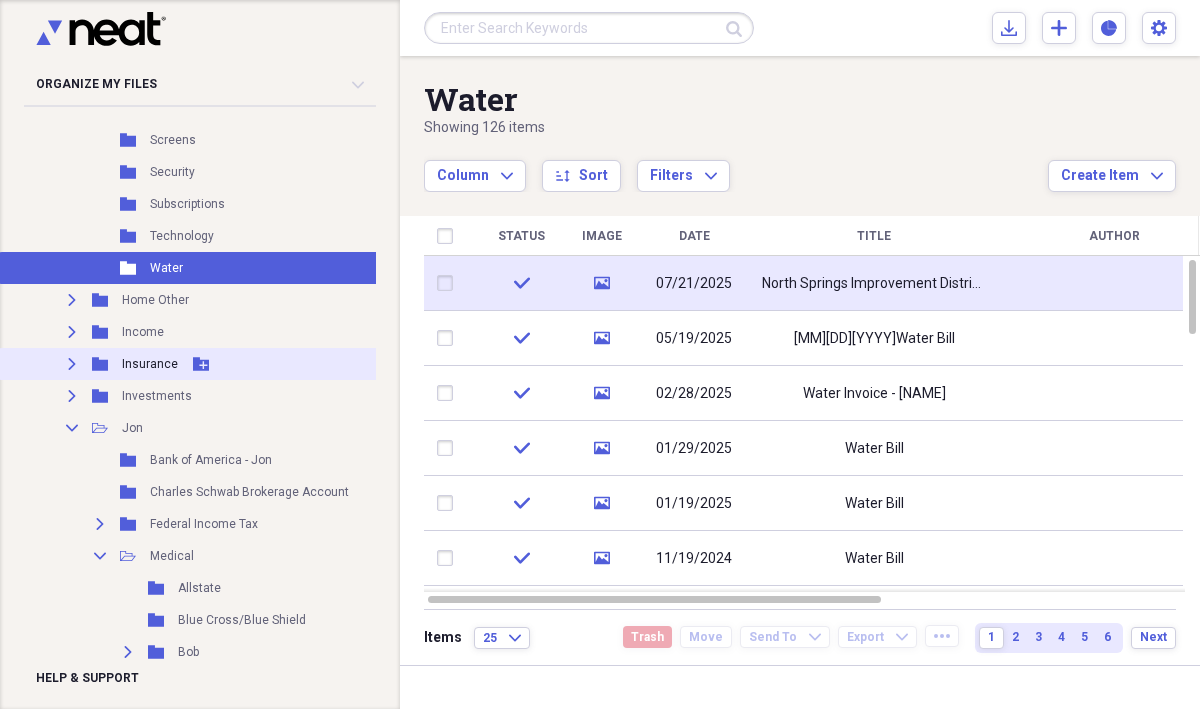 click on "Expand" 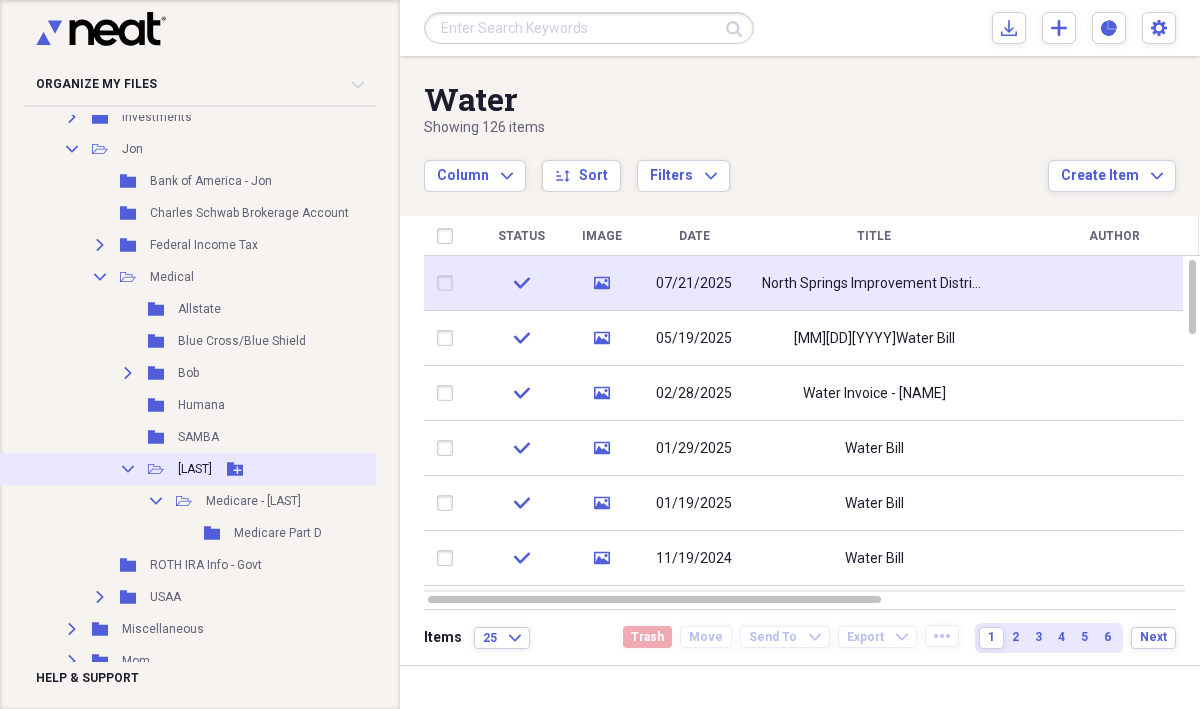 scroll, scrollTop: 1423, scrollLeft: 0, axis: vertical 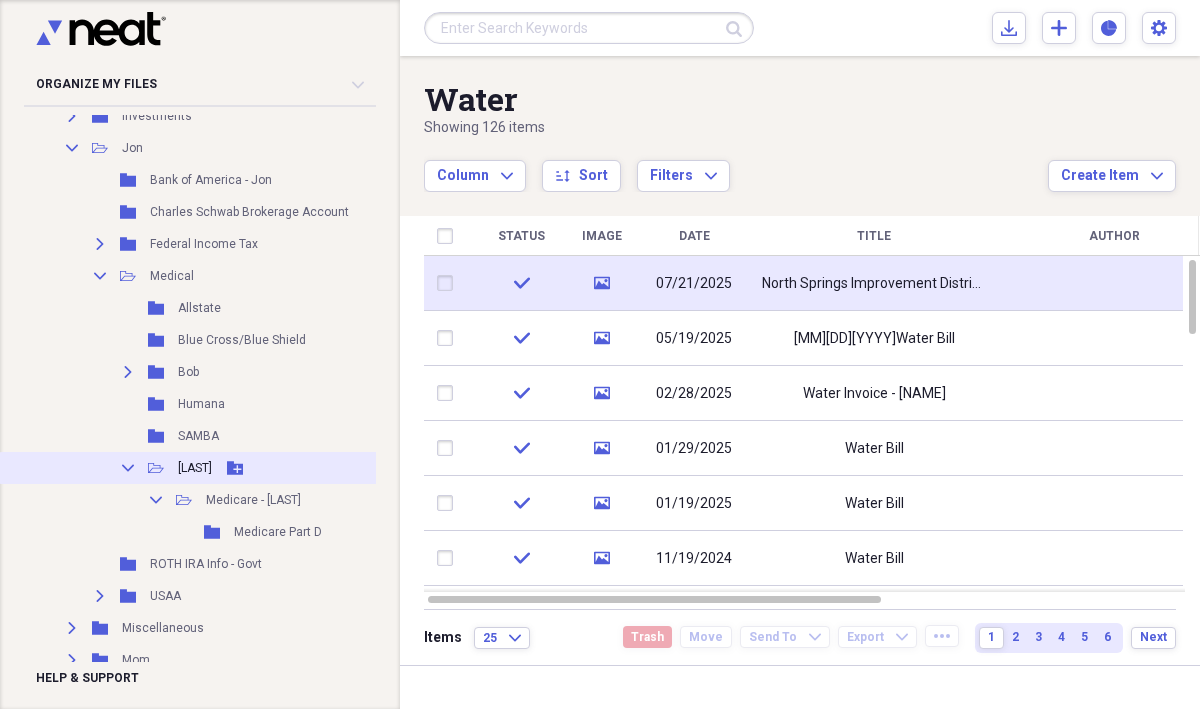 click on "Collapse Open Folder Sue Add Folder" at bounding box center [216, 468] 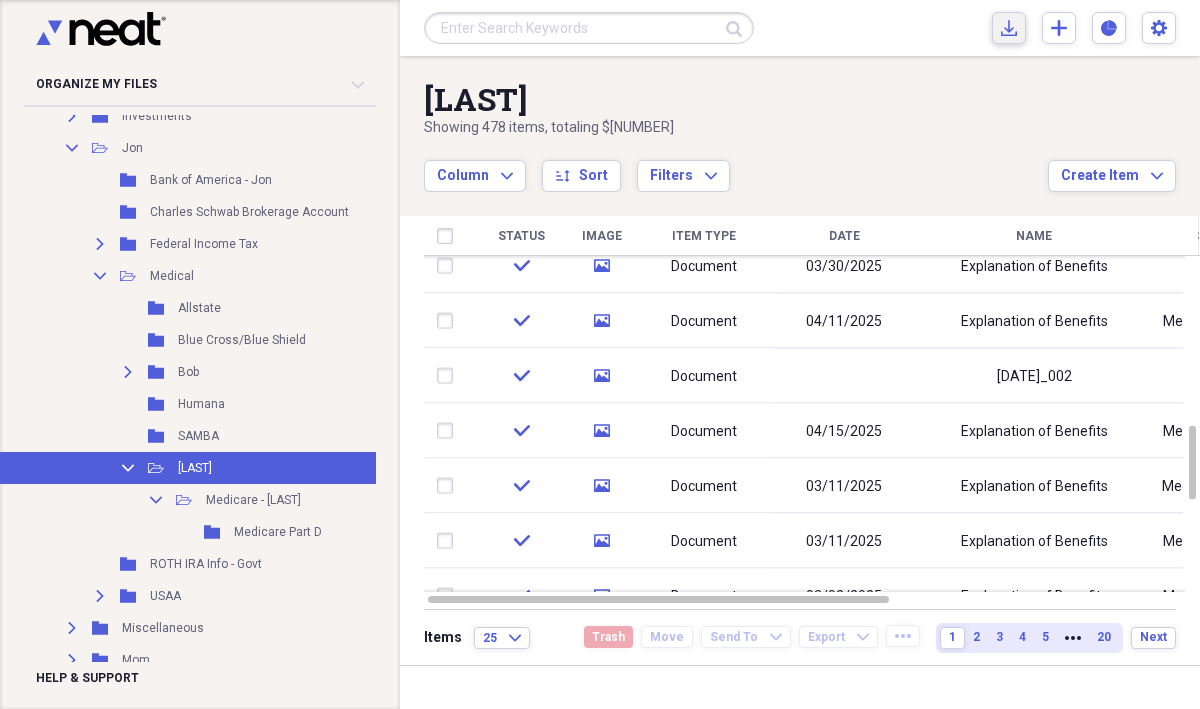 click on "Import" 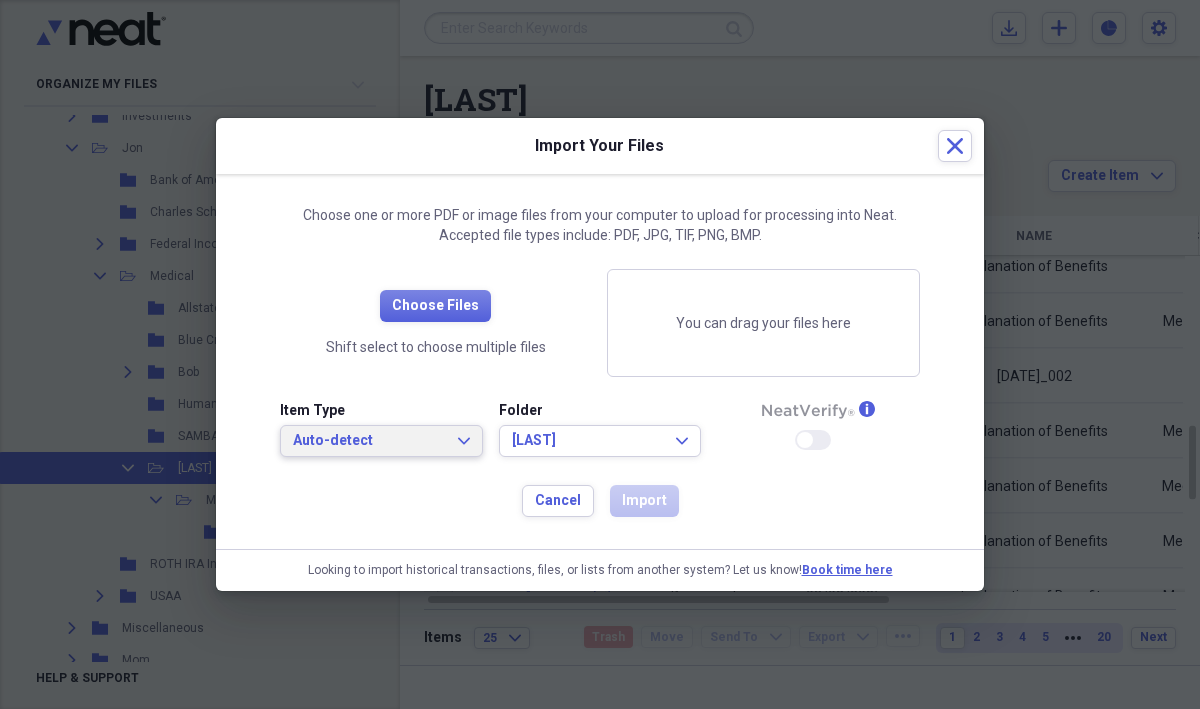 click on "Expand" 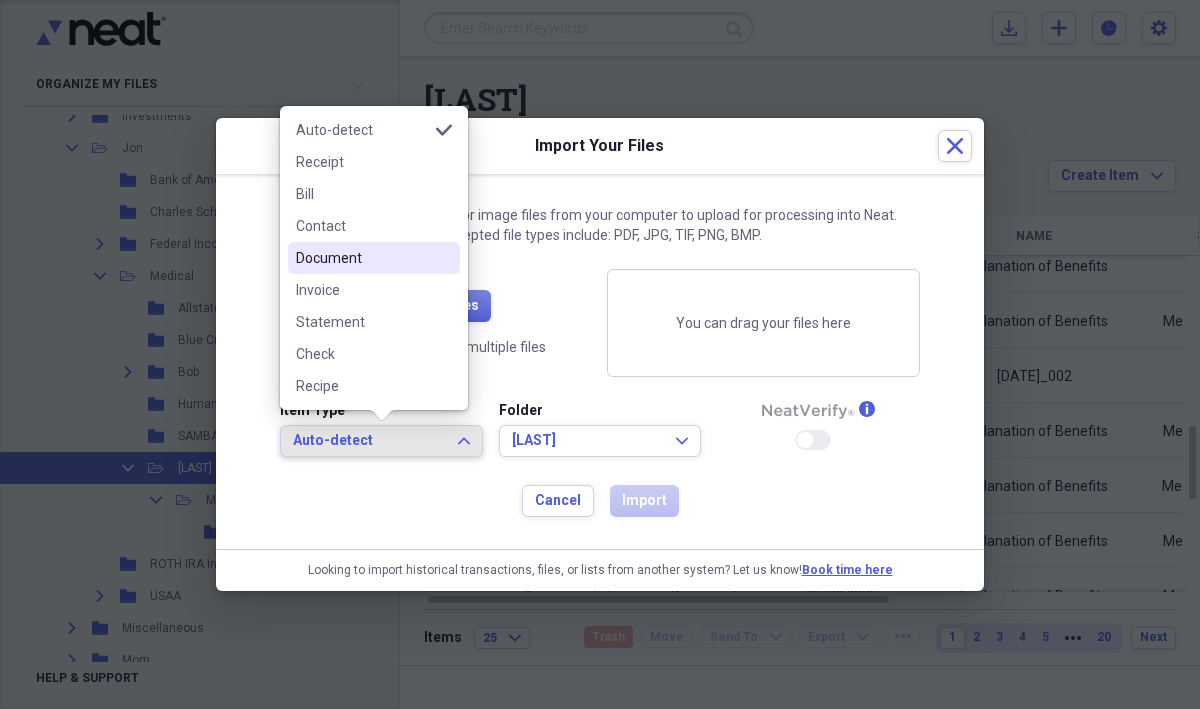 click on "Document" at bounding box center [362, 258] 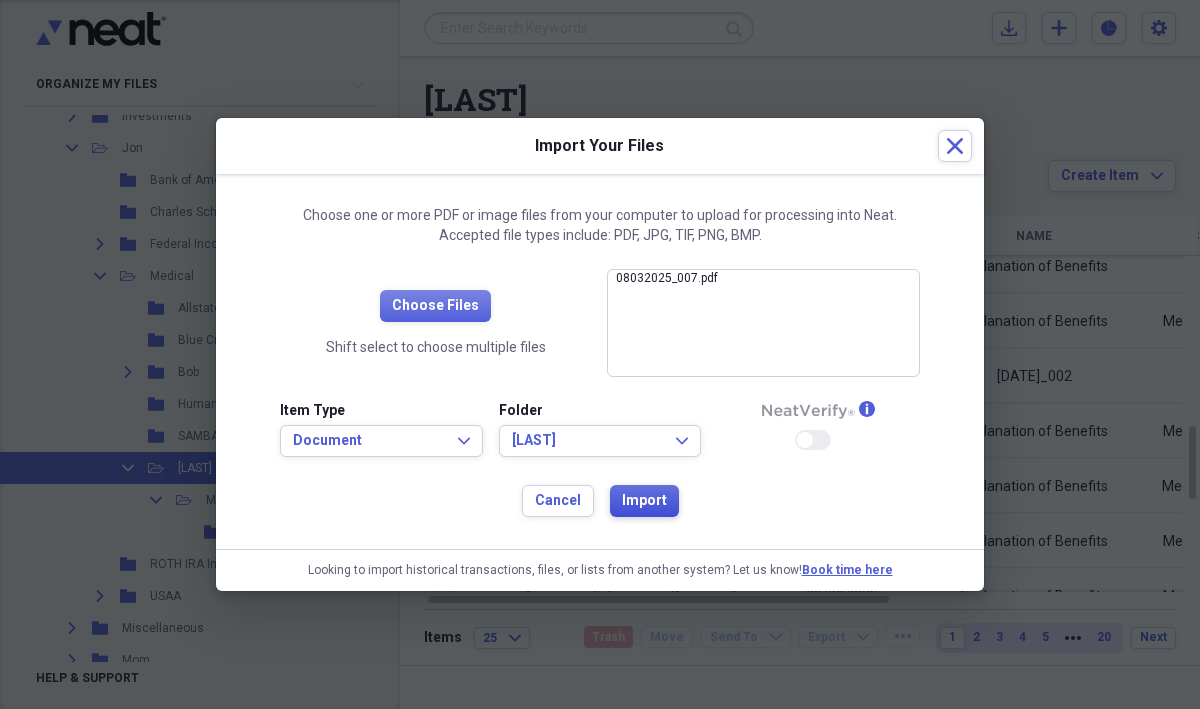 click on "Import" at bounding box center (644, 501) 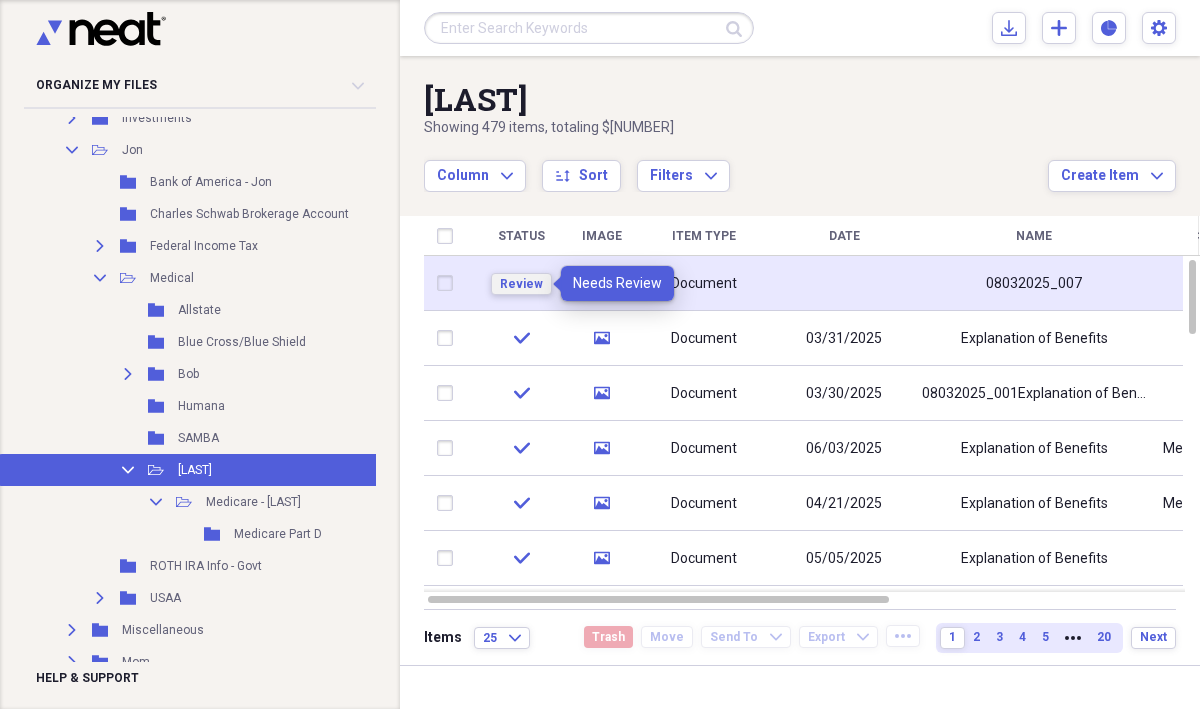 click on "Review" at bounding box center (521, 284) 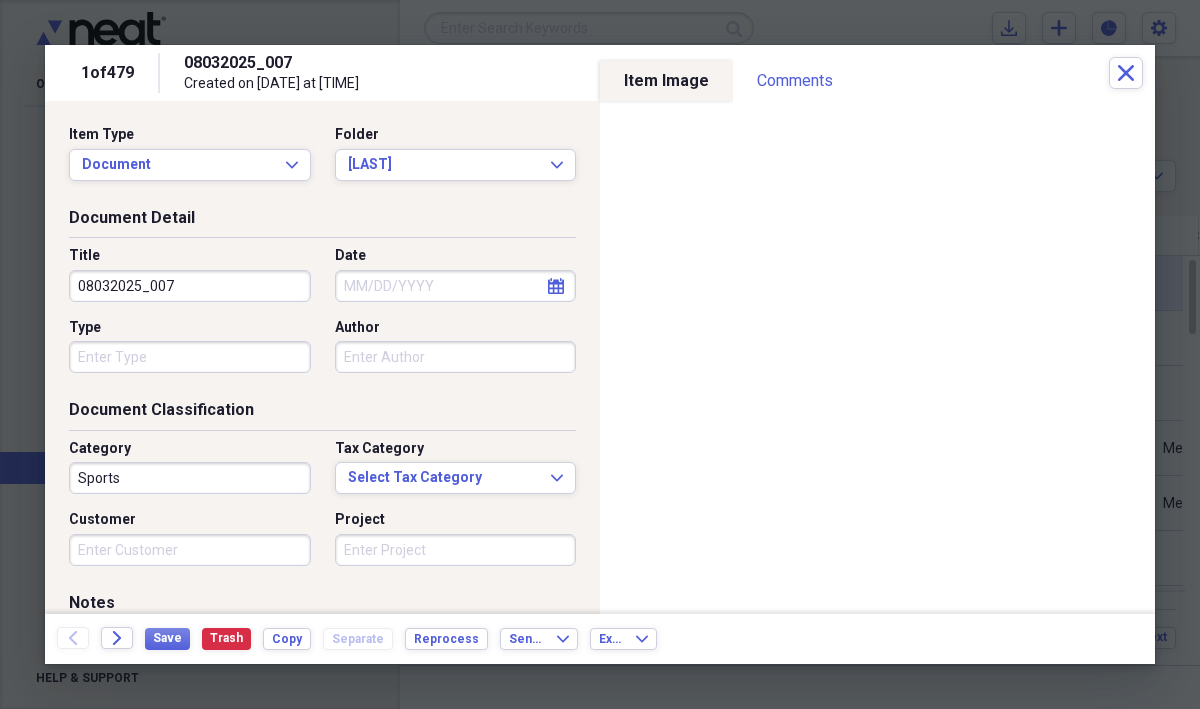click on "08032025_007" at bounding box center [190, 286] 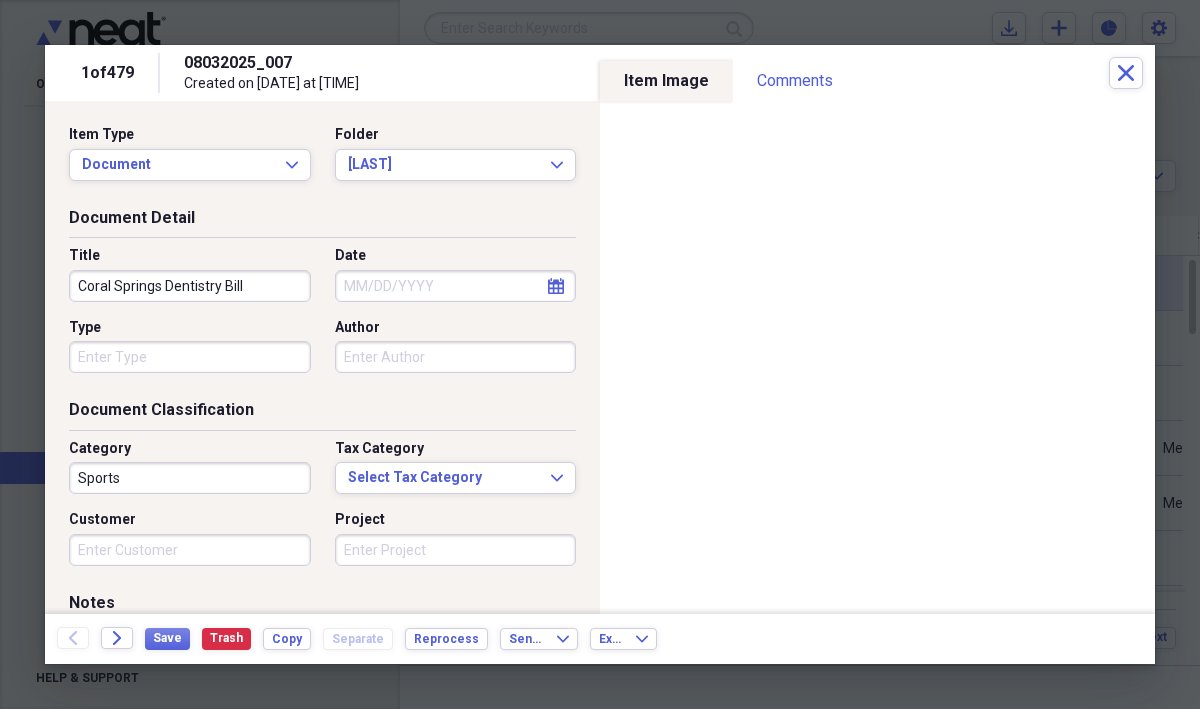 type on "Coral Springs Dentistry Bill" 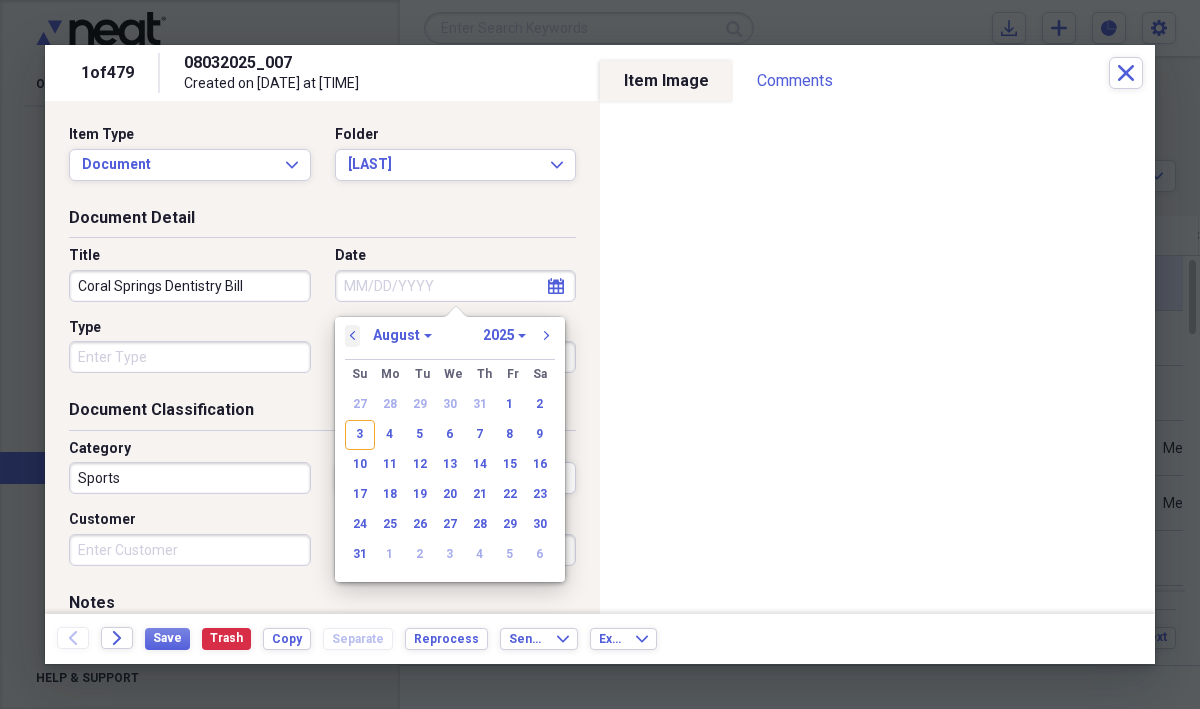 click on "previous" at bounding box center (353, 336) 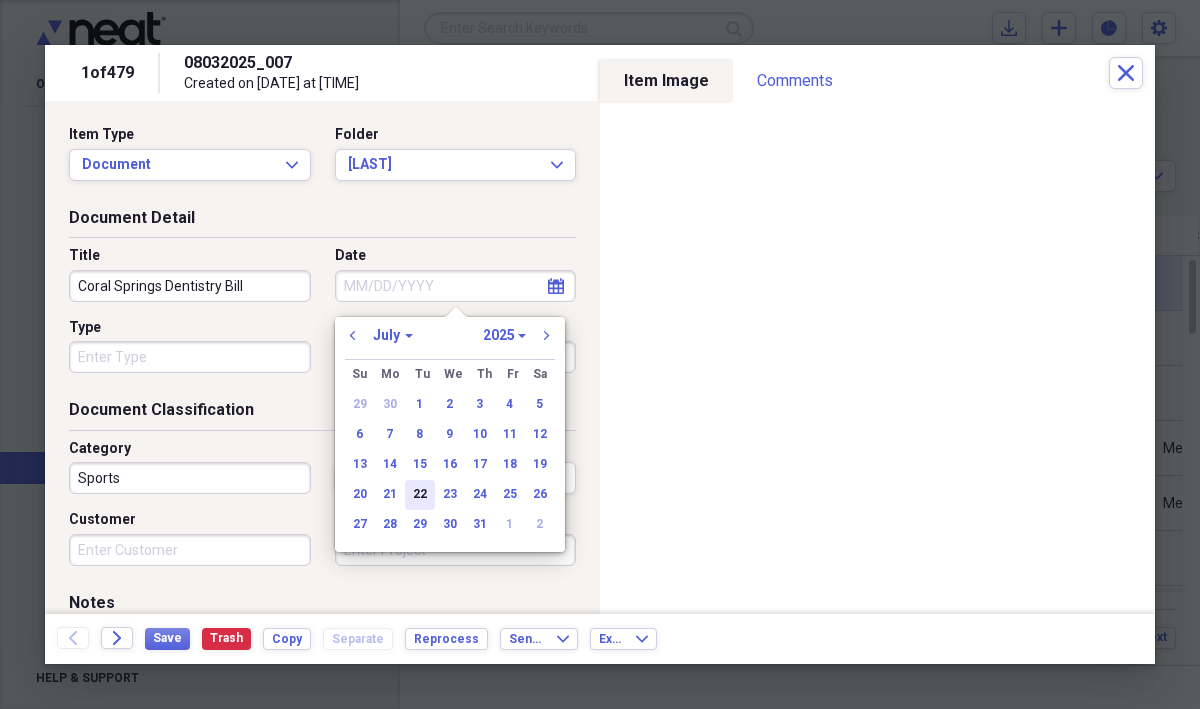 click on "22" at bounding box center (420, 495) 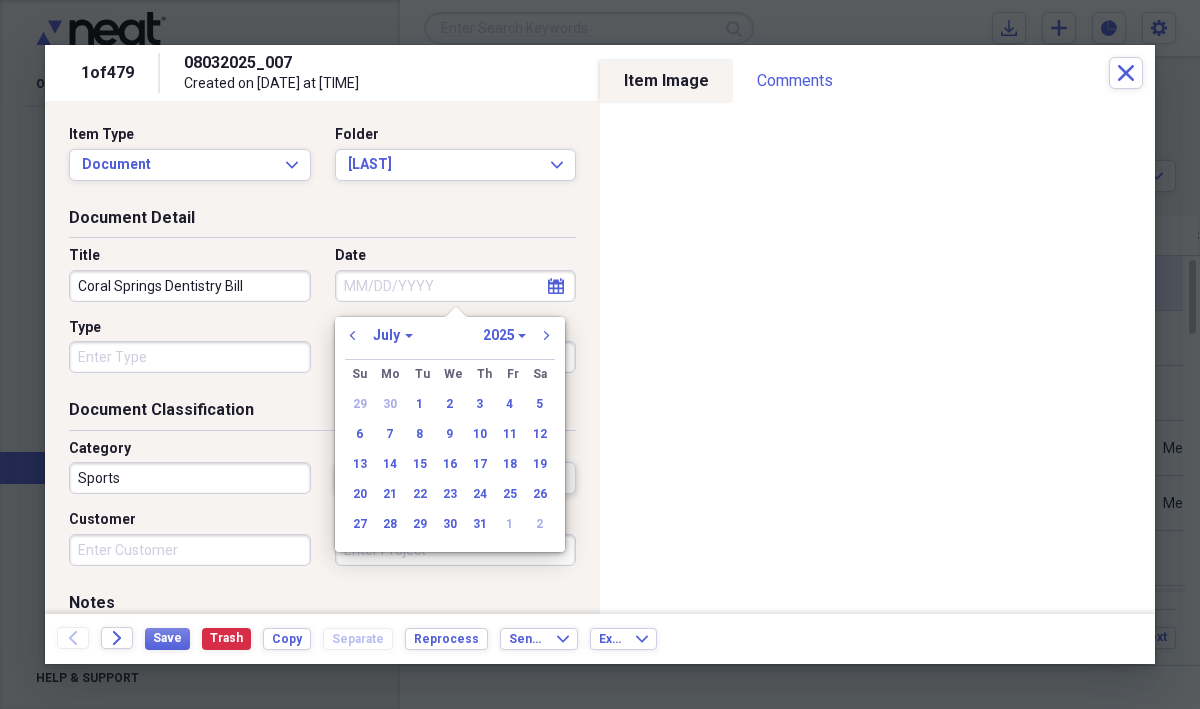 type on "07/22/2025" 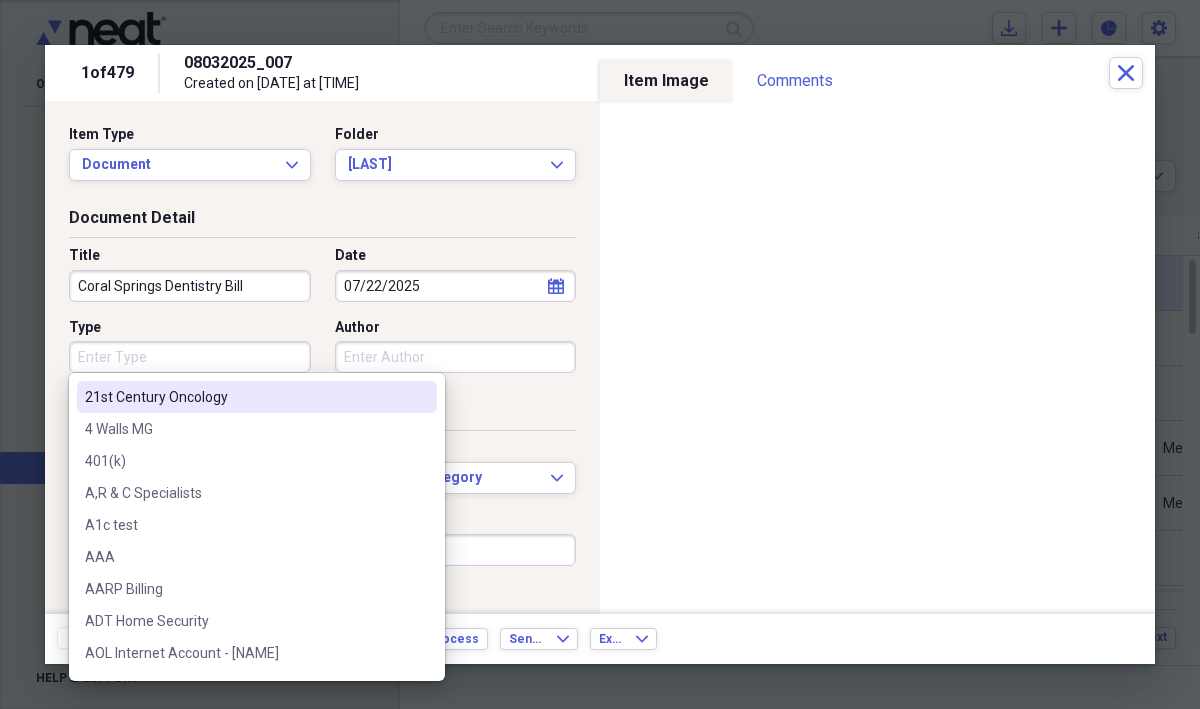 click on "Type" at bounding box center [190, 357] 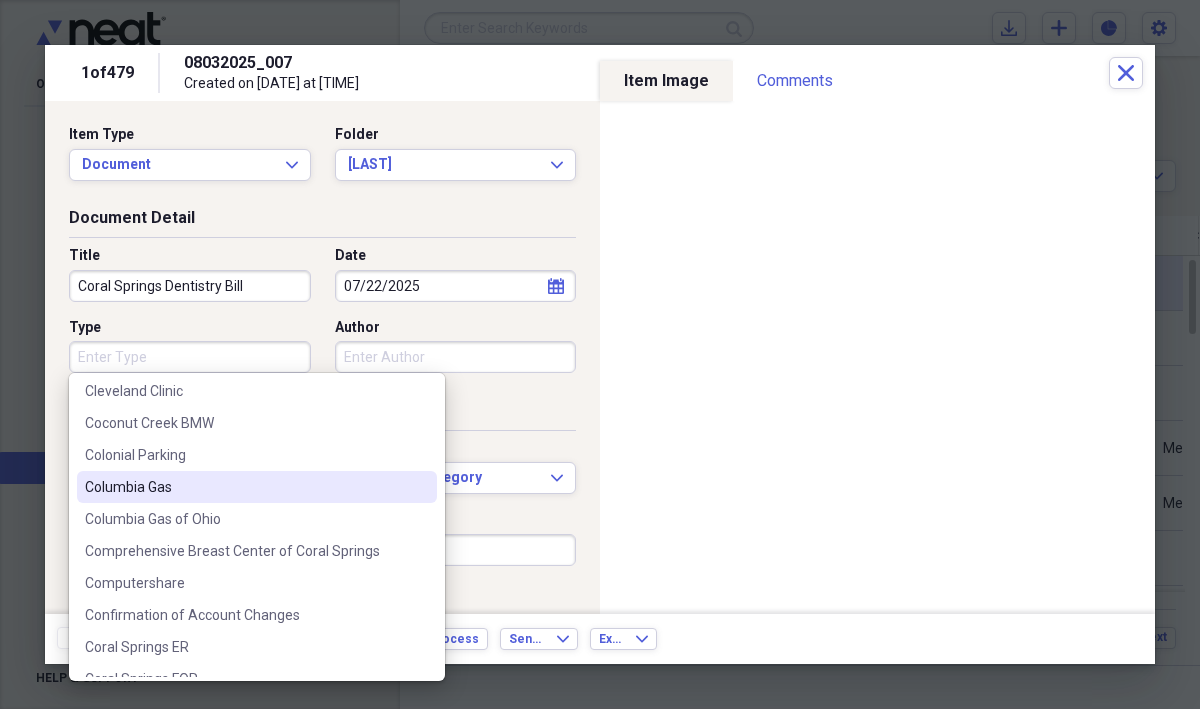 scroll, scrollTop: 3428, scrollLeft: 0, axis: vertical 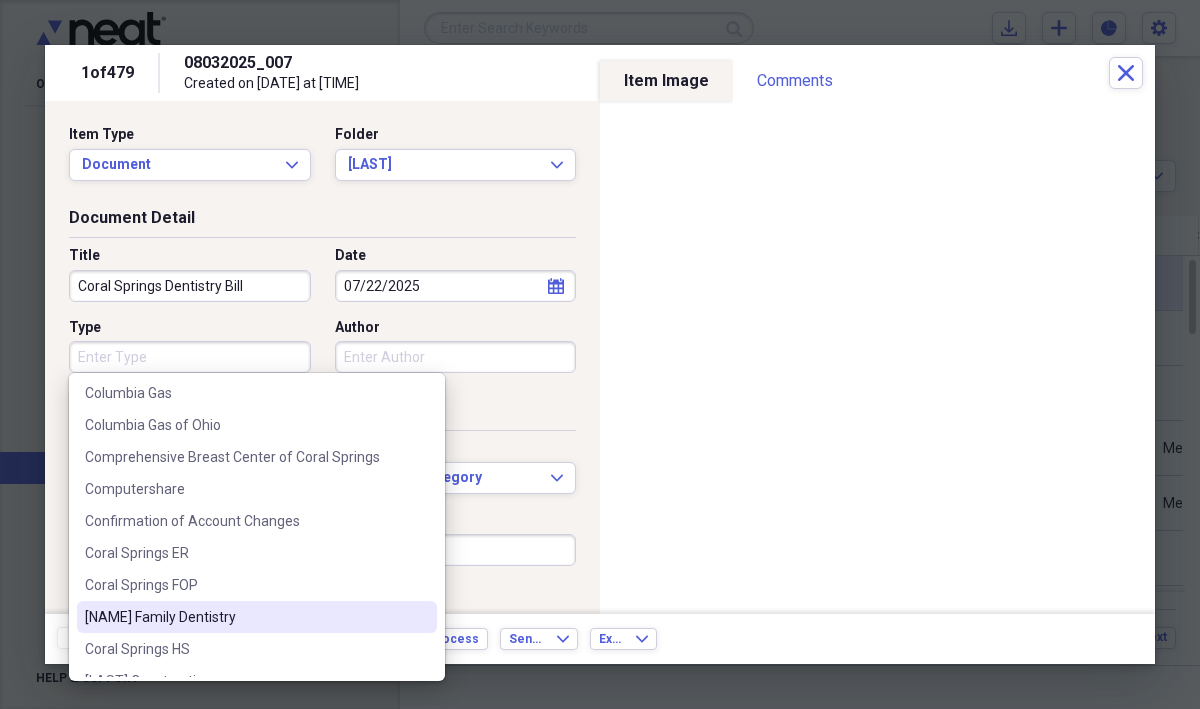 click on "[NAME] Family Dentistry" at bounding box center (245, 617) 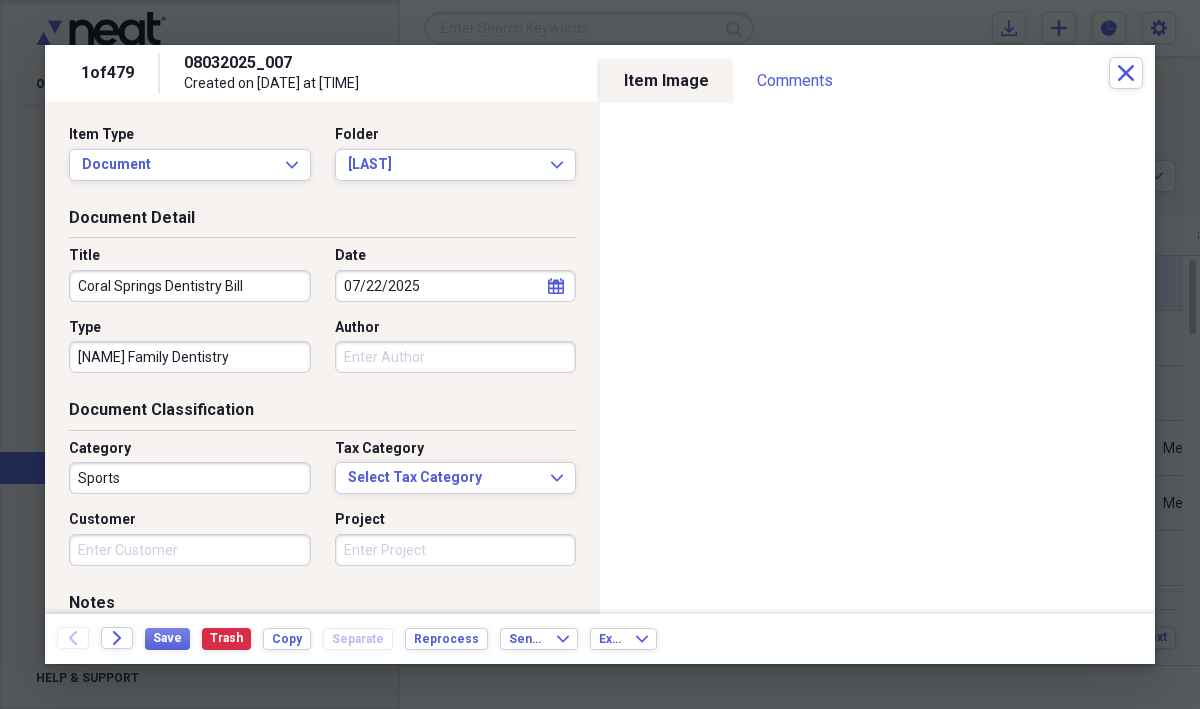 click on "Sports" at bounding box center [190, 478] 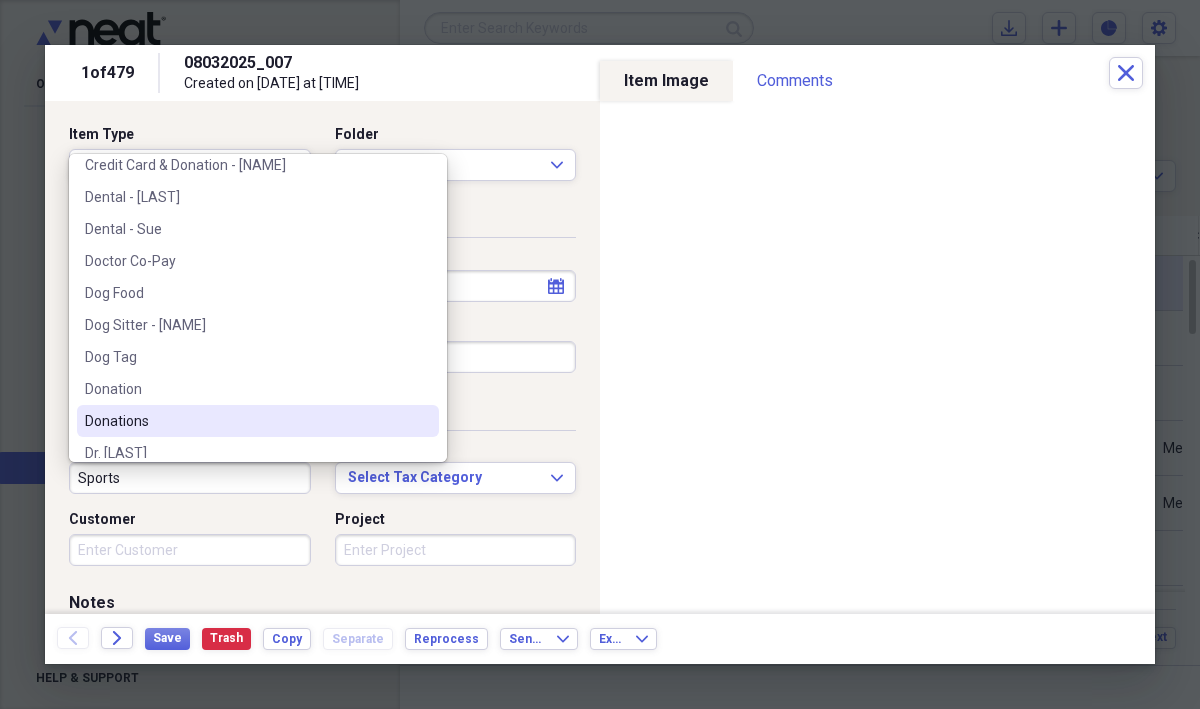 scroll, scrollTop: 642, scrollLeft: 0, axis: vertical 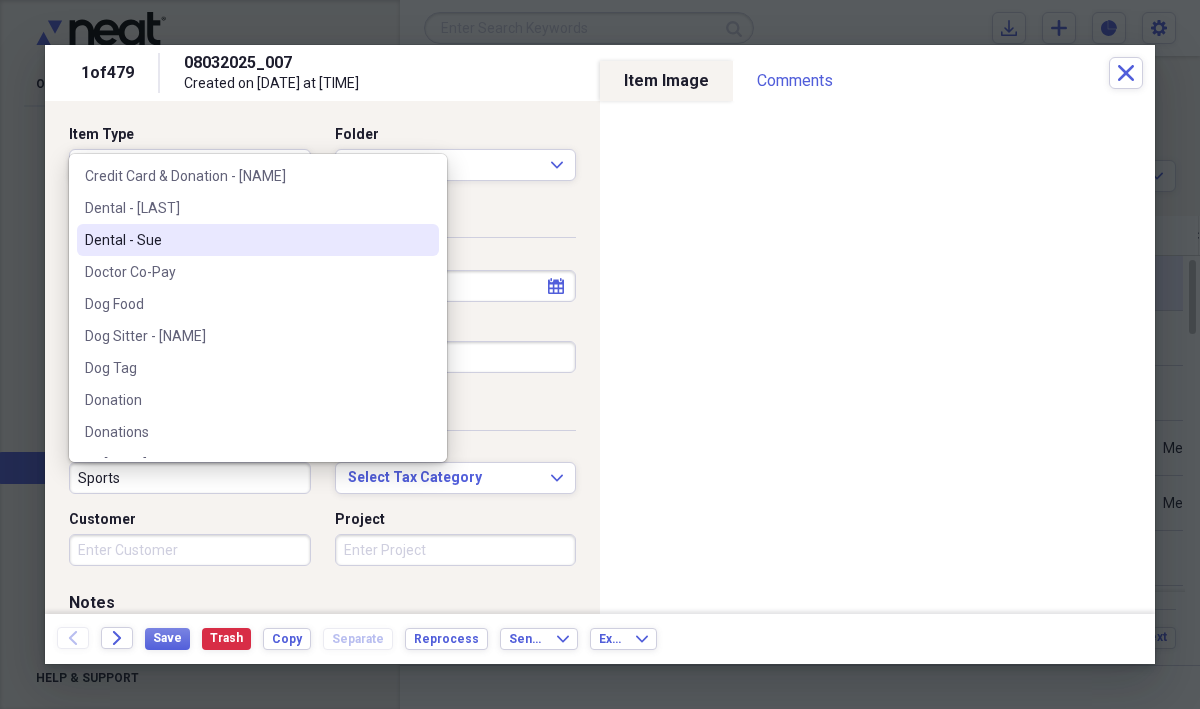click on "Dental - Sue" at bounding box center [246, 240] 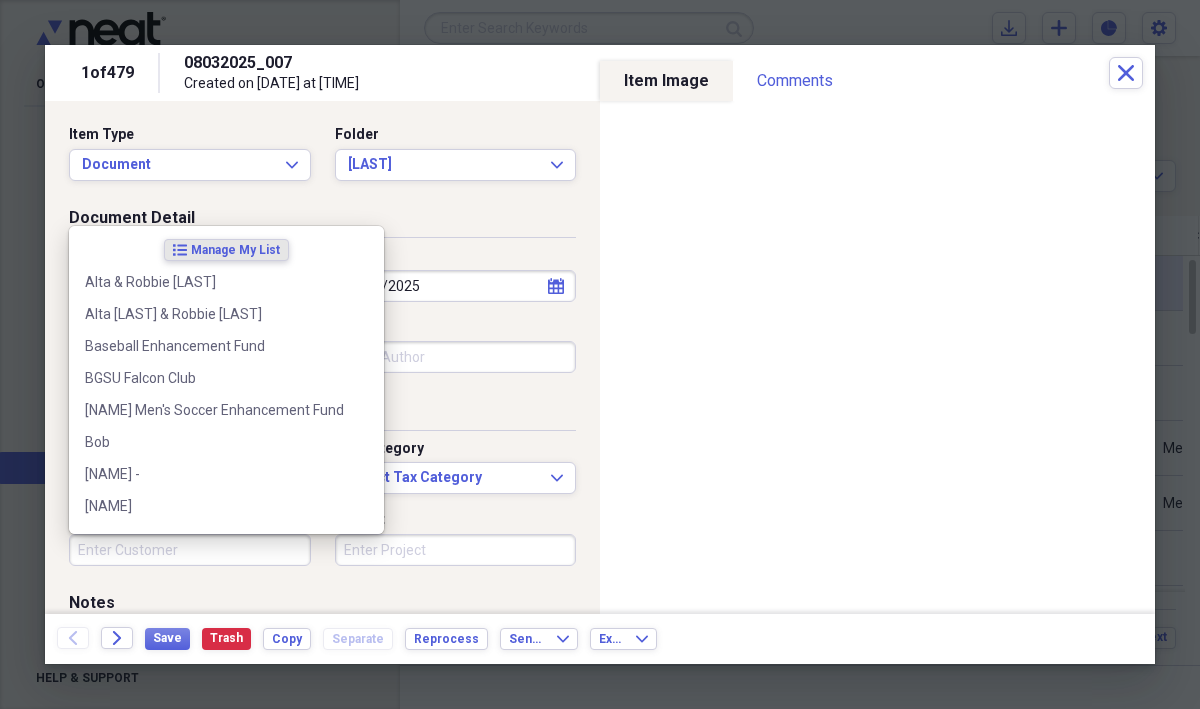 click on "Customer" at bounding box center [190, 550] 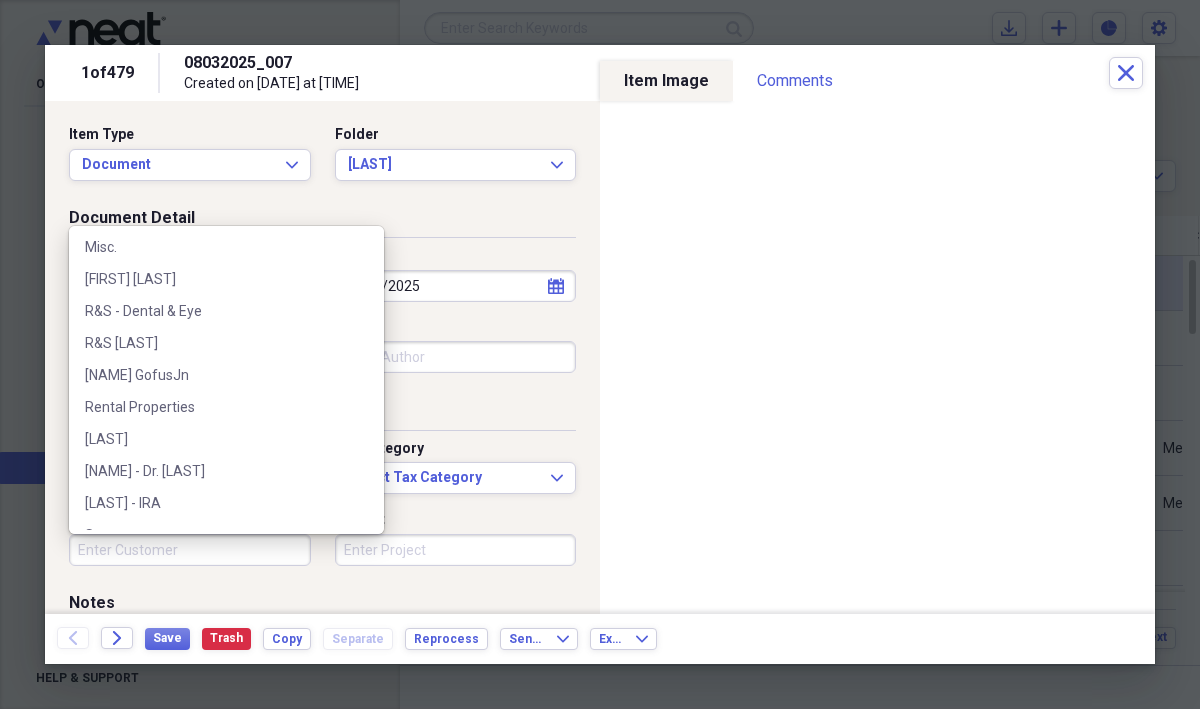 scroll, scrollTop: 678, scrollLeft: 0, axis: vertical 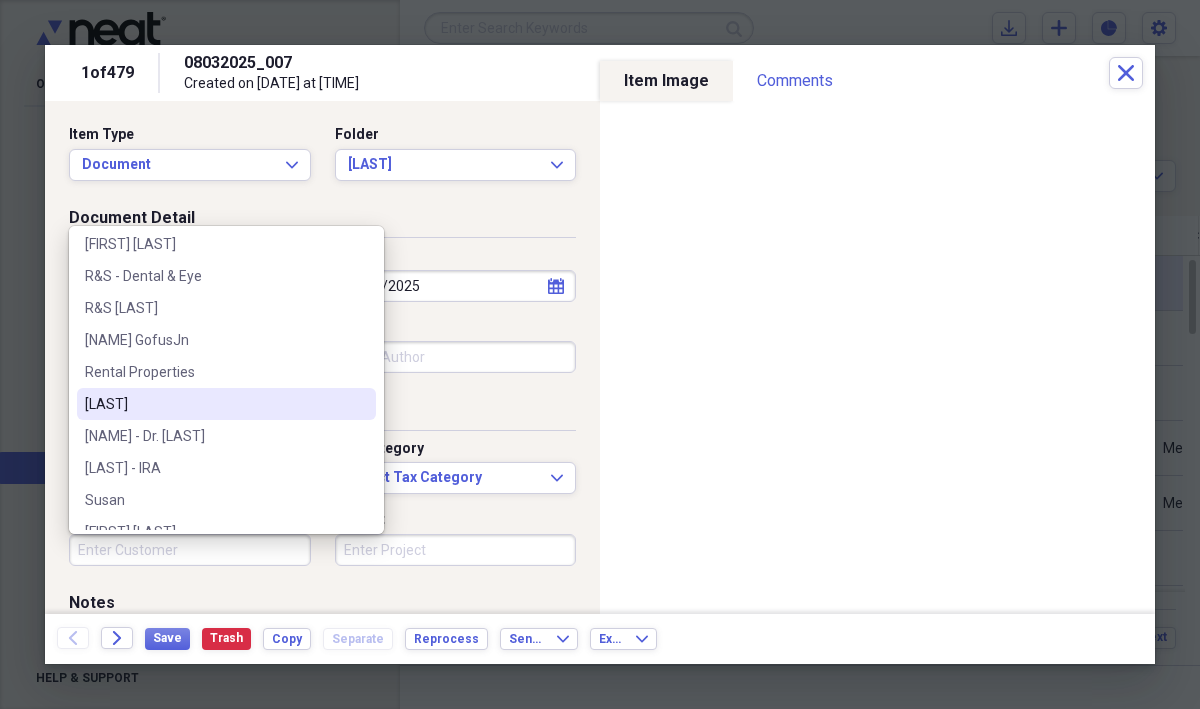 click on "[LAST]" at bounding box center (214, 404) 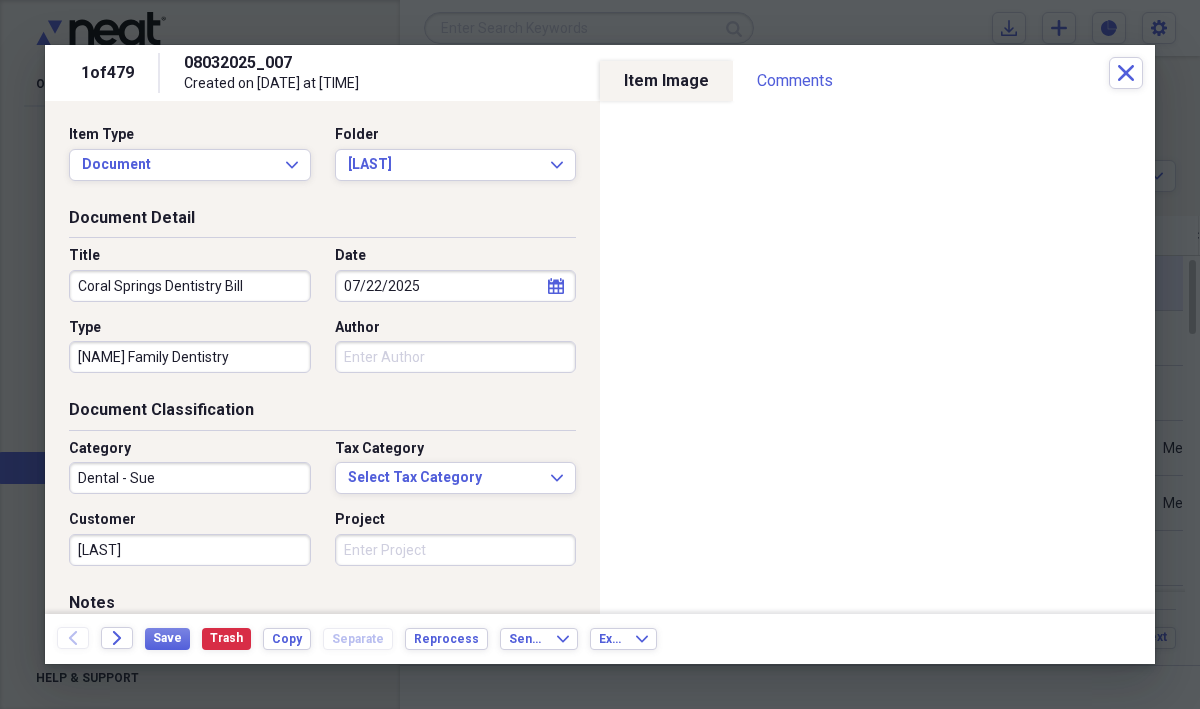 scroll, scrollTop: 223, scrollLeft: 0, axis: vertical 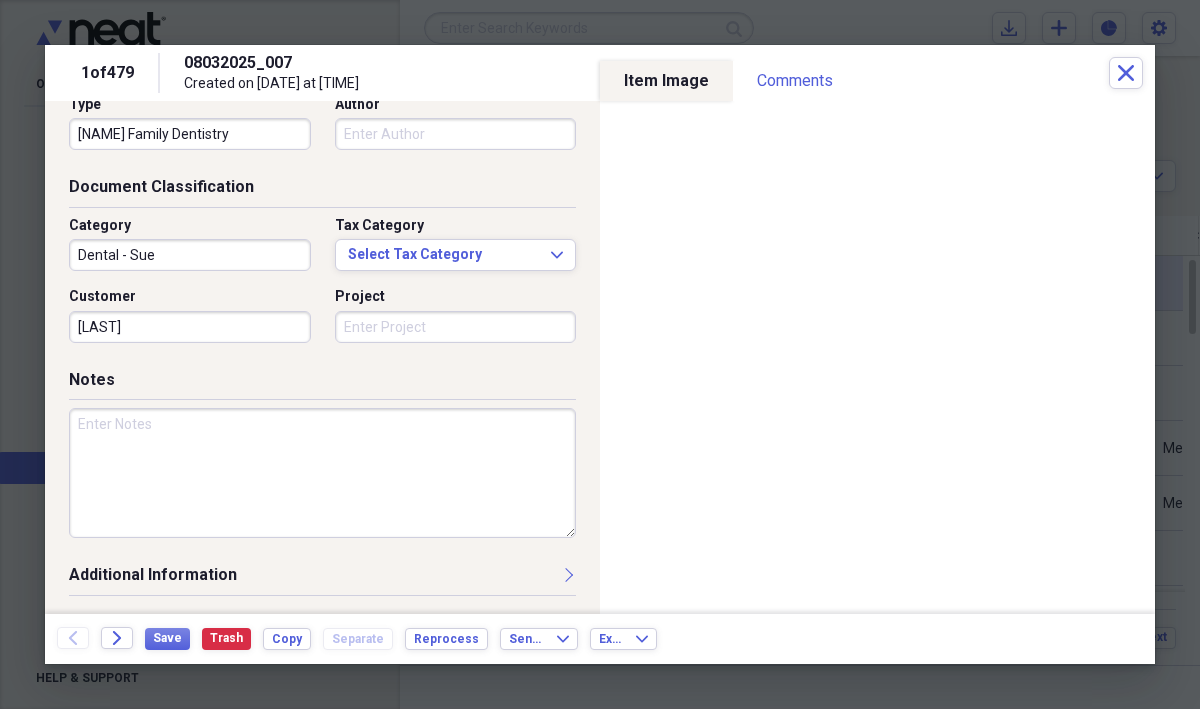 click at bounding box center [322, 473] 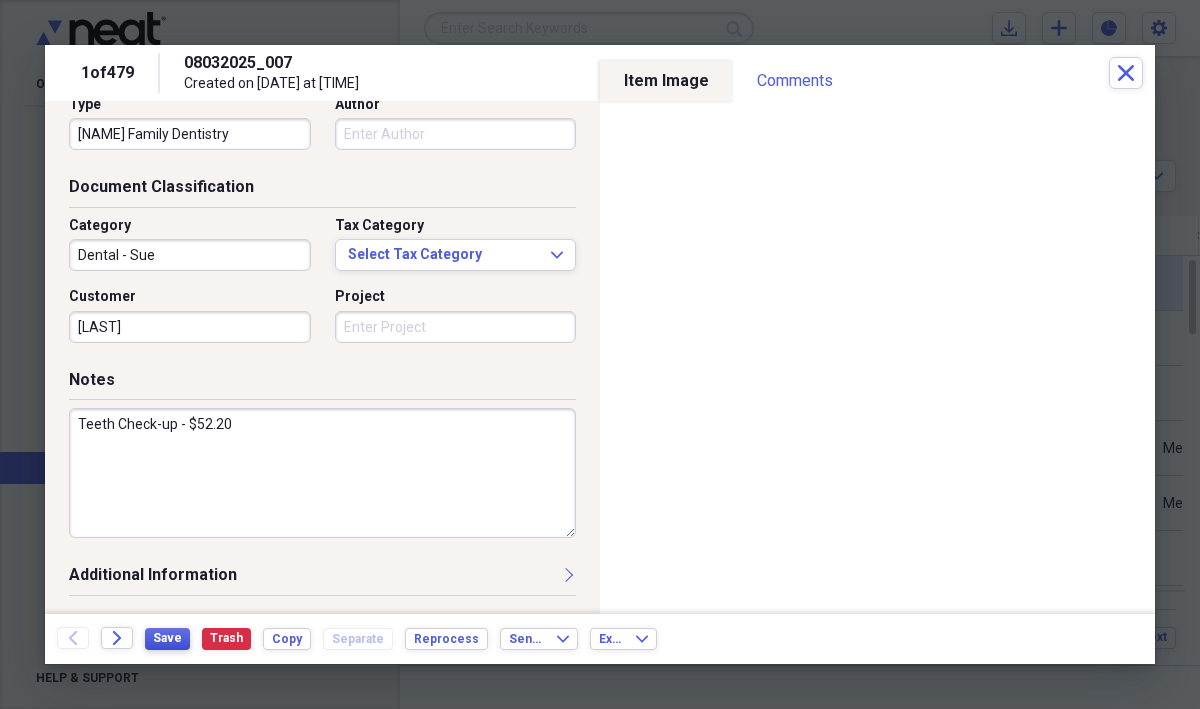 type on "Teeth Check-up - $52.20" 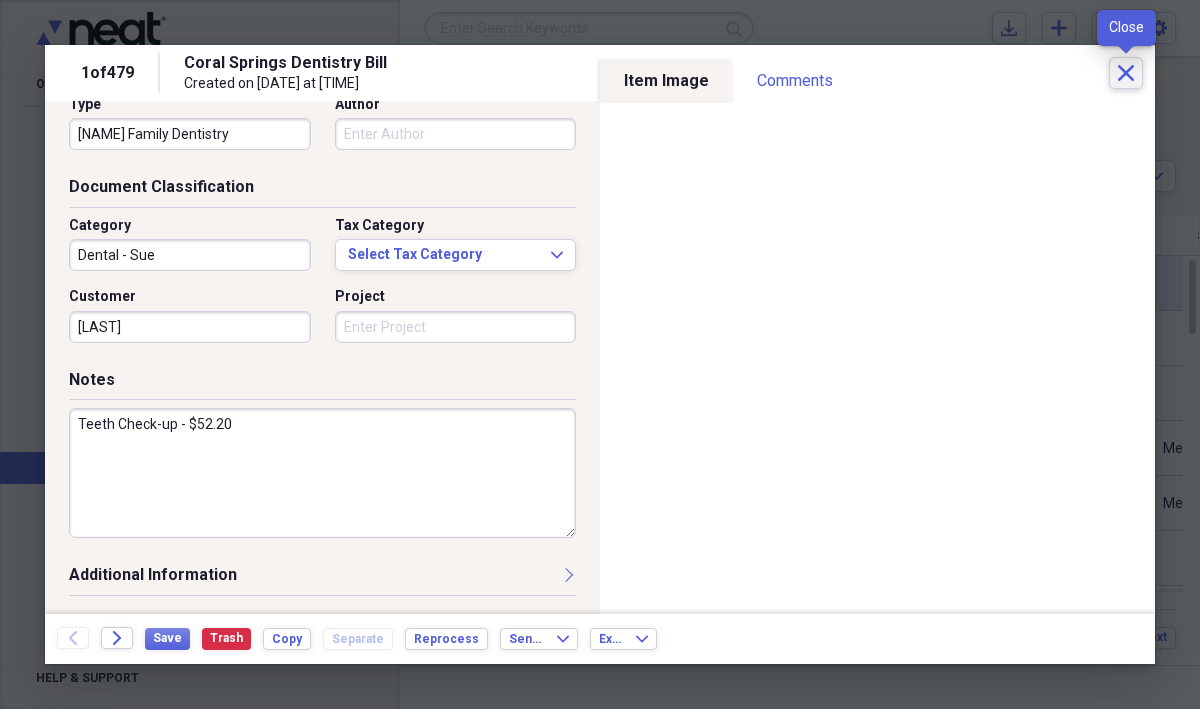 click on "Close" 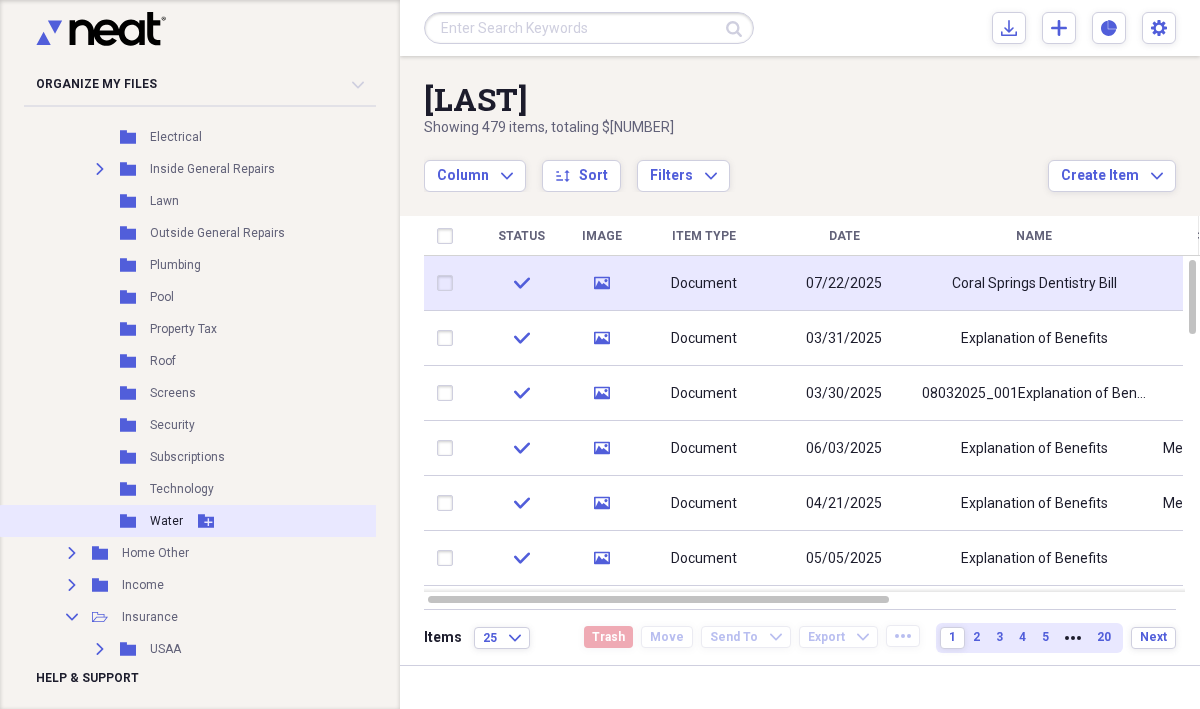 scroll, scrollTop: 860, scrollLeft: 0, axis: vertical 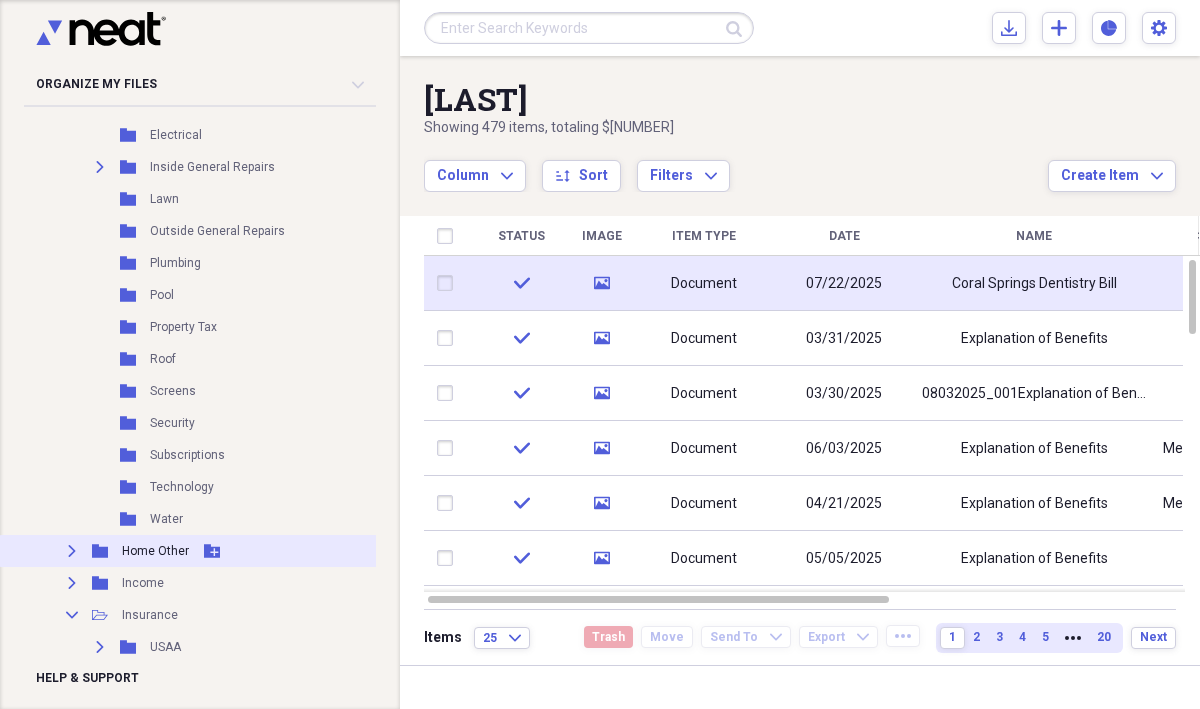 click on "Expand" 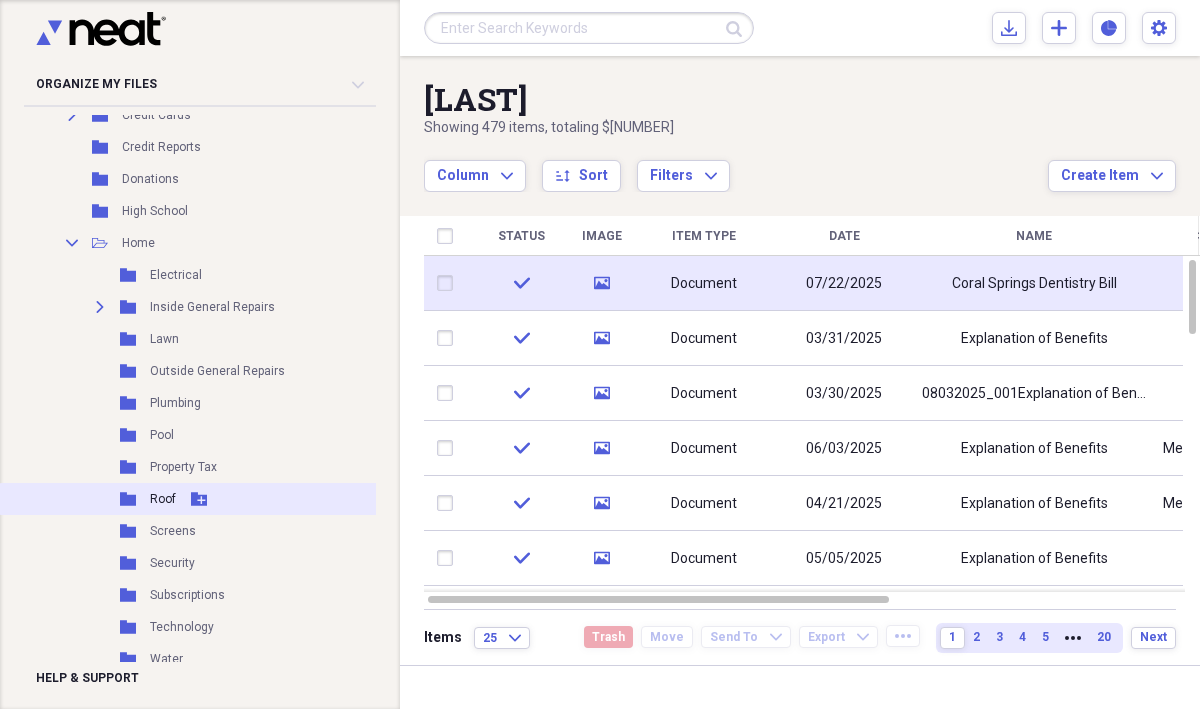 scroll, scrollTop: 709, scrollLeft: 0, axis: vertical 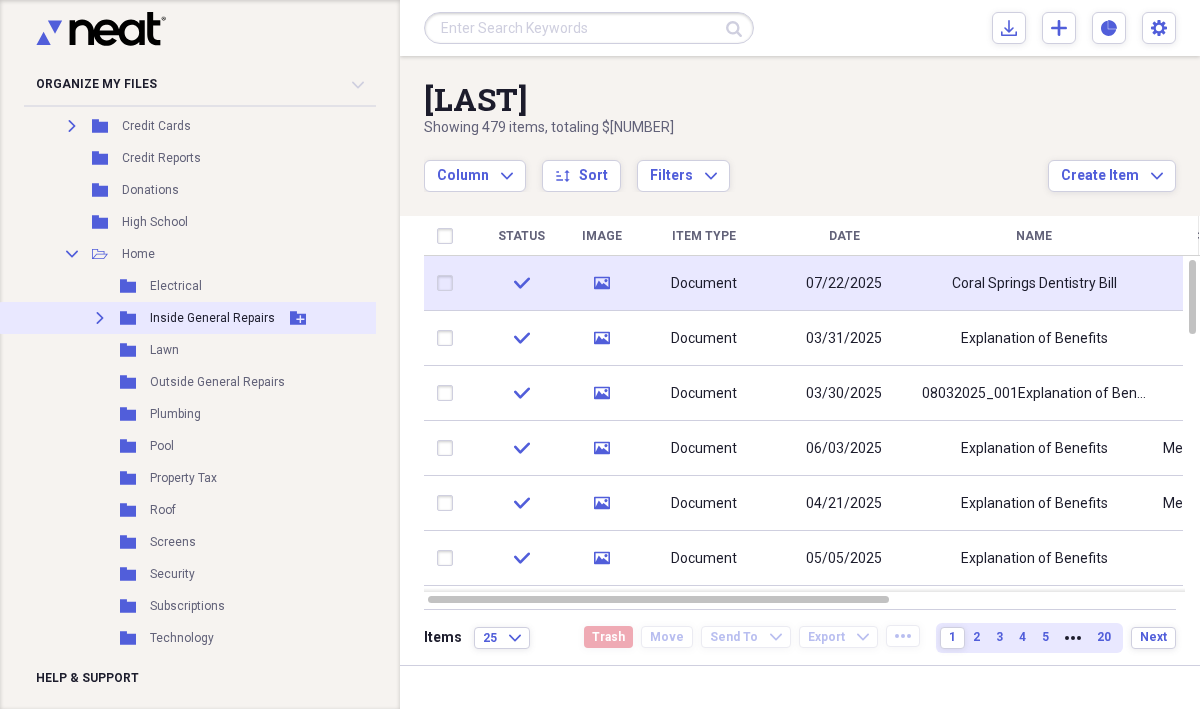 click on "Inside General Repairs" at bounding box center (212, 318) 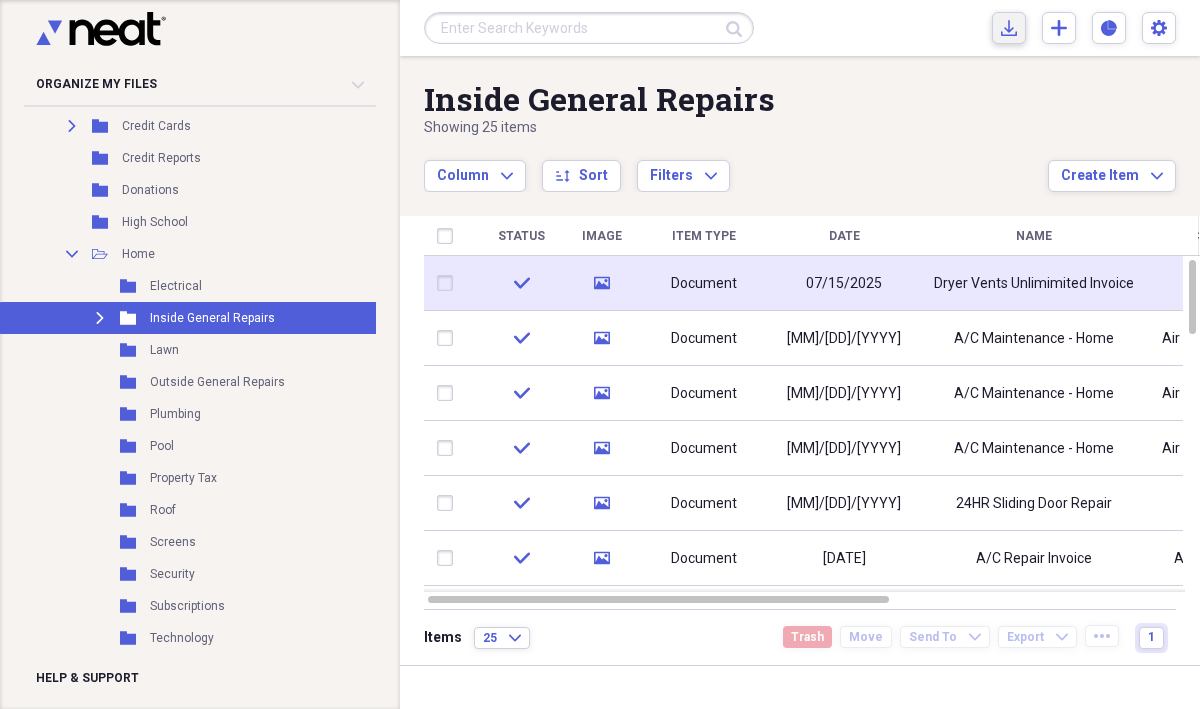 click on "Import" 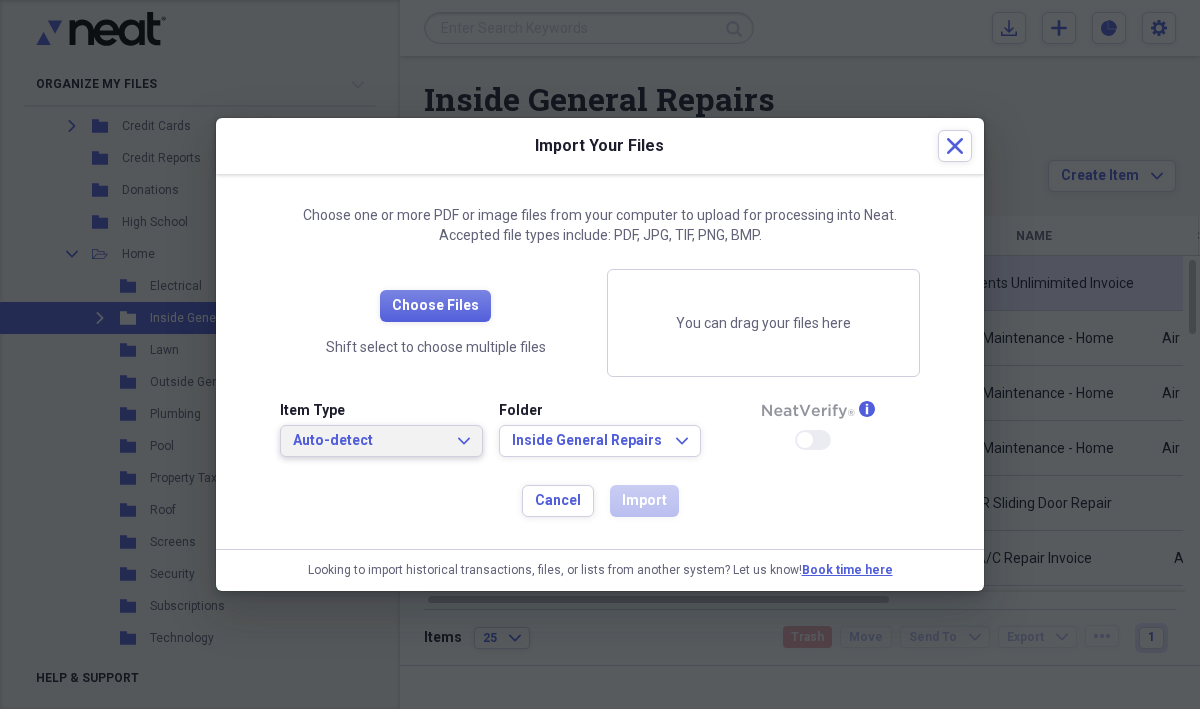 click on "Expand" 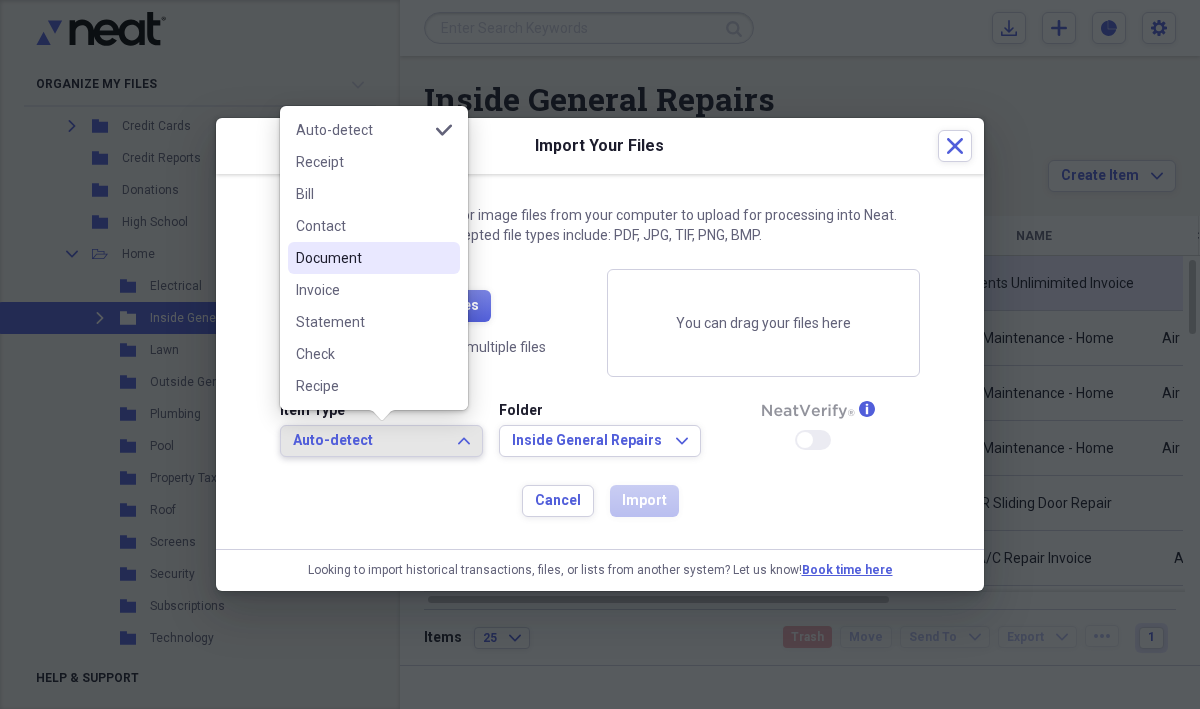 click on "Document" at bounding box center (362, 258) 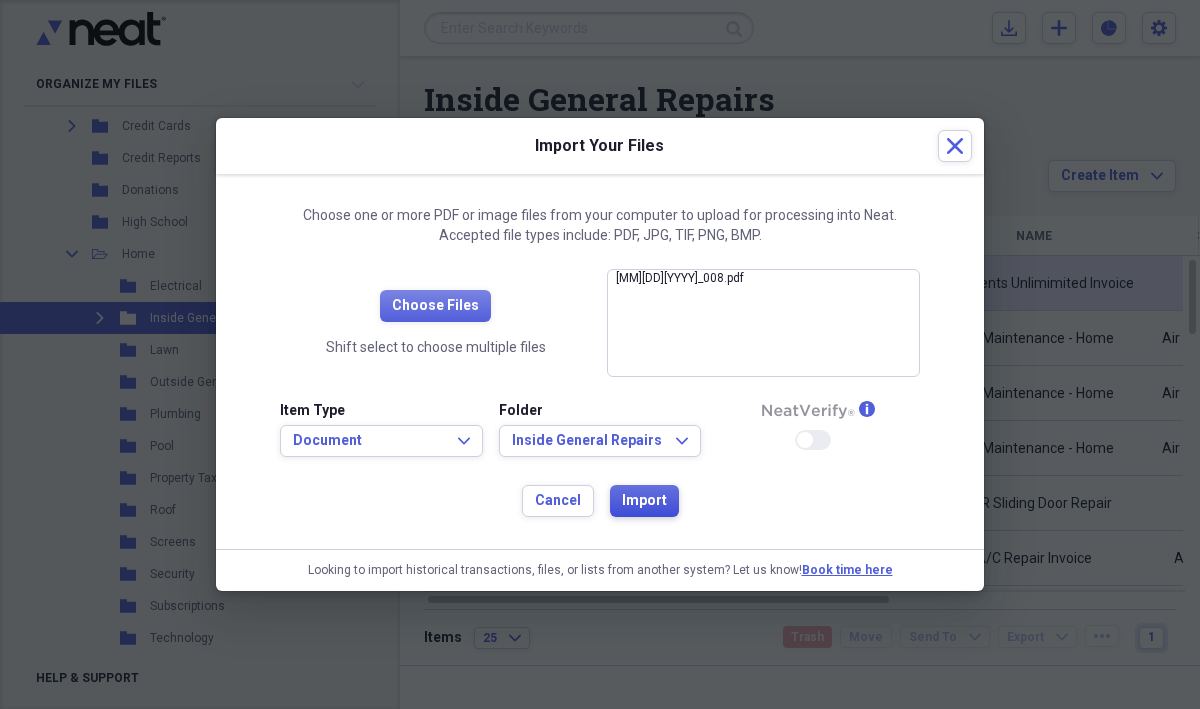 click on "Import" at bounding box center [644, 501] 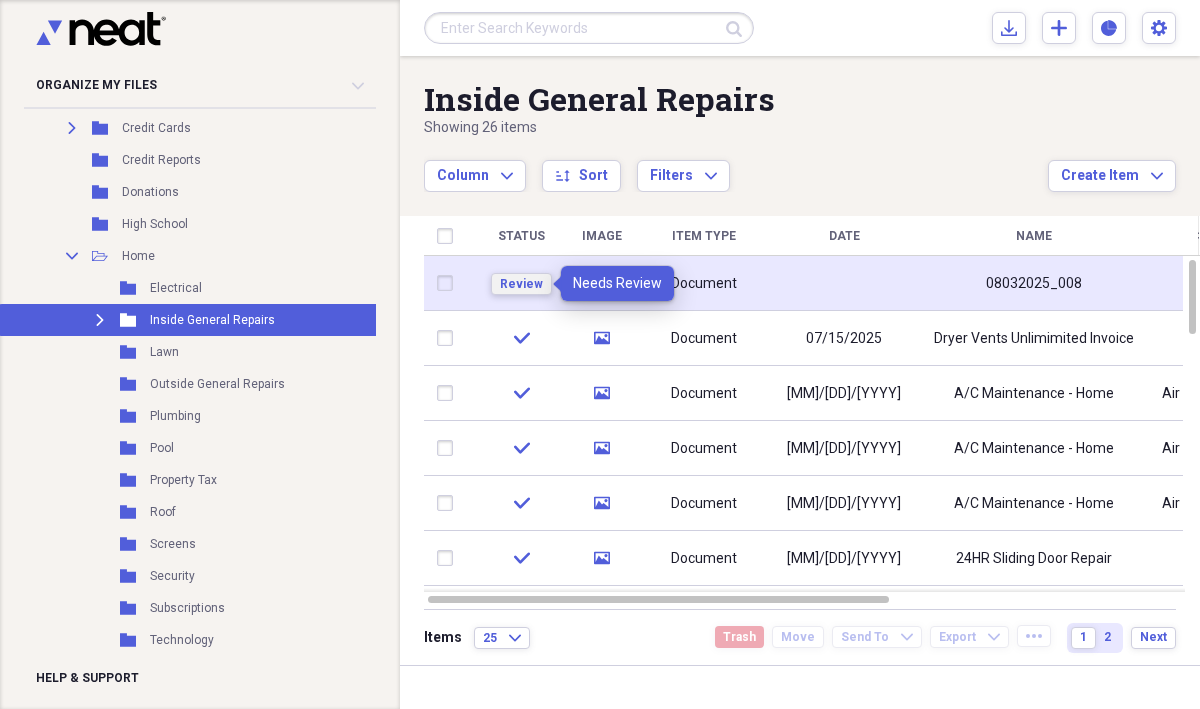 click on "Review" at bounding box center (521, 284) 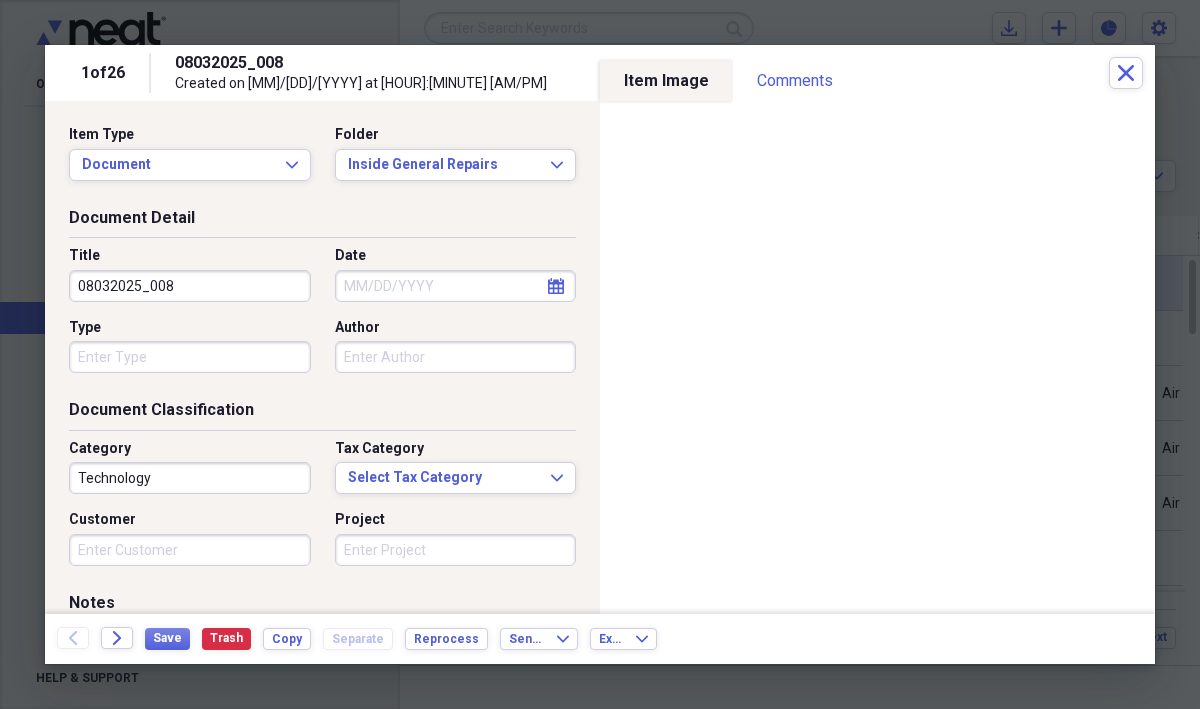 click on "08032025_008" at bounding box center (190, 286) 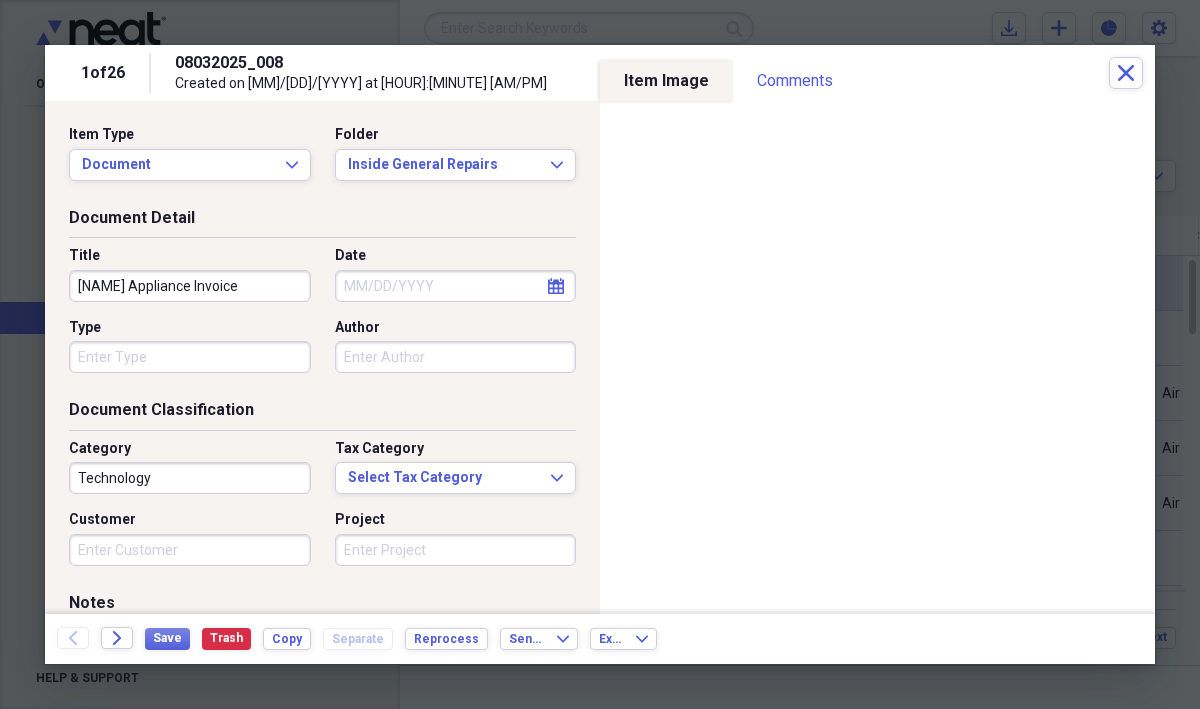 type on "[NAME] Appliance Invoice" 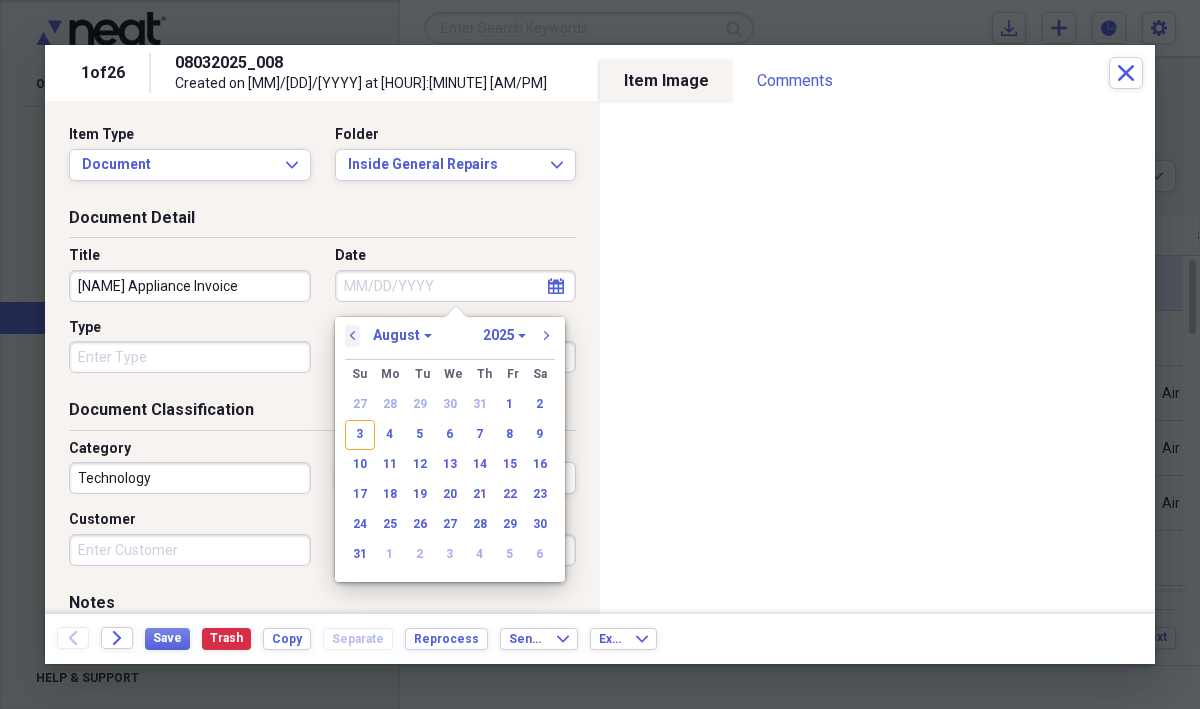 click on "previous" at bounding box center [353, 336] 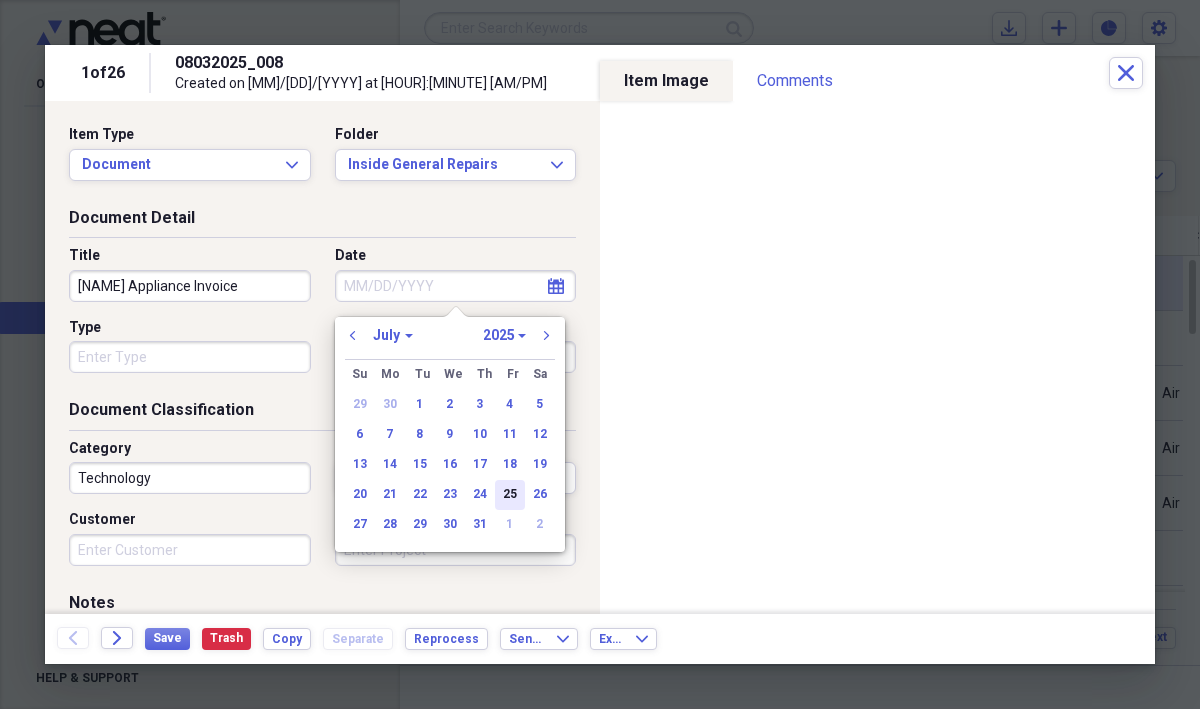 click on "25" at bounding box center [510, 495] 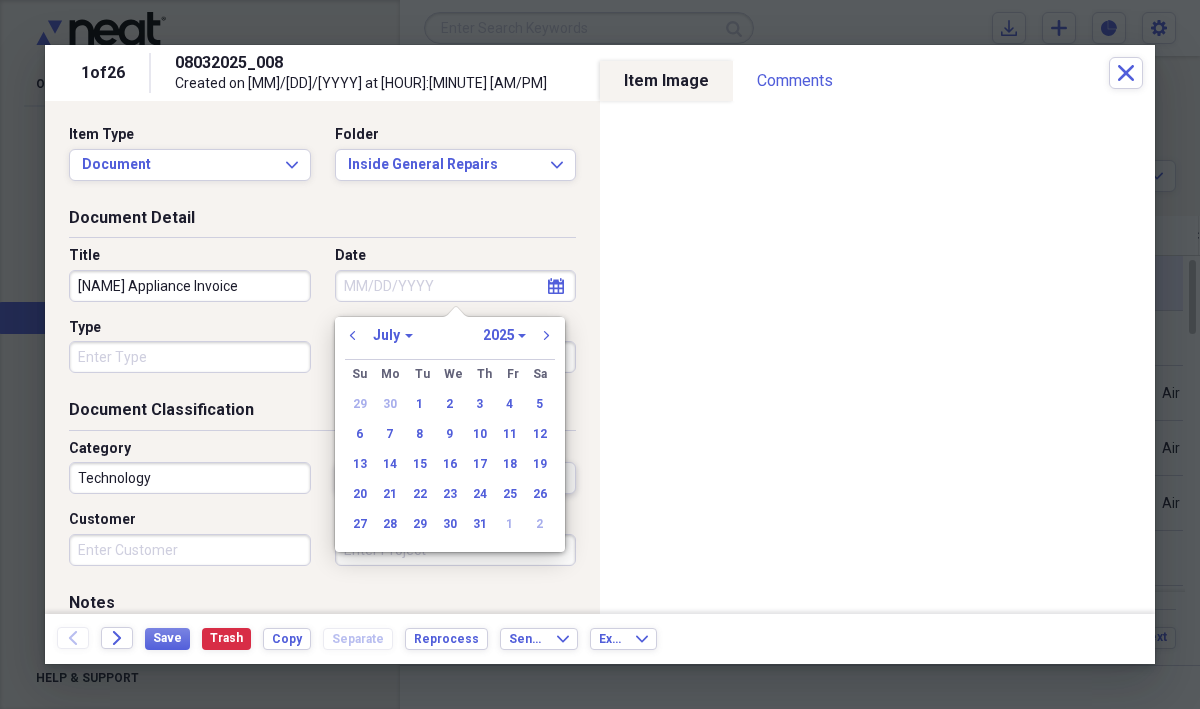 type on "07/25/2025" 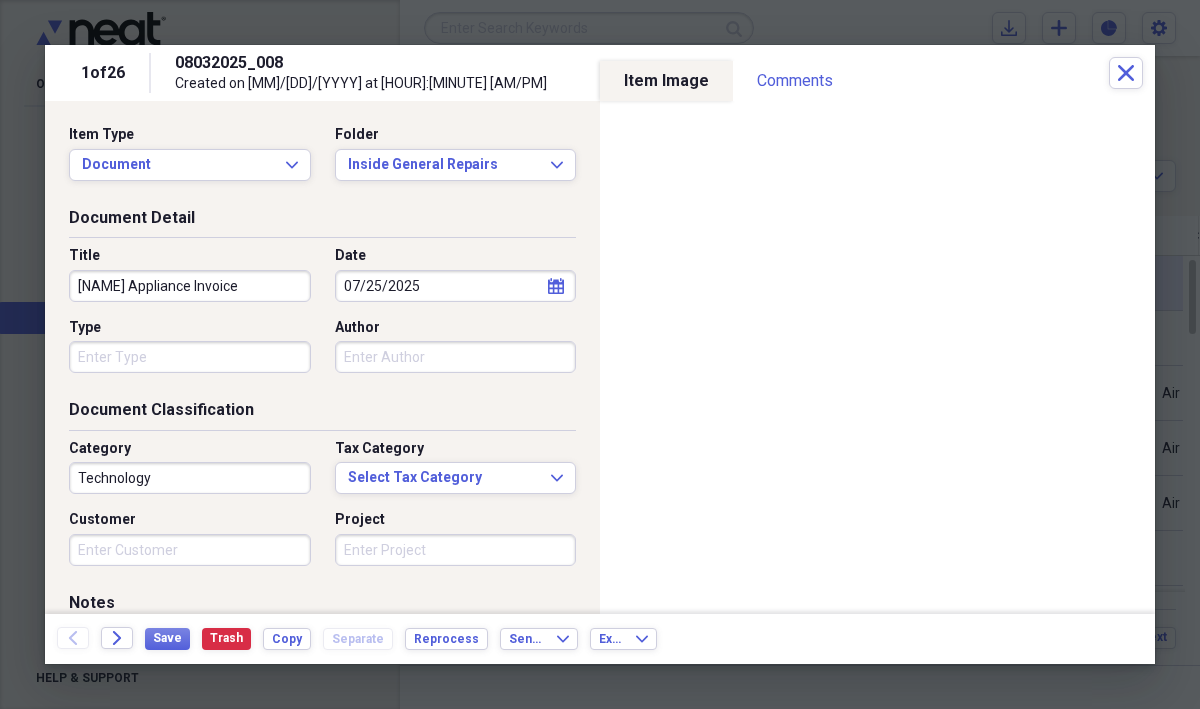 click on "Type" at bounding box center [190, 357] 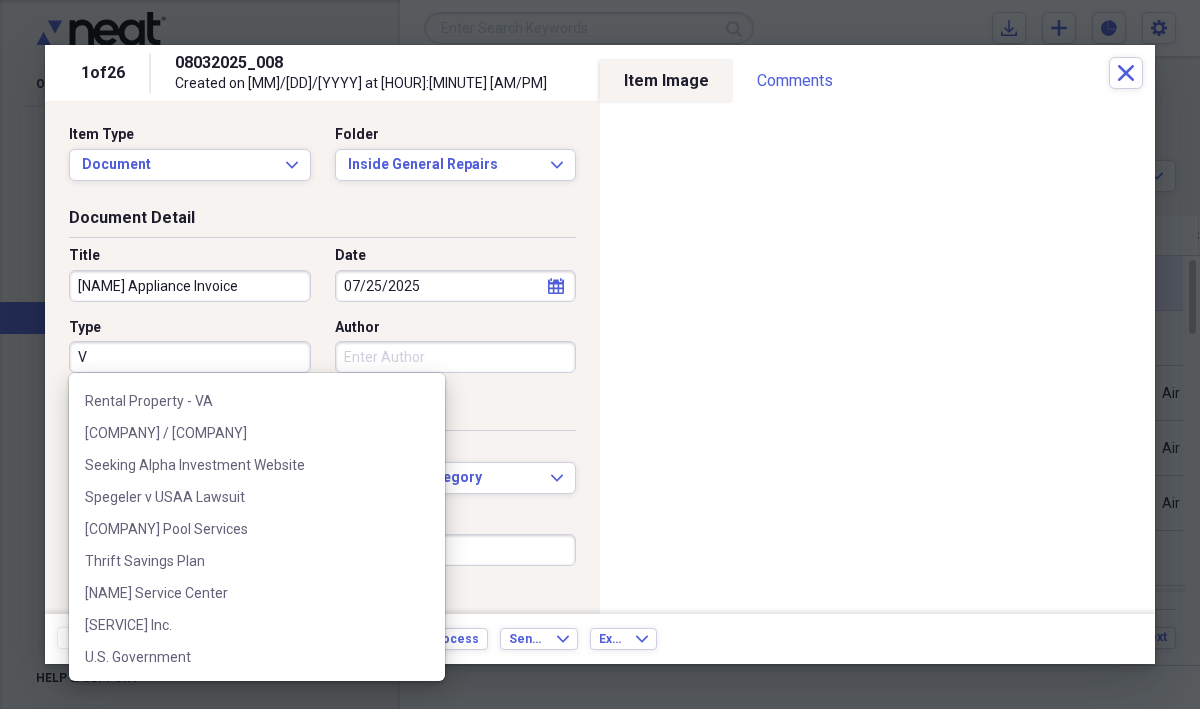 scroll, scrollTop: 0, scrollLeft: 0, axis: both 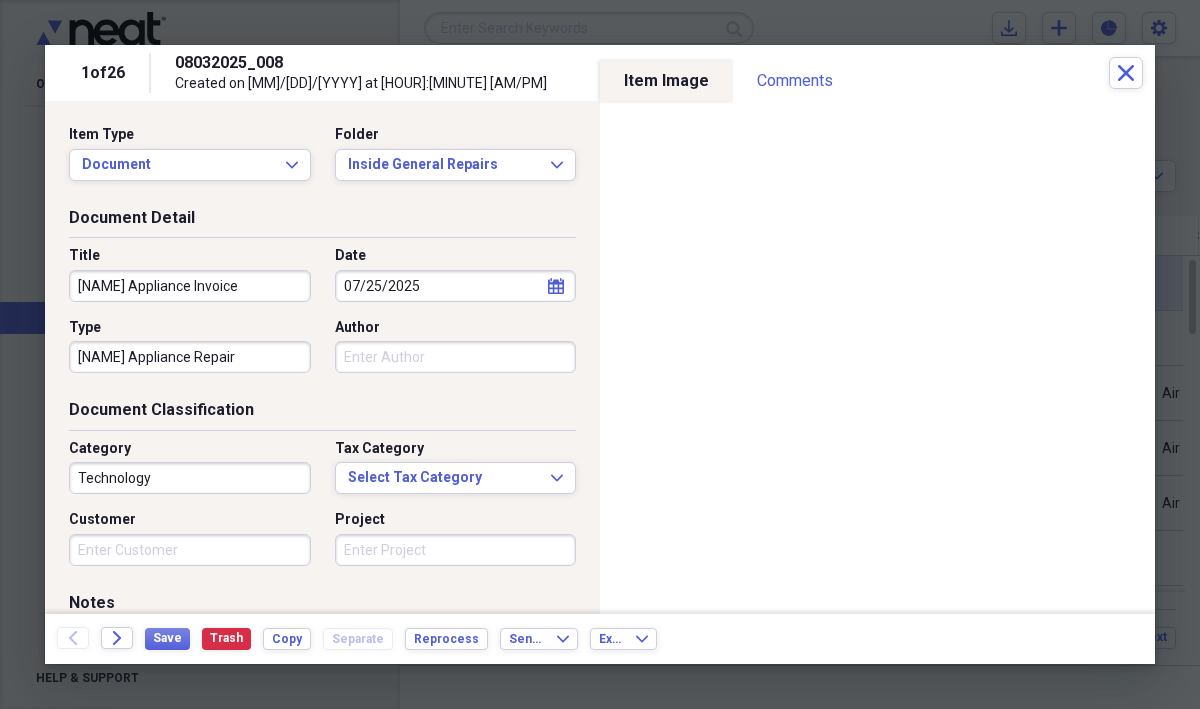 type on "[NAME] Appliance Repair" 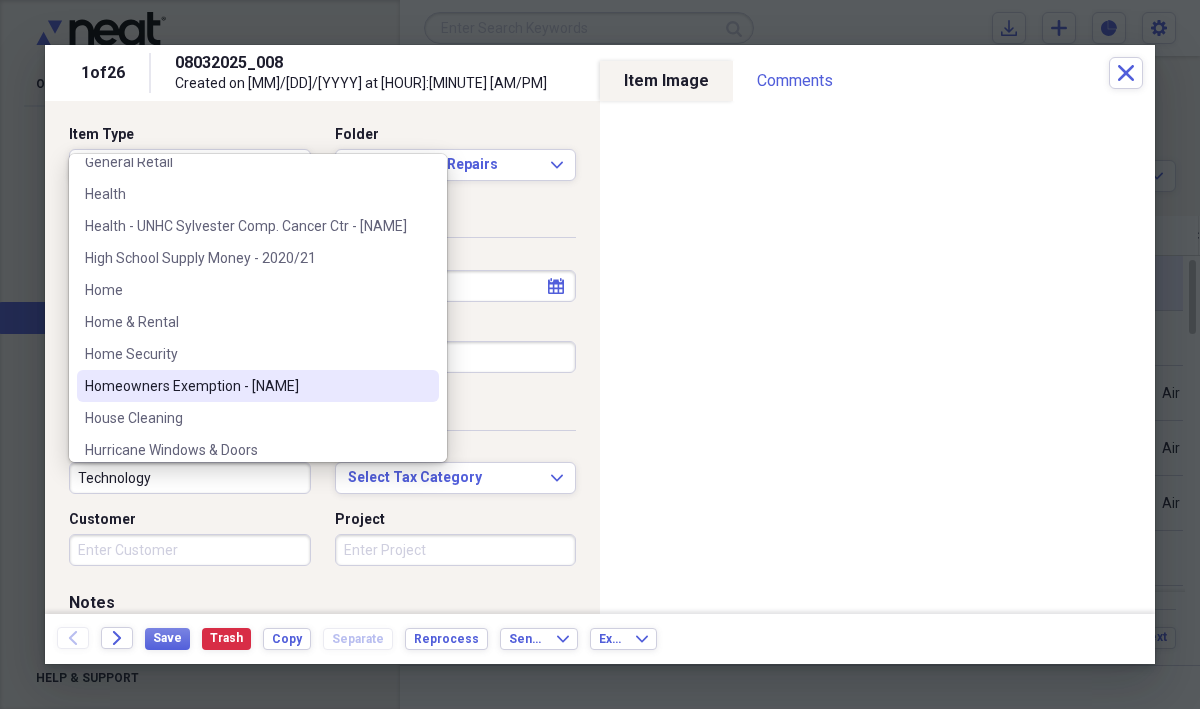 scroll, scrollTop: 1243, scrollLeft: 0, axis: vertical 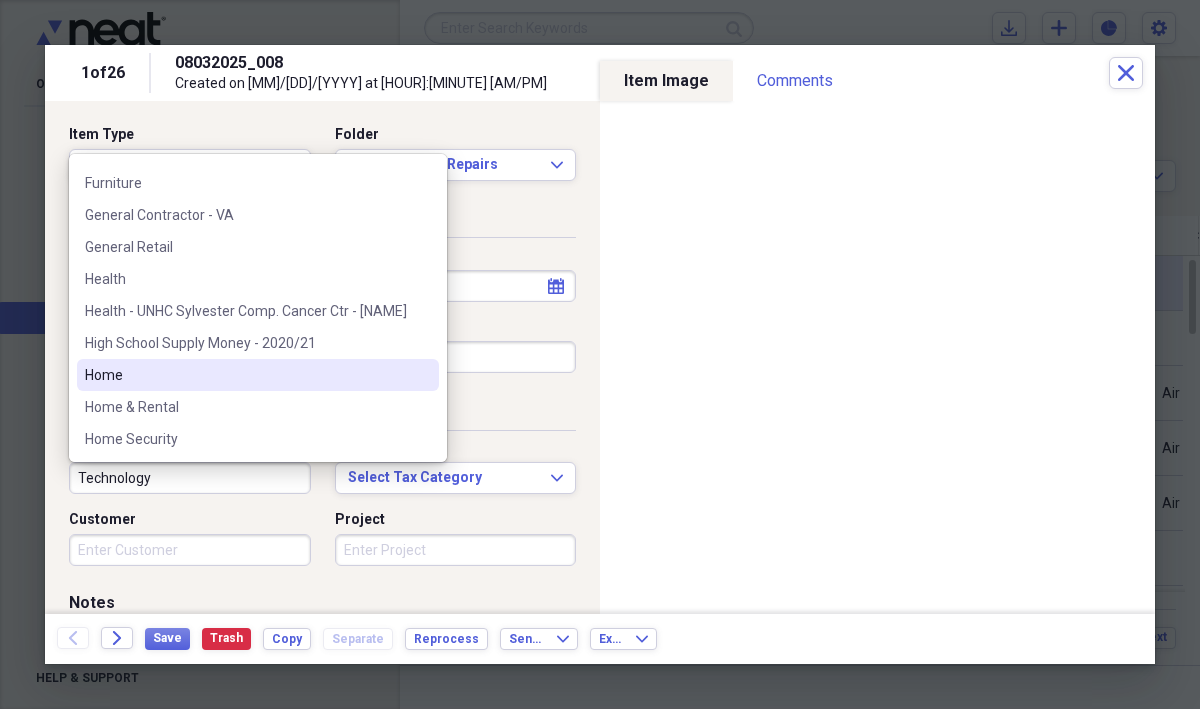 click on "Home" at bounding box center [246, 375] 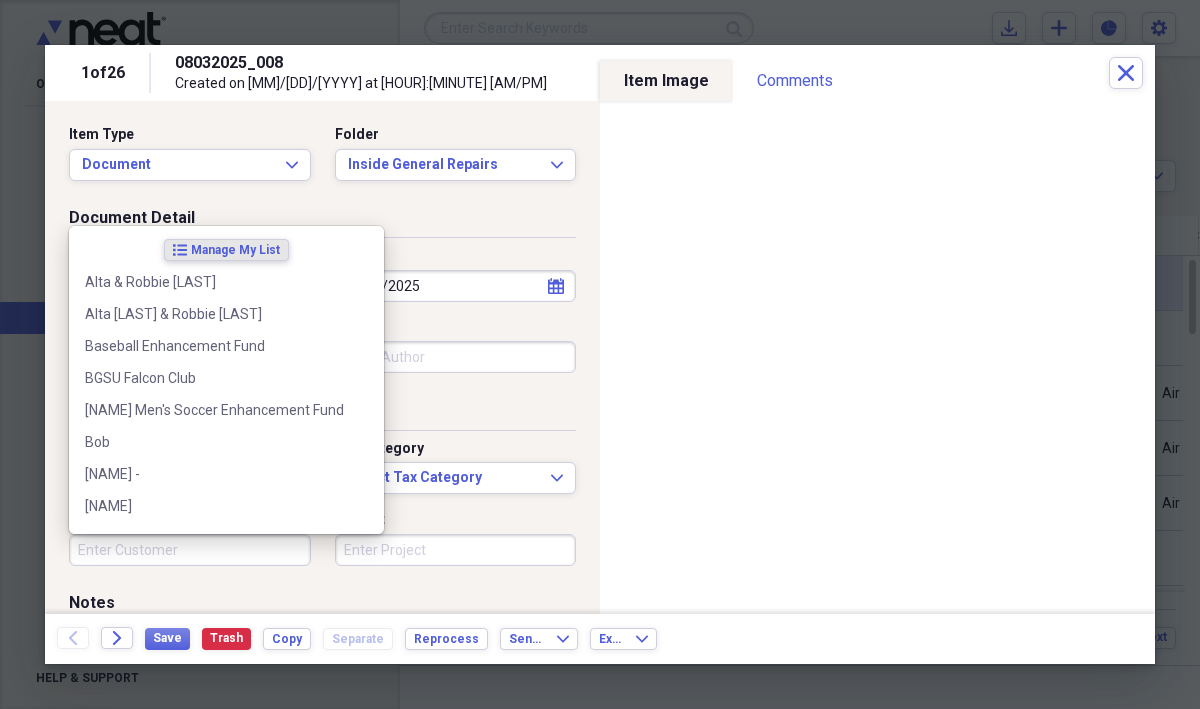 click on "Customer" at bounding box center (190, 550) 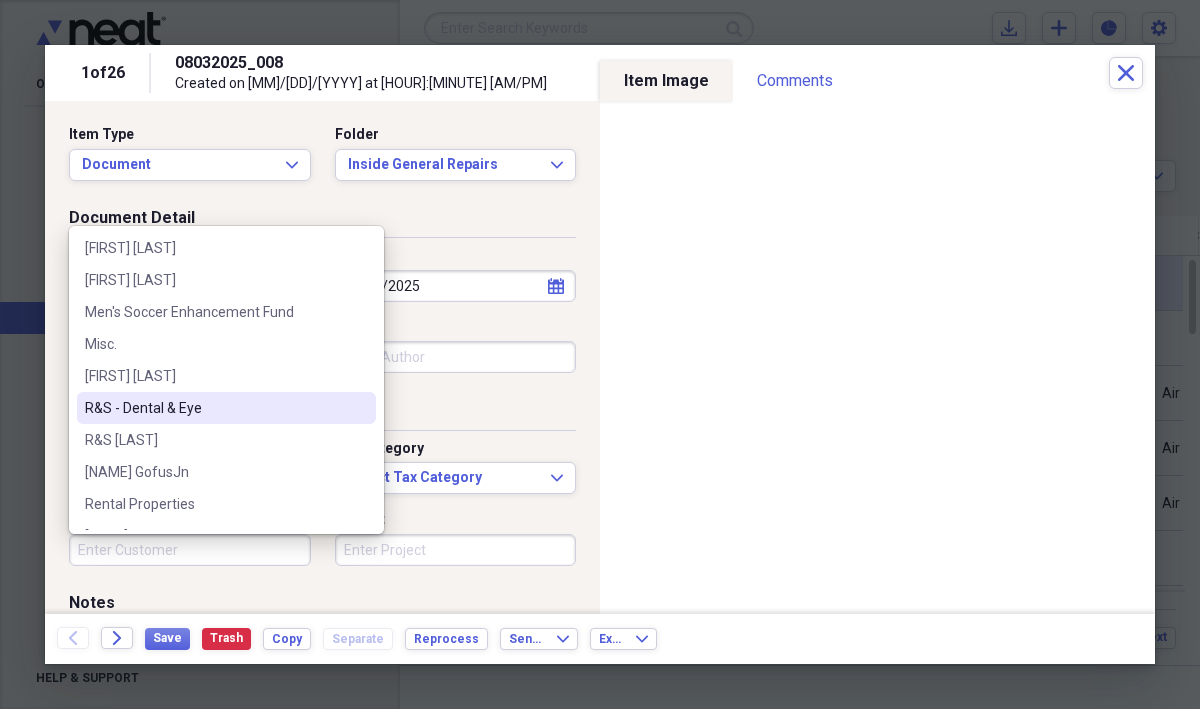 scroll, scrollTop: 566, scrollLeft: 0, axis: vertical 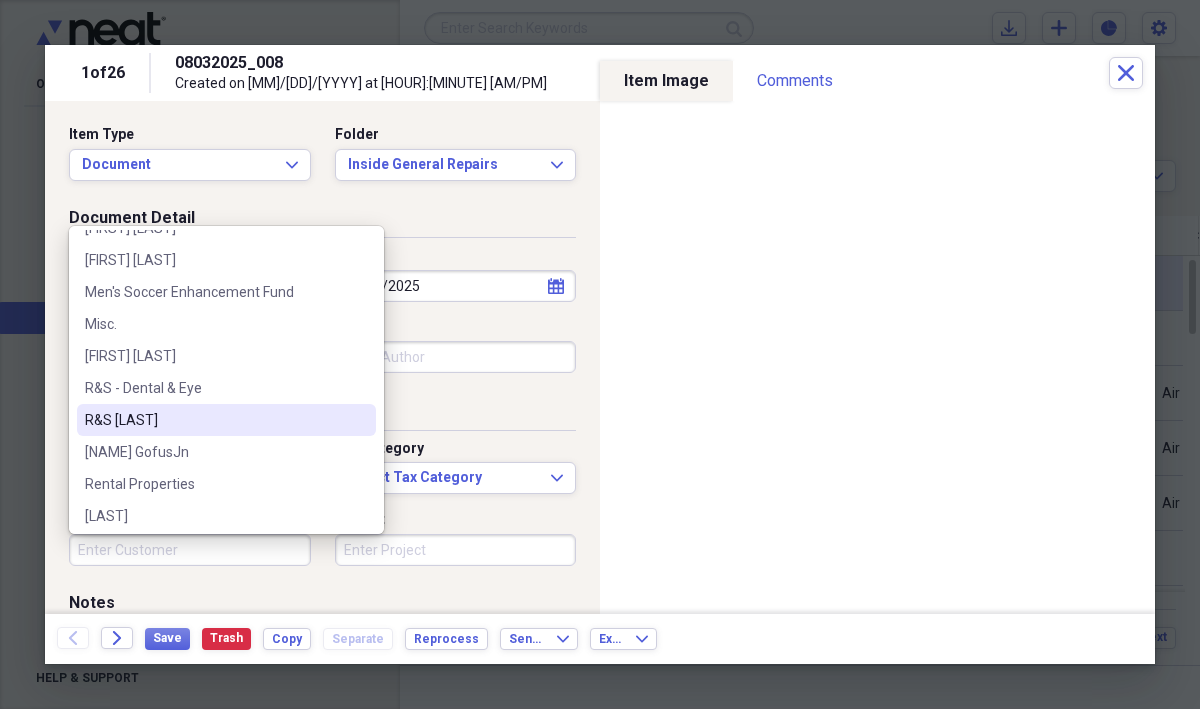 click on "R&S [LAST]" at bounding box center [214, 420] 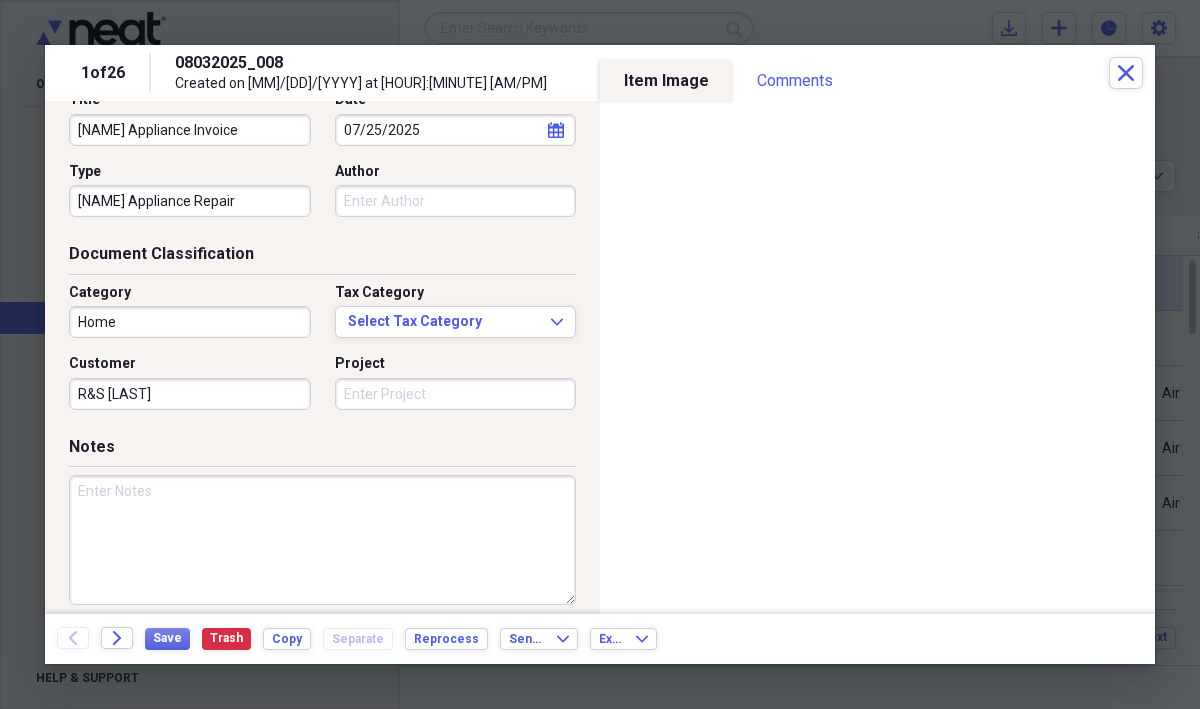 scroll, scrollTop: 181, scrollLeft: 0, axis: vertical 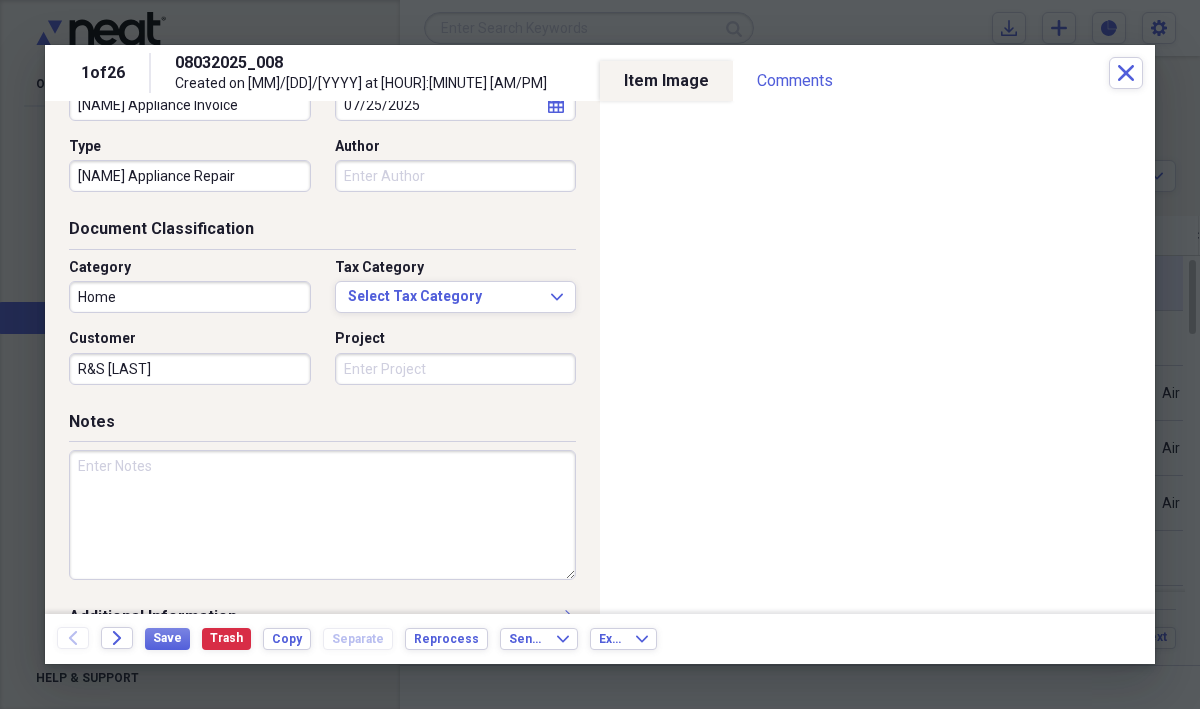 click at bounding box center (322, 515) 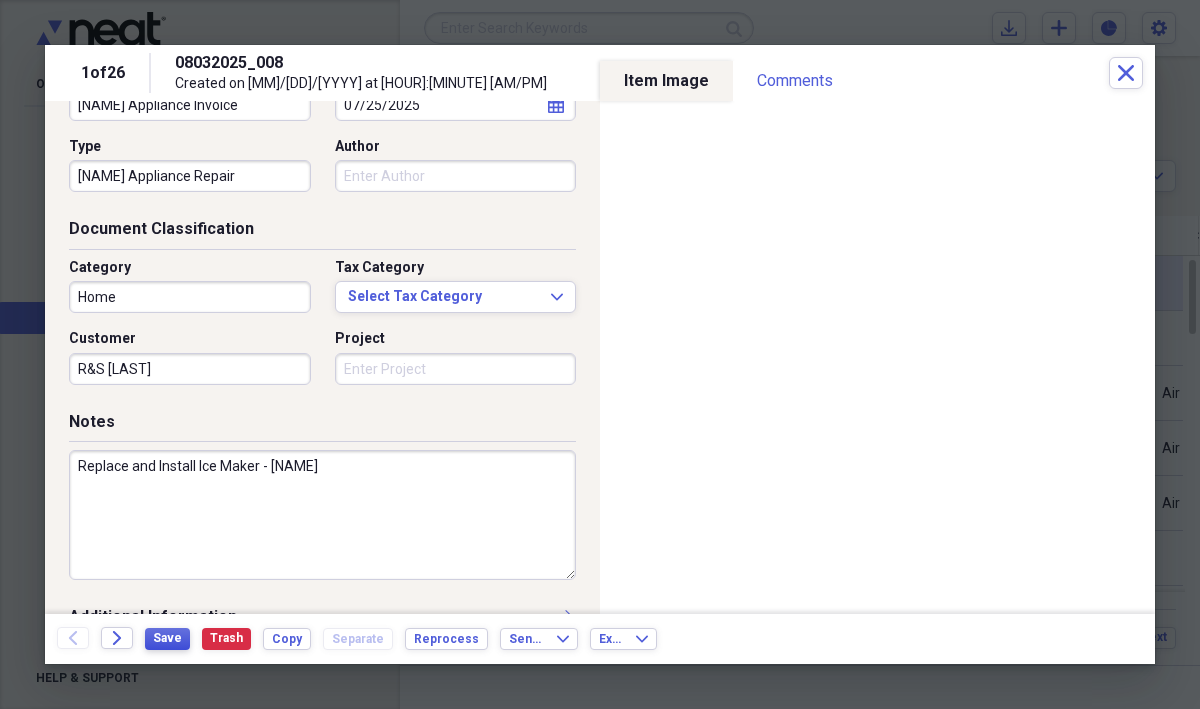 click on "Save" at bounding box center (167, 638) 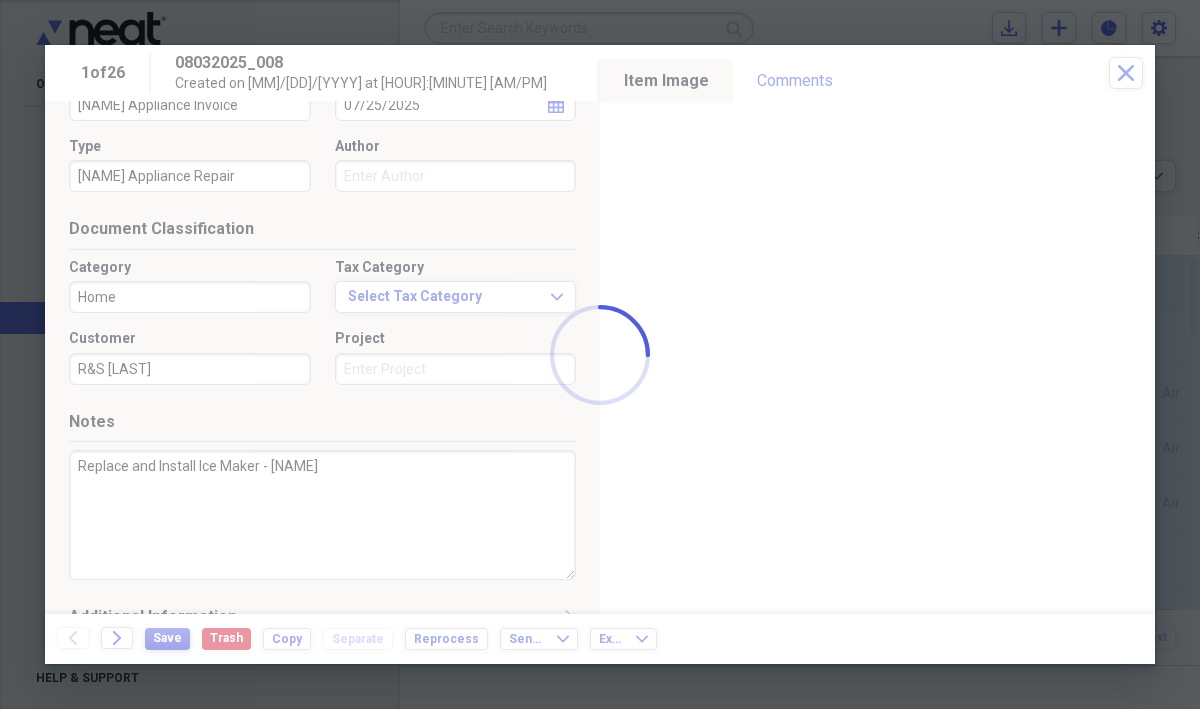 type on "Replace and Install Ice Maker - [NAME]" 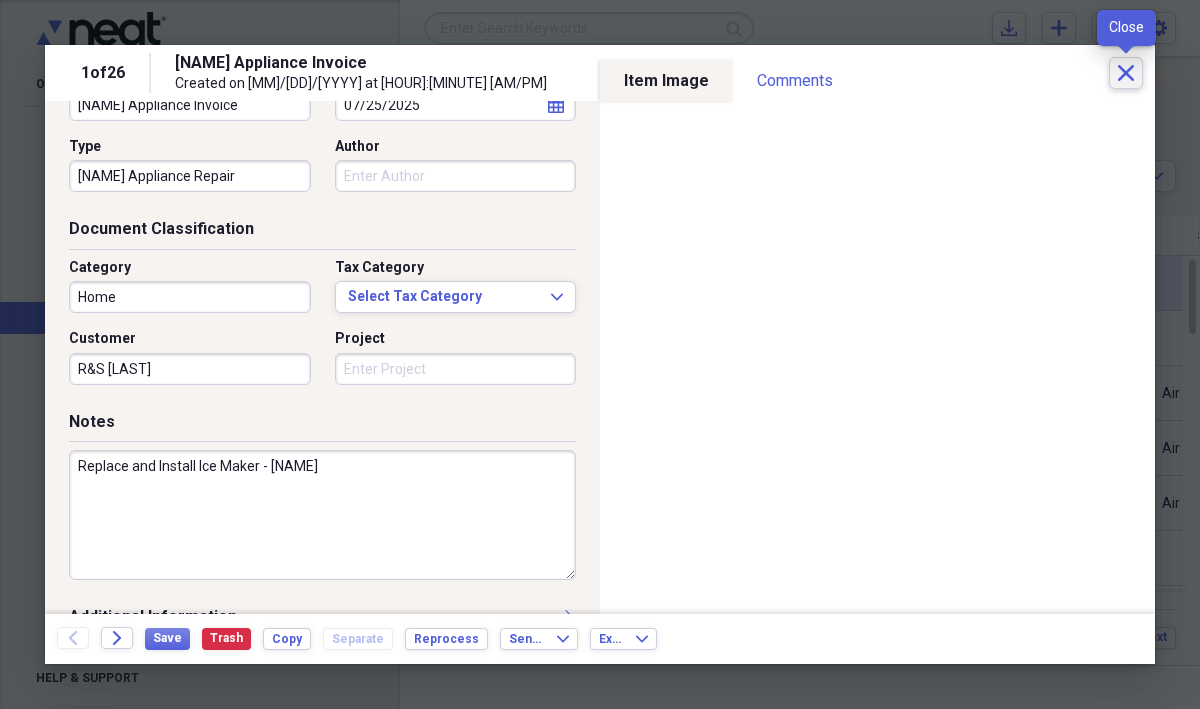 click on "Close" 